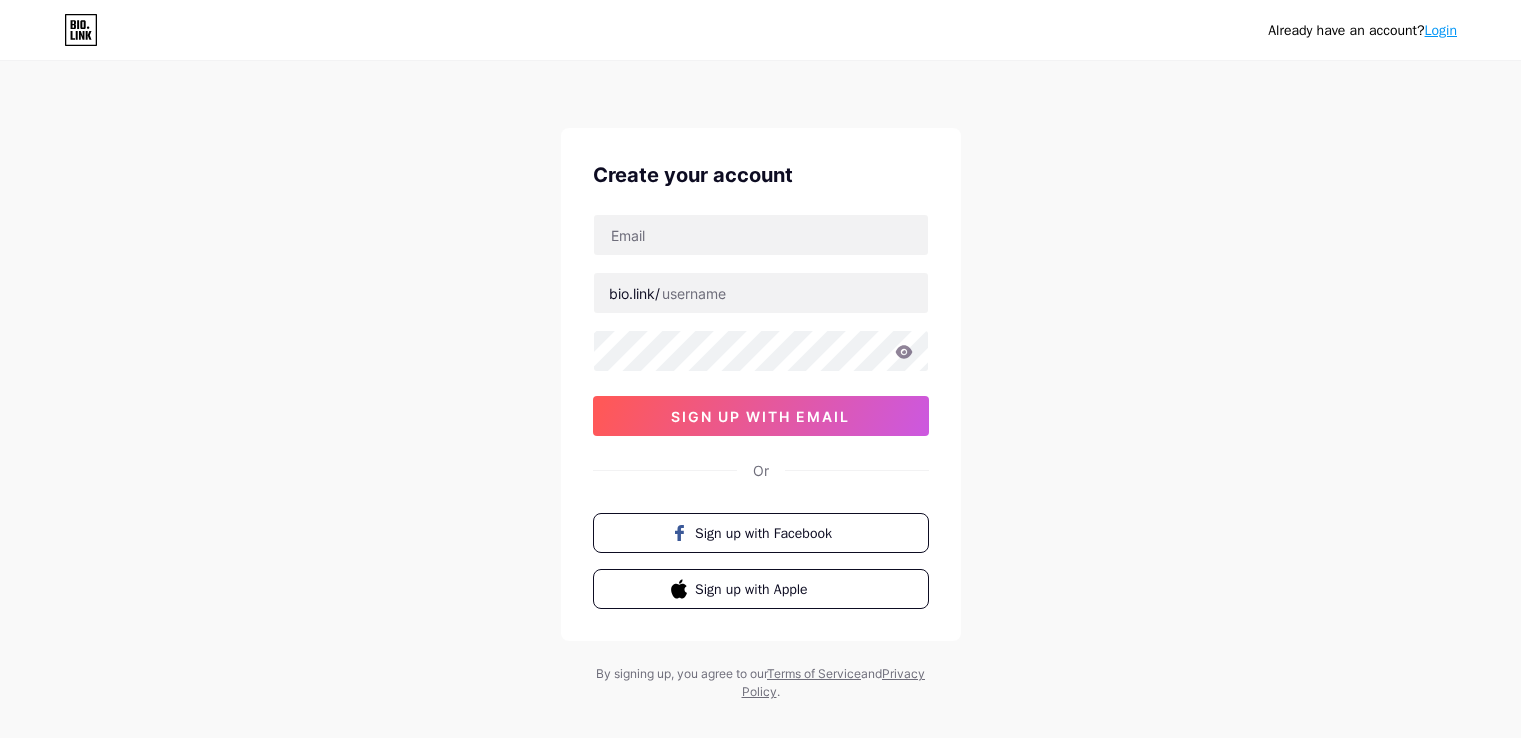 scroll, scrollTop: 0, scrollLeft: 0, axis: both 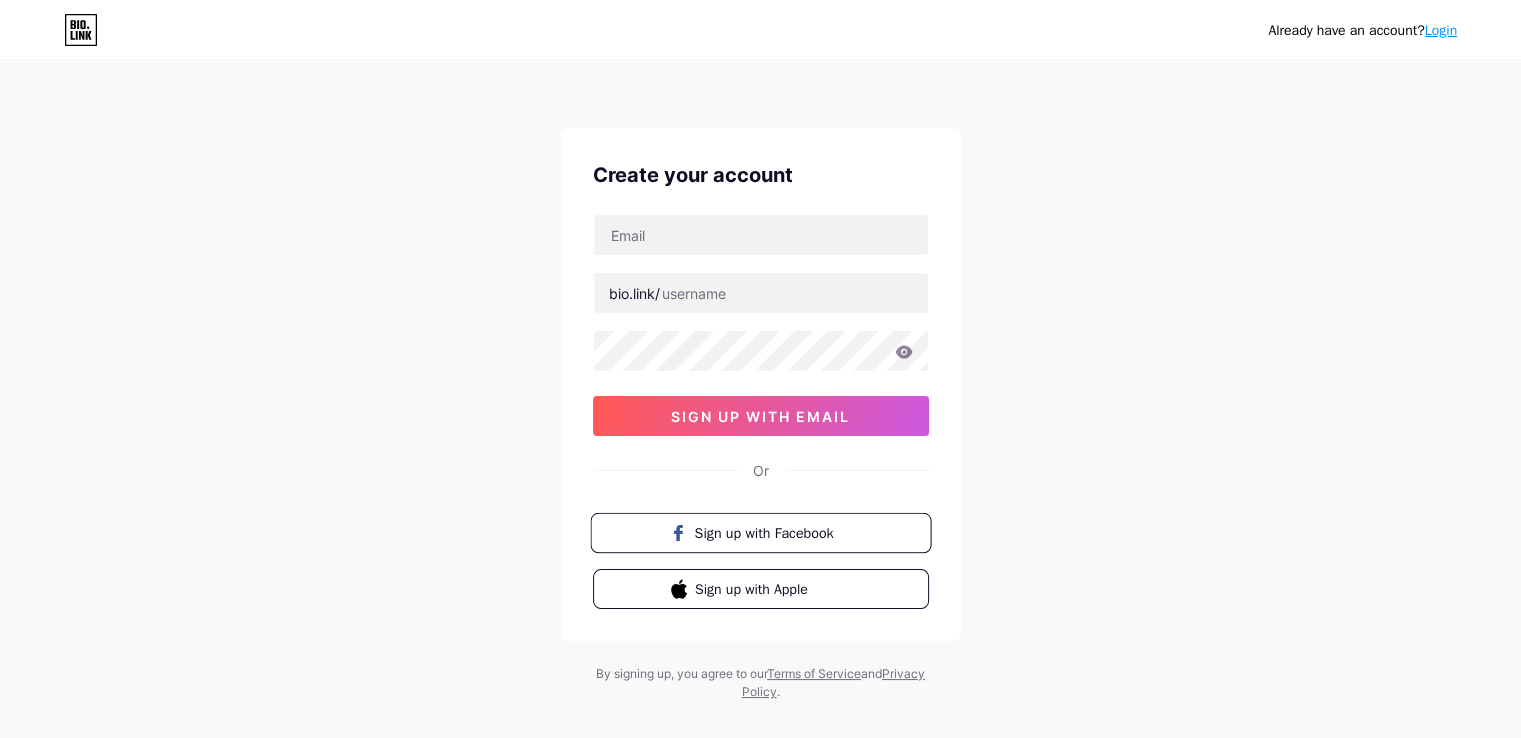 click on "Sign up with Facebook" at bounding box center [760, 533] 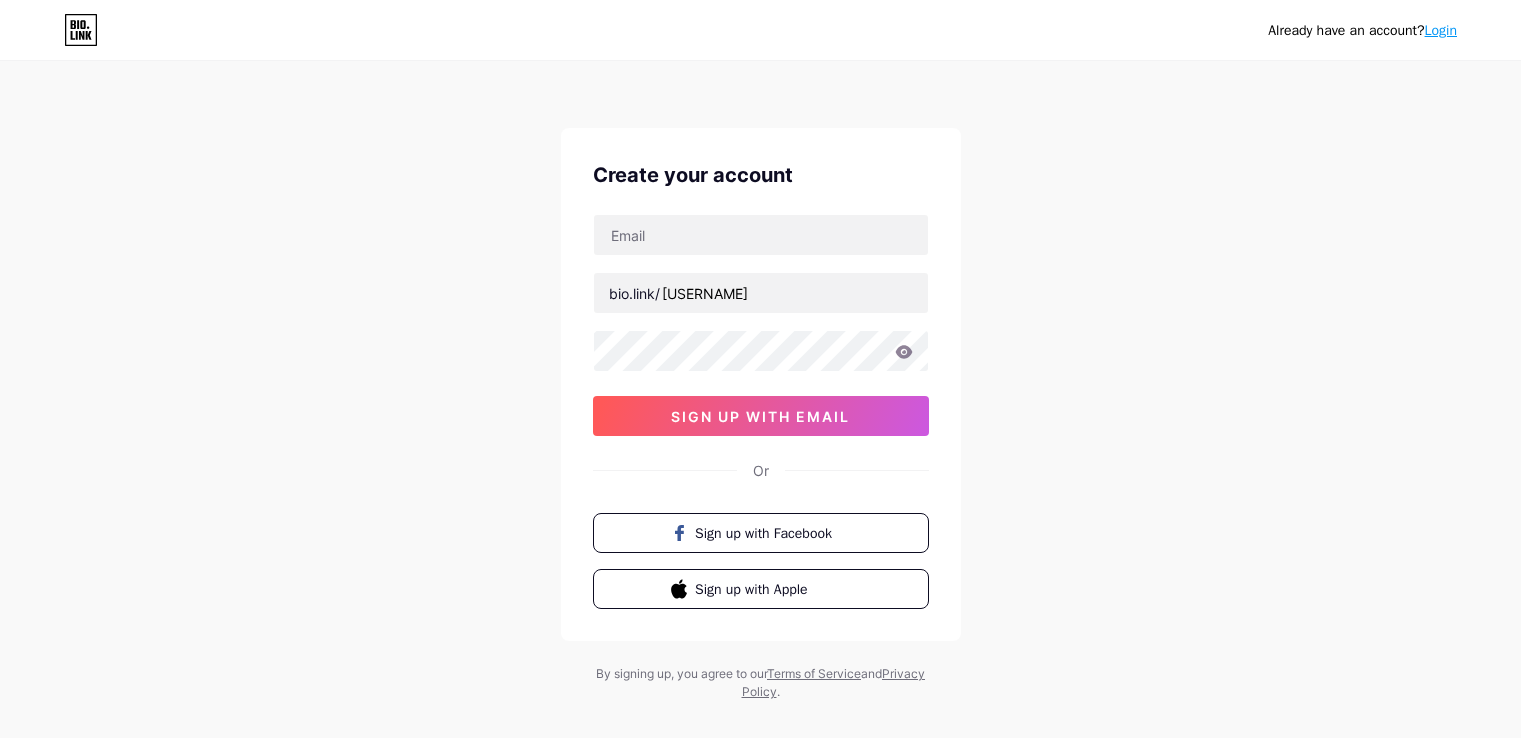 scroll, scrollTop: 0, scrollLeft: 0, axis: both 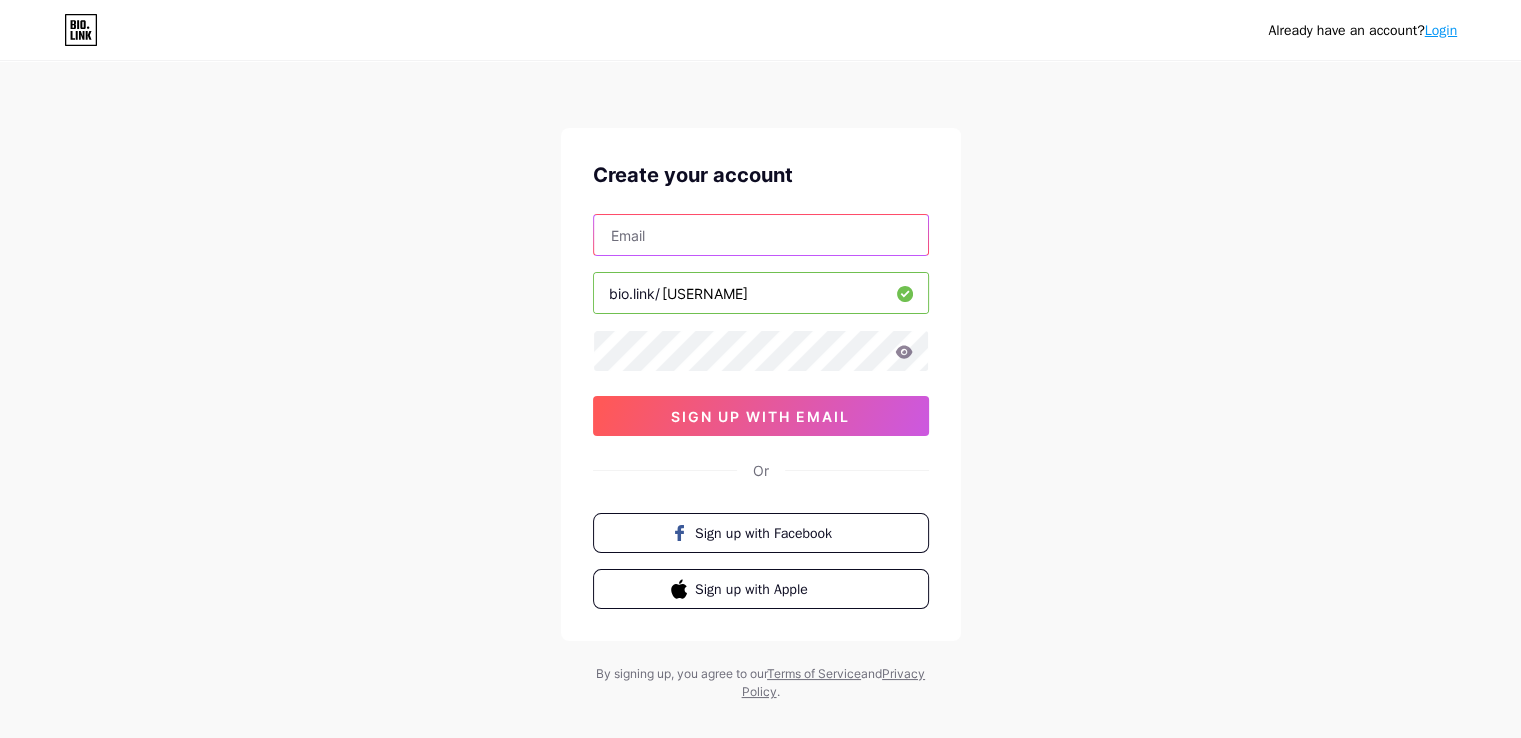 click at bounding box center (761, 235) 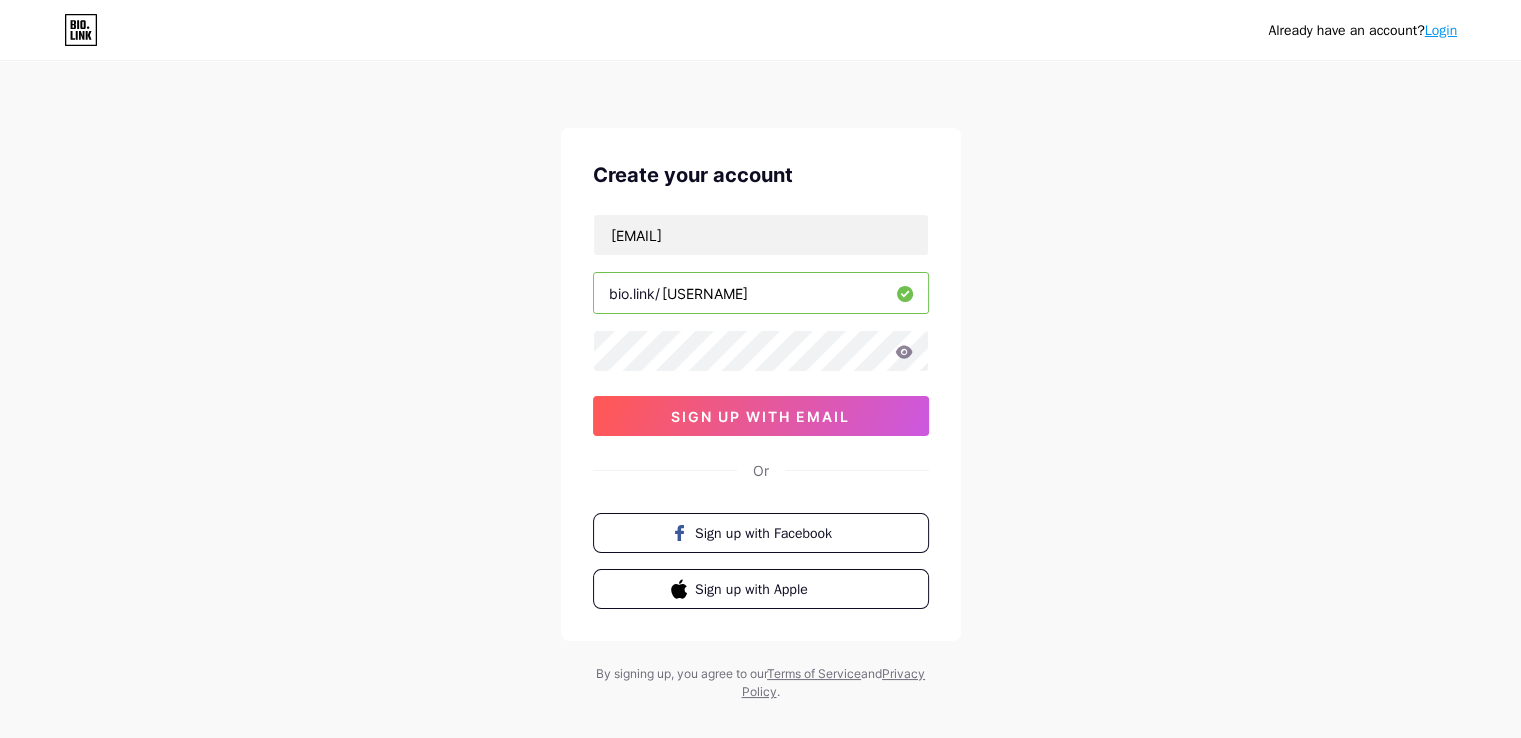 click 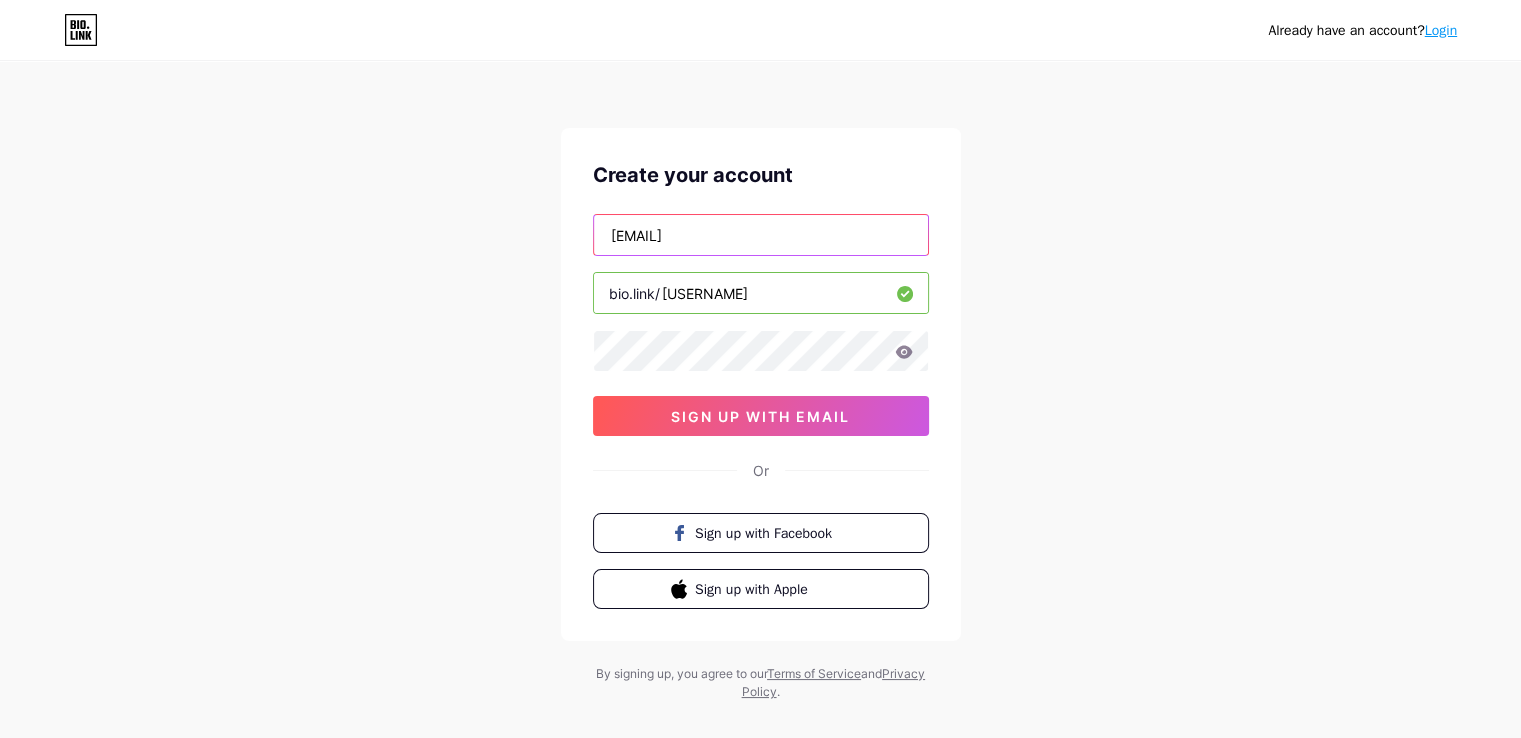 click on "[EMAIL]" at bounding box center (761, 235) 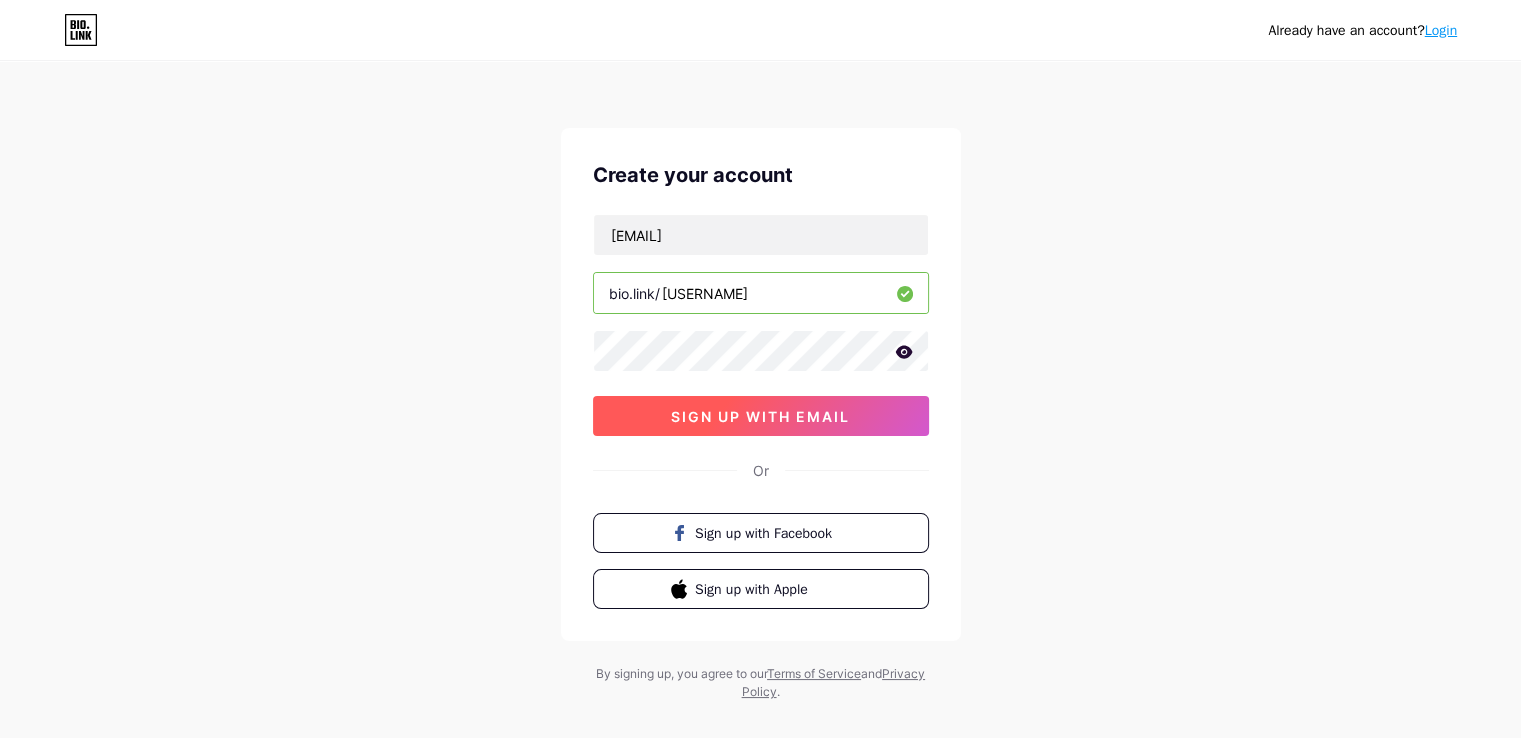 click on "sign up with email" at bounding box center (760, 416) 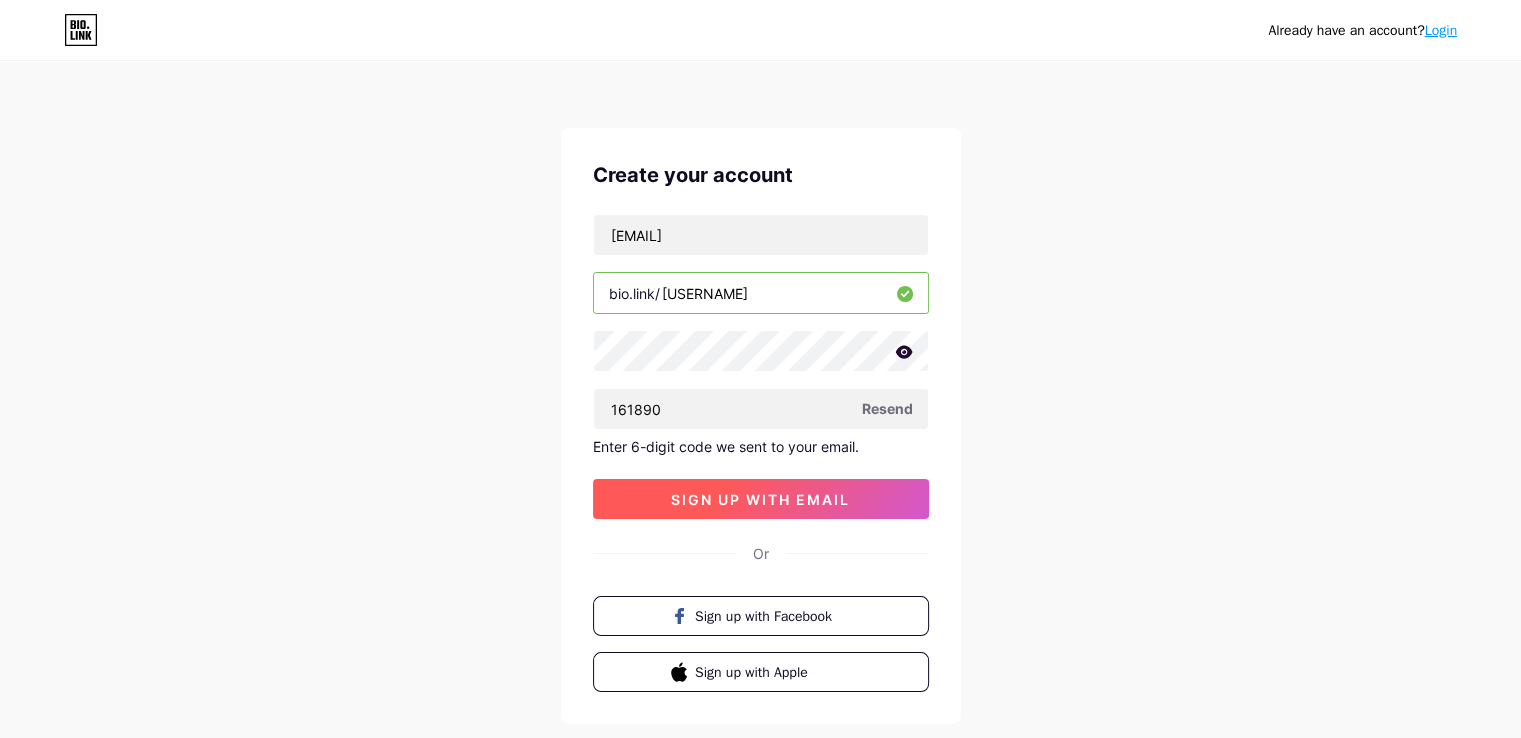 type on "161890" 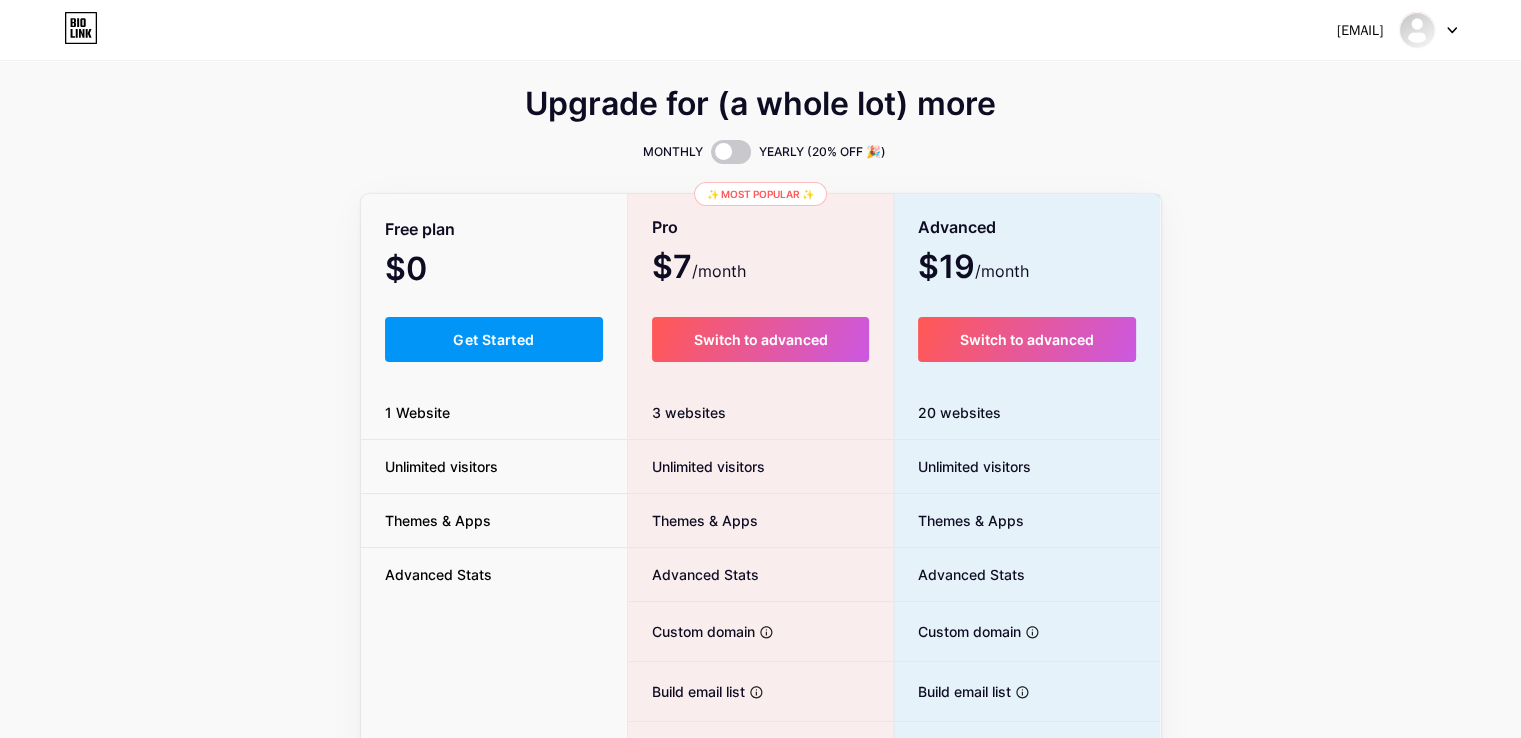 click on "Upgrade for (a whole lot) more
MONTHLY
YEARLY (20% OFF 🎉)
Free plan   $0   /month   Get Started     1 Website Unlimited visitors Themes & Apps Advanced Stats   ✨ Most popular ✨   Pro   $7   /month     Switch to advanced      3 websites
Unlimited visitors     Themes & Apps     Advanced Stats     Custom domain        Host it on your own personal domain    Build email list        Collect emails of your visitors and send them email updates    Publish blog posts        Start a blog in seconds, powered by a powerful editor    Verified badge        Add authenticity by showing a blue checkmark    Remove Bio Link branding        Remove all credits and make it fully white-label      Advanced   $19   /month     Switch to advanced      20 websites
Unlimited visitors     Themes & Apps     Advanced Stats     Custom domain        Host it on your own personal domain    Build email list         Publish blog posts         Verified badge" at bounding box center (760, 497) 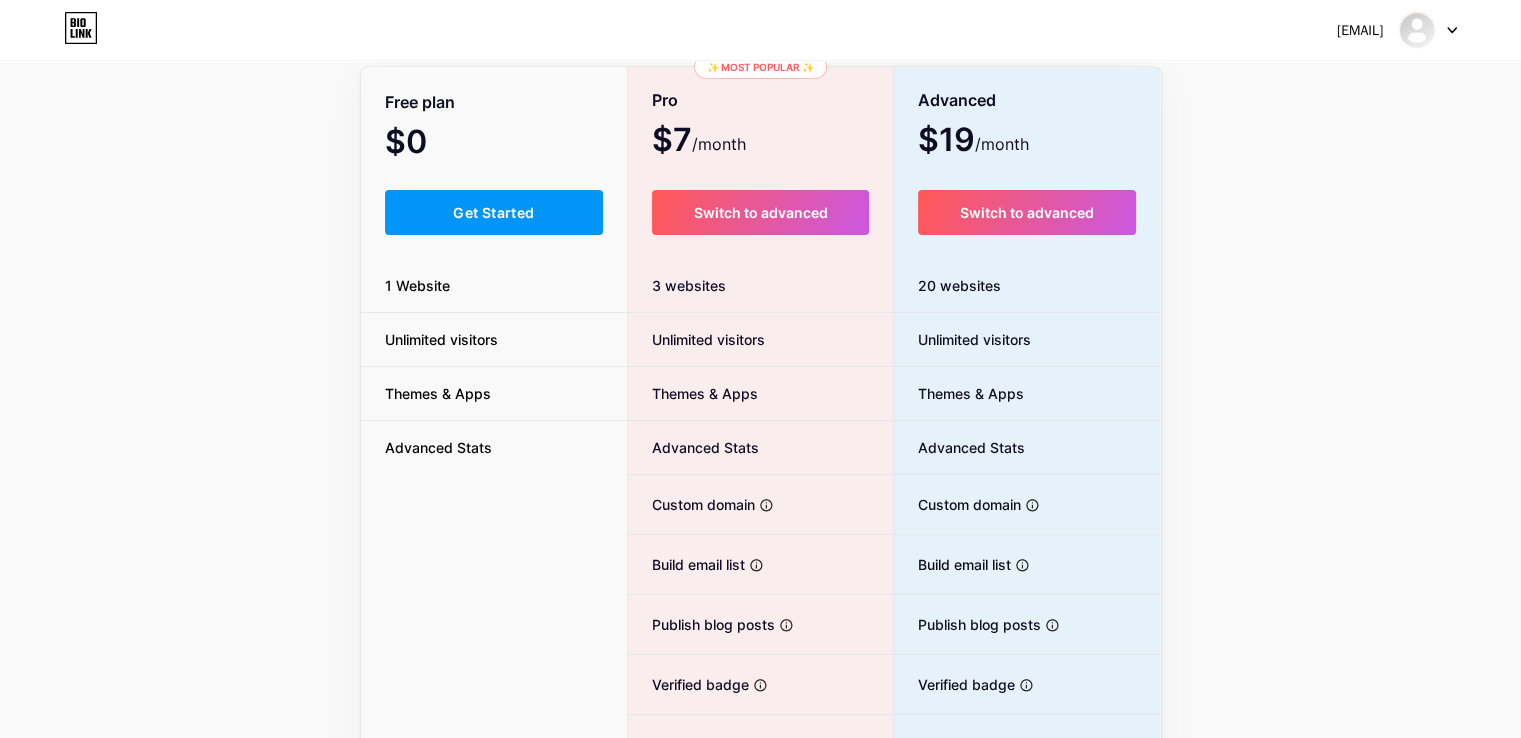 scroll, scrollTop: 0, scrollLeft: 0, axis: both 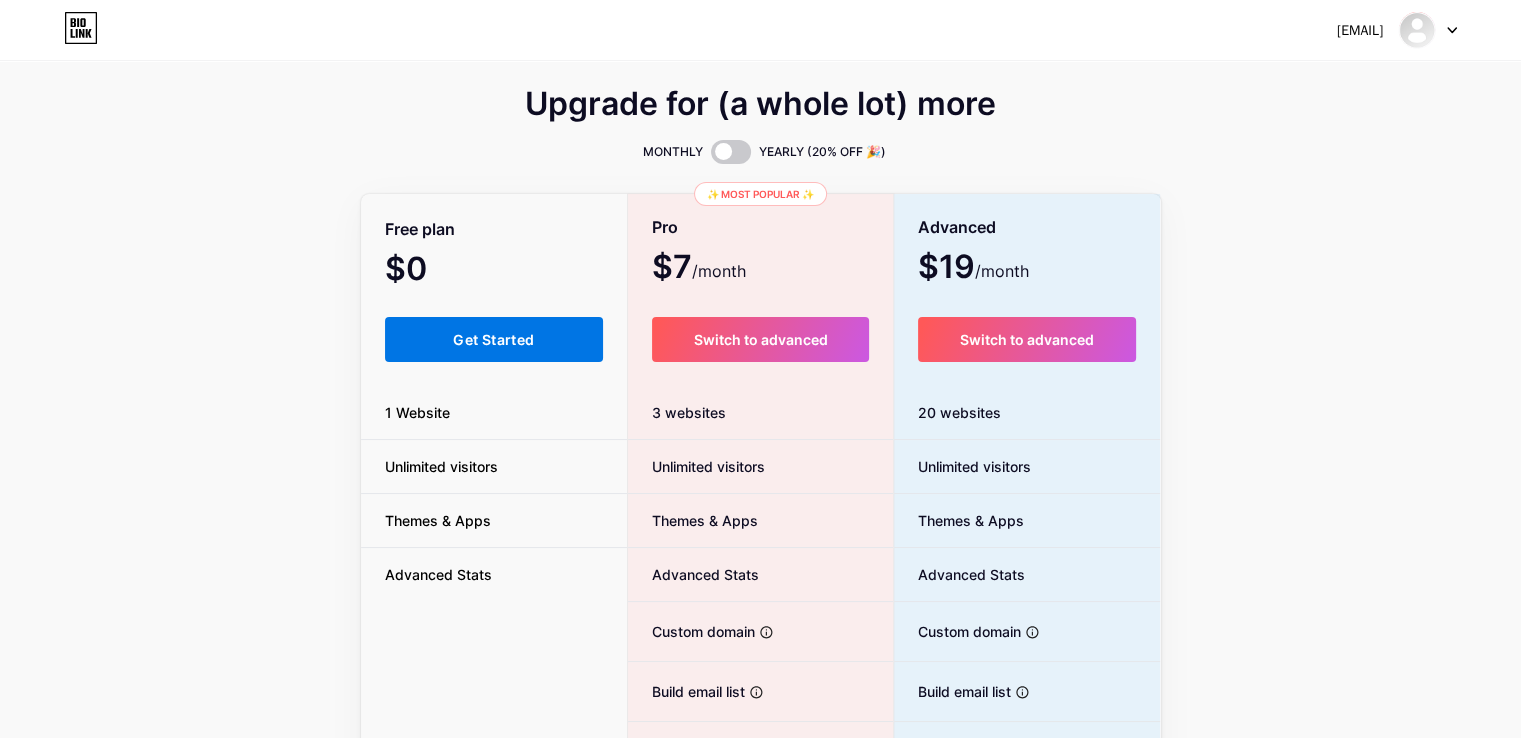click on "Get Started" at bounding box center [493, 339] 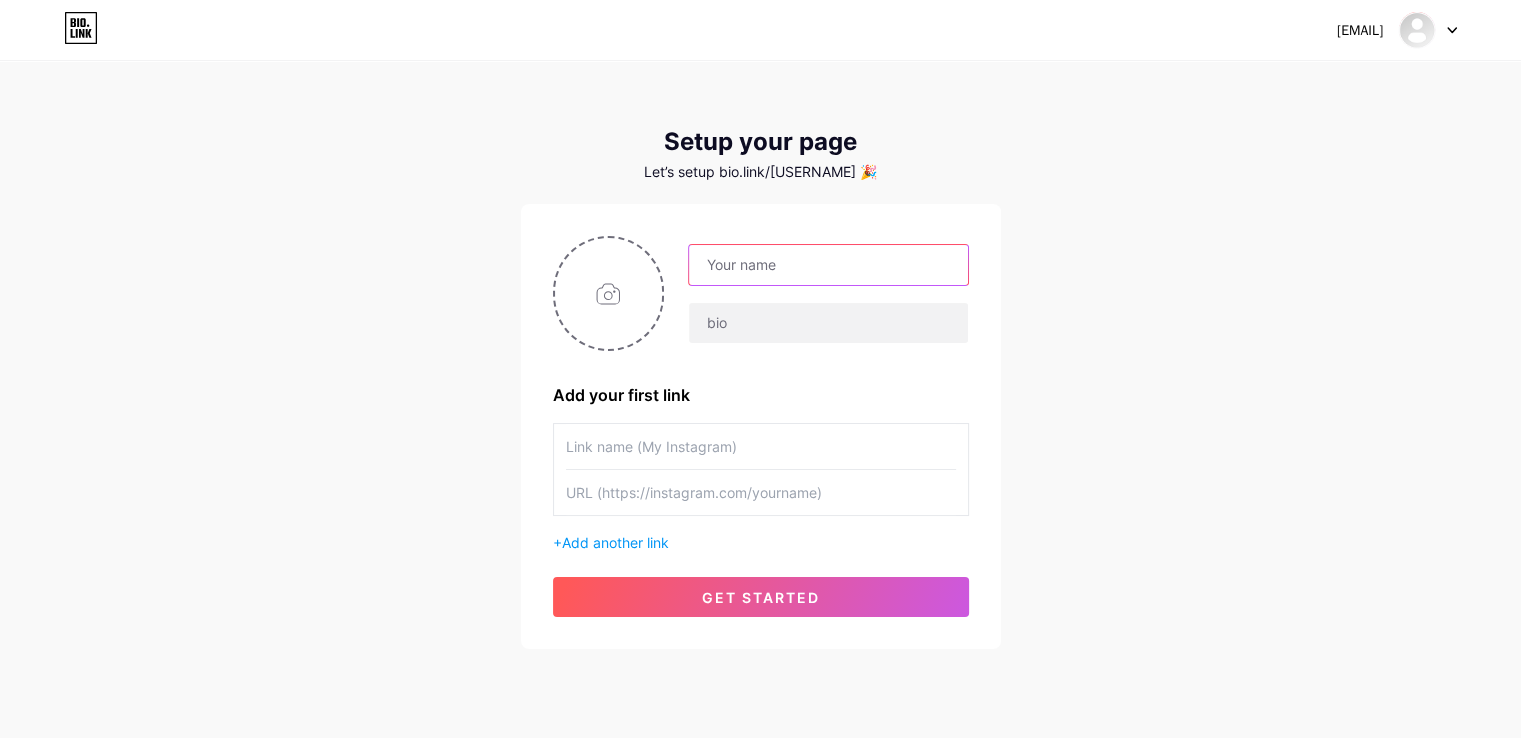 click at bounding box center [828, 265] 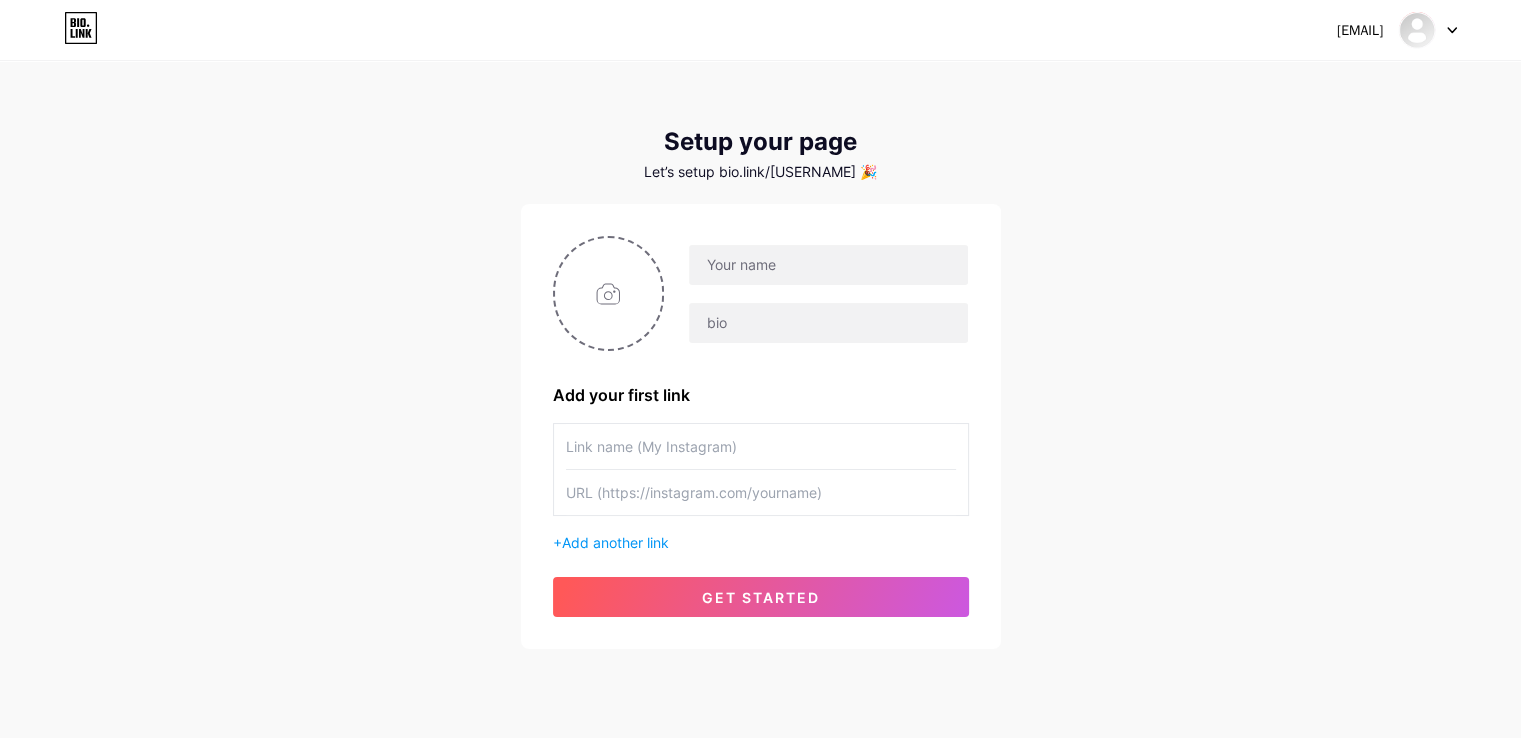 click on "[EMAIL]           Dashboard     Logout   Setup your page   Let’s setup bio.link/[USERNAME] 🎉                       Add your first link
+  Add another link     get started" at bounding box center (760, 356) 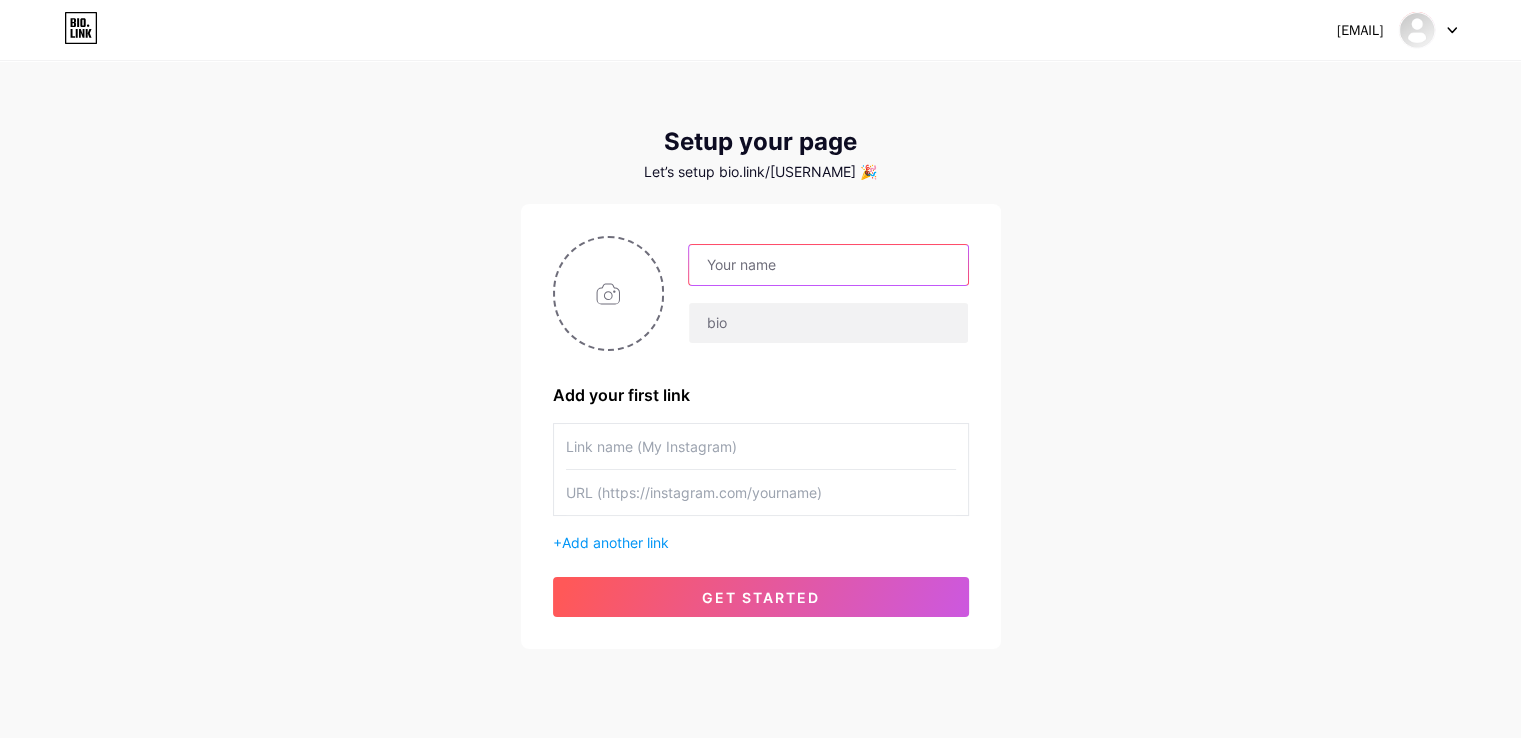 click at bounding box center [828, 265] 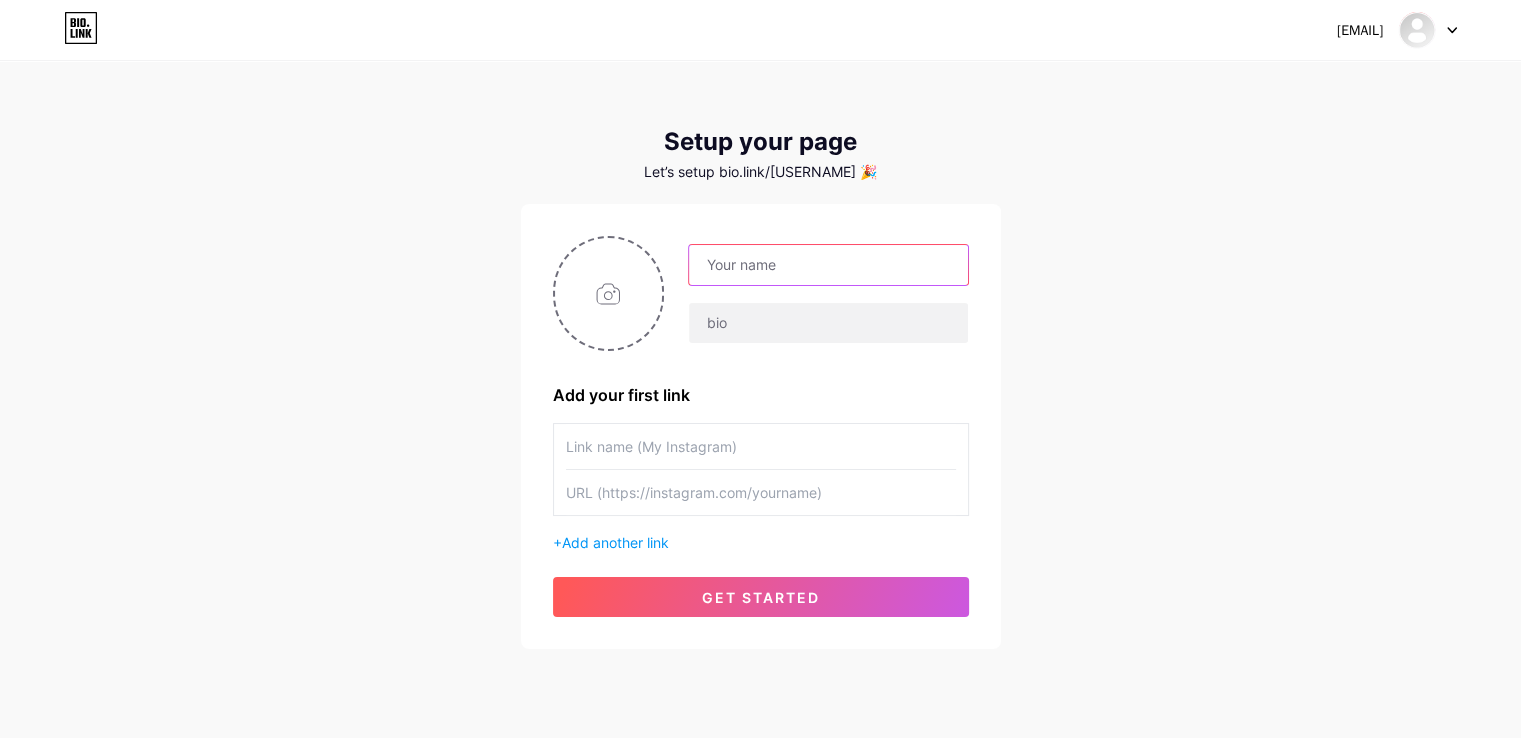paste on "[USERNAME]" 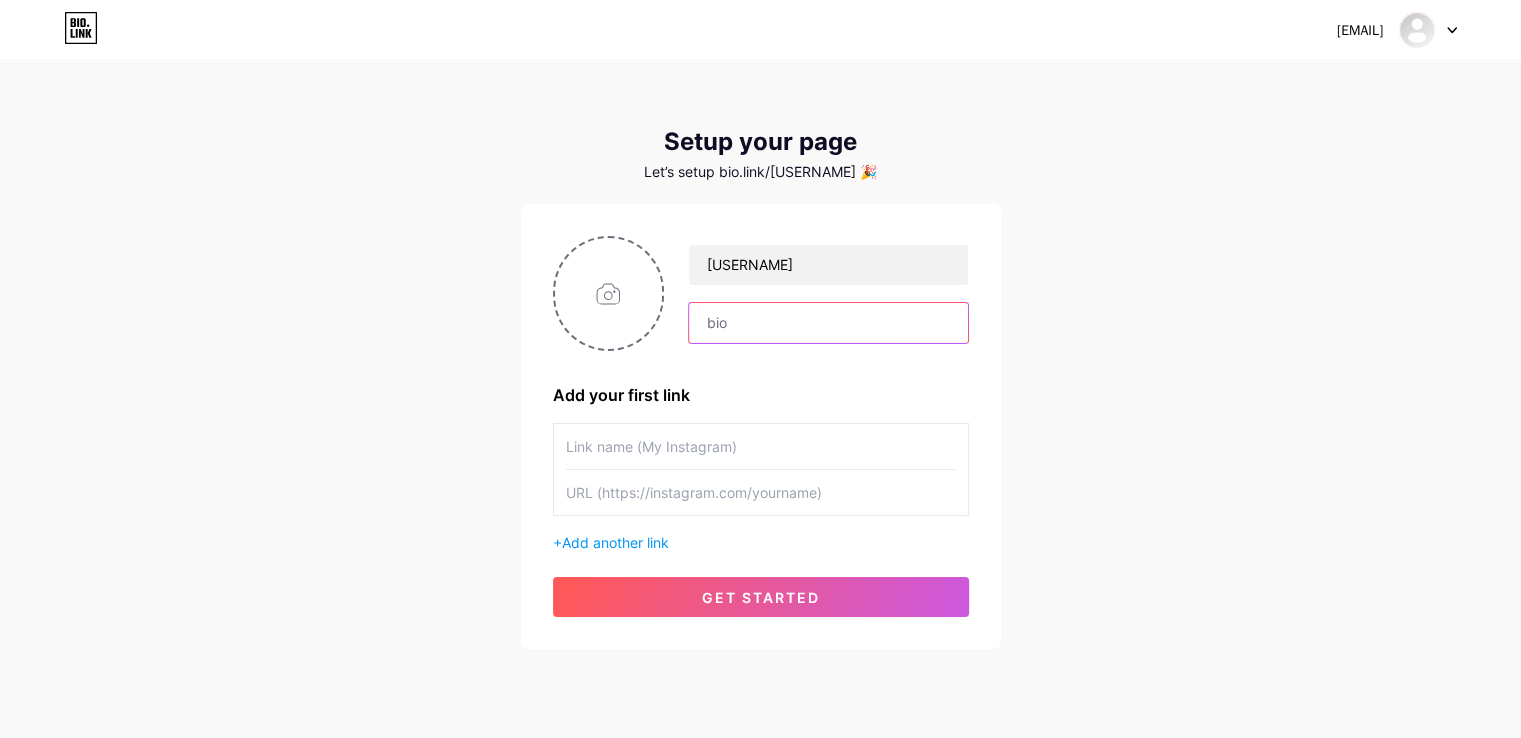 click at bounding box center (828, 323) 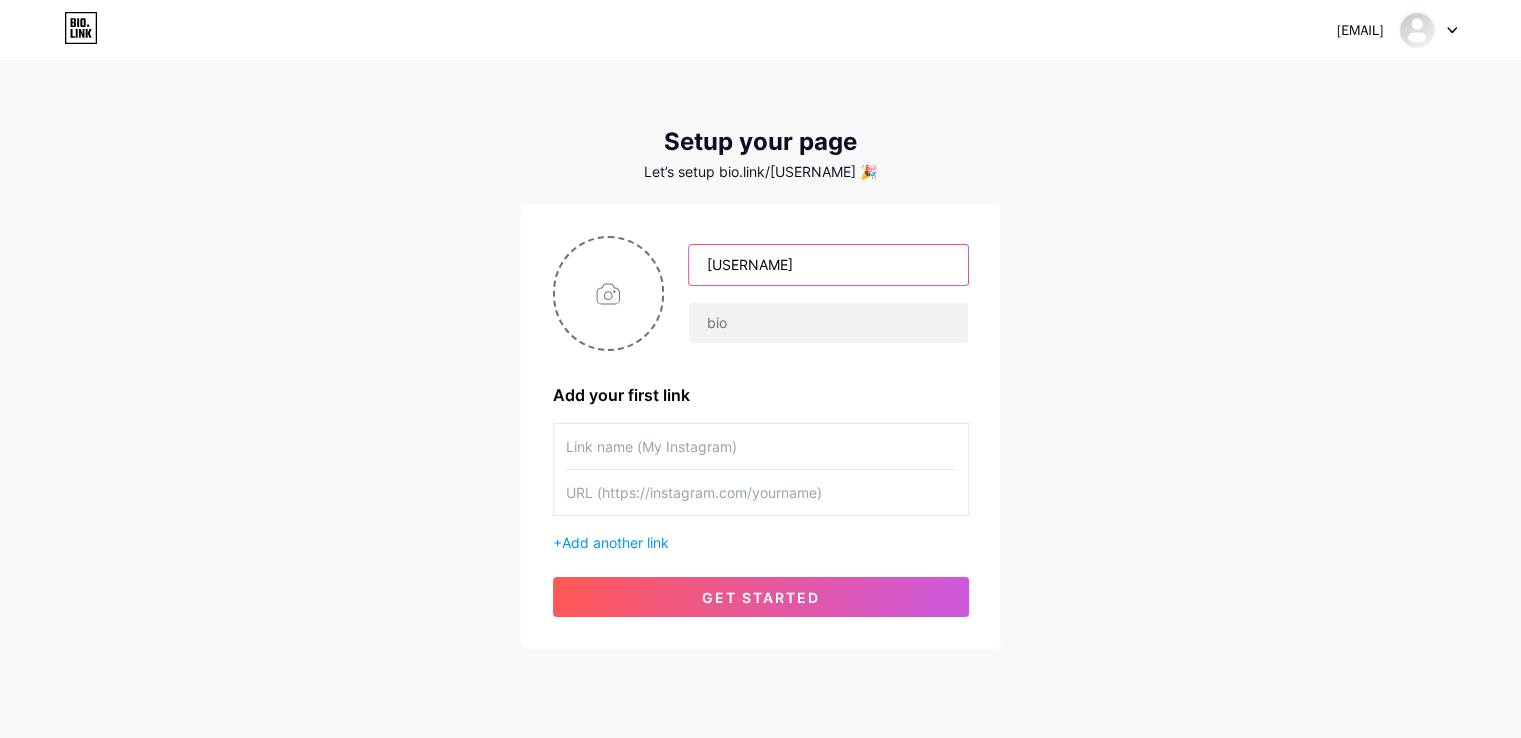 click on "[USERNAME]" at bounding box center (828, 265) 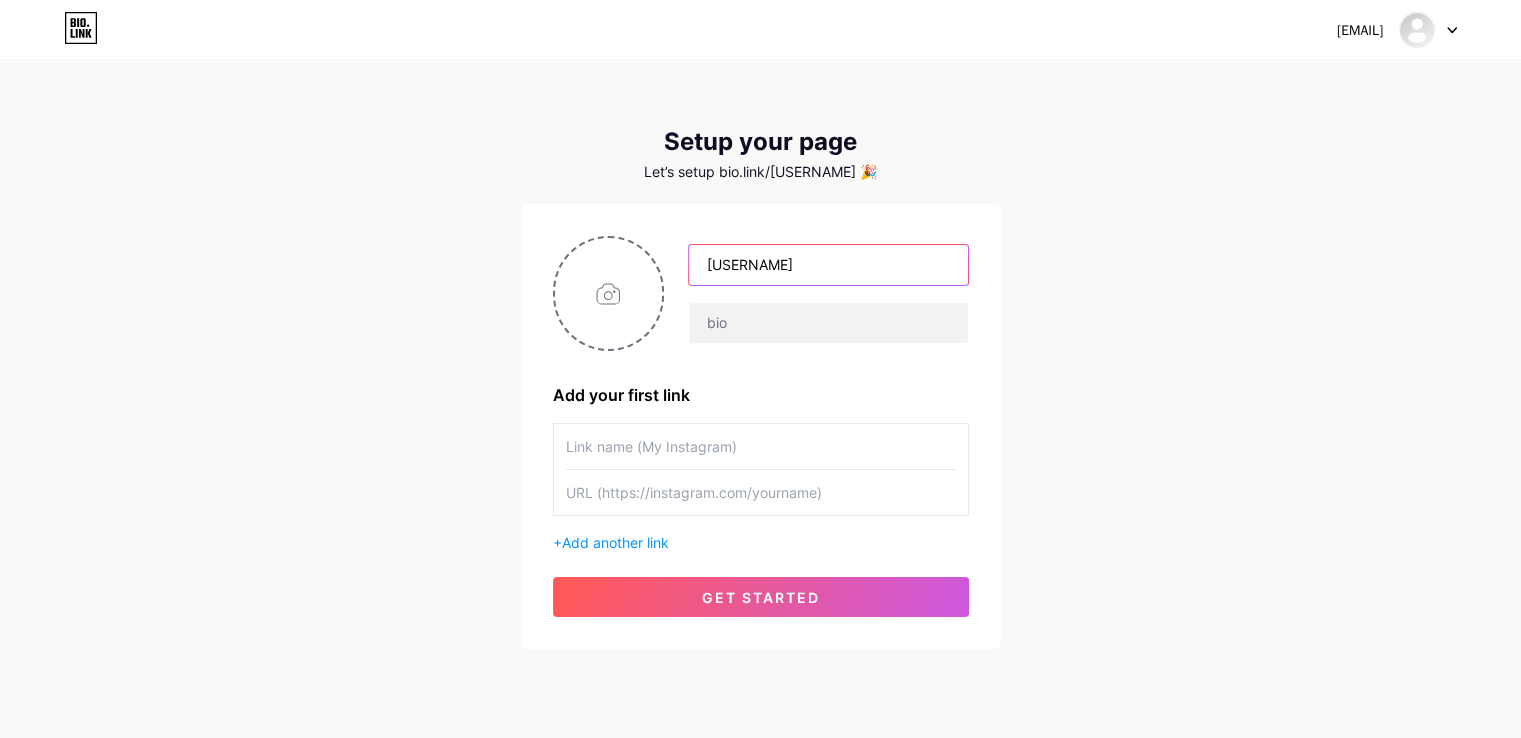 click on "[USERNAME]" at bounding box center [828, 265] 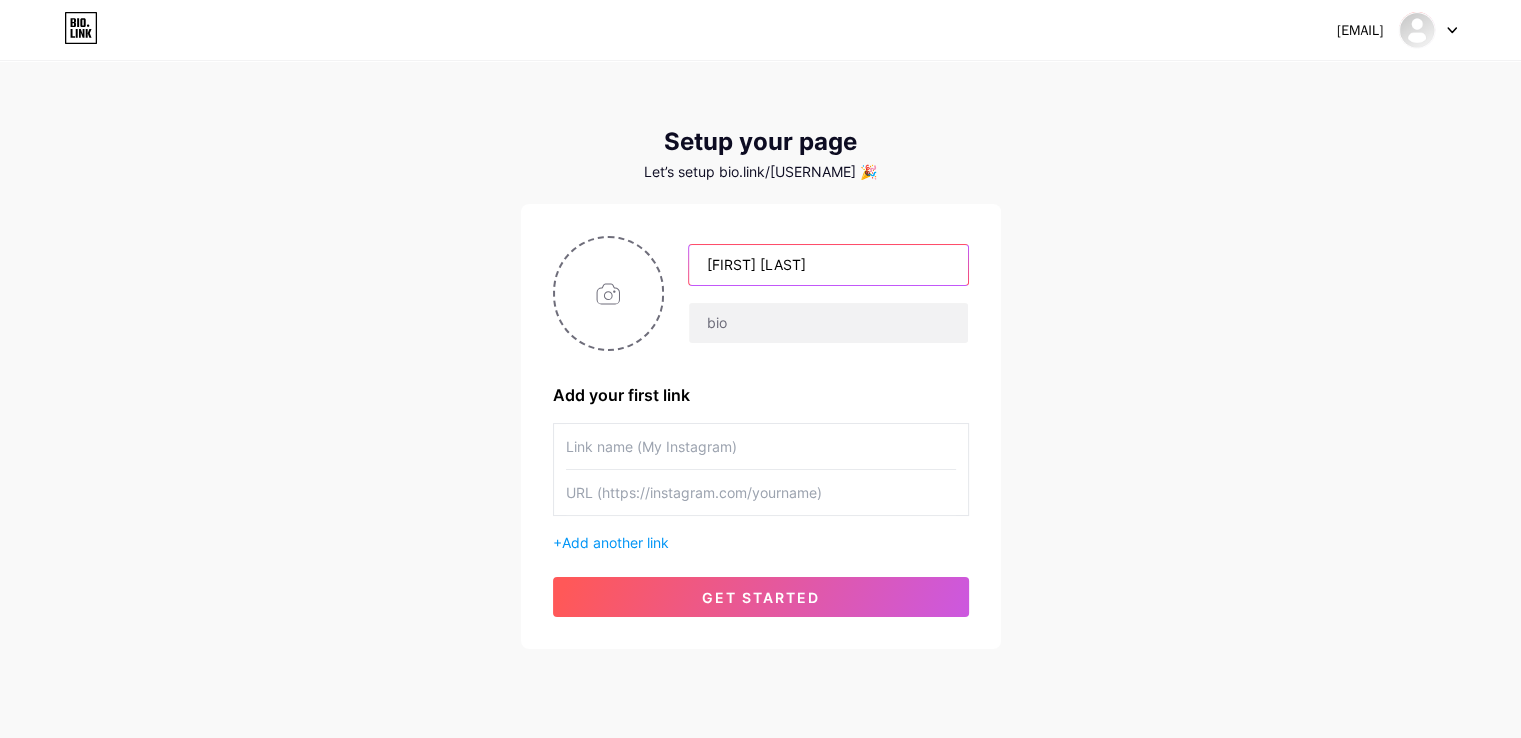 type on "[FIRST] [LAST]" 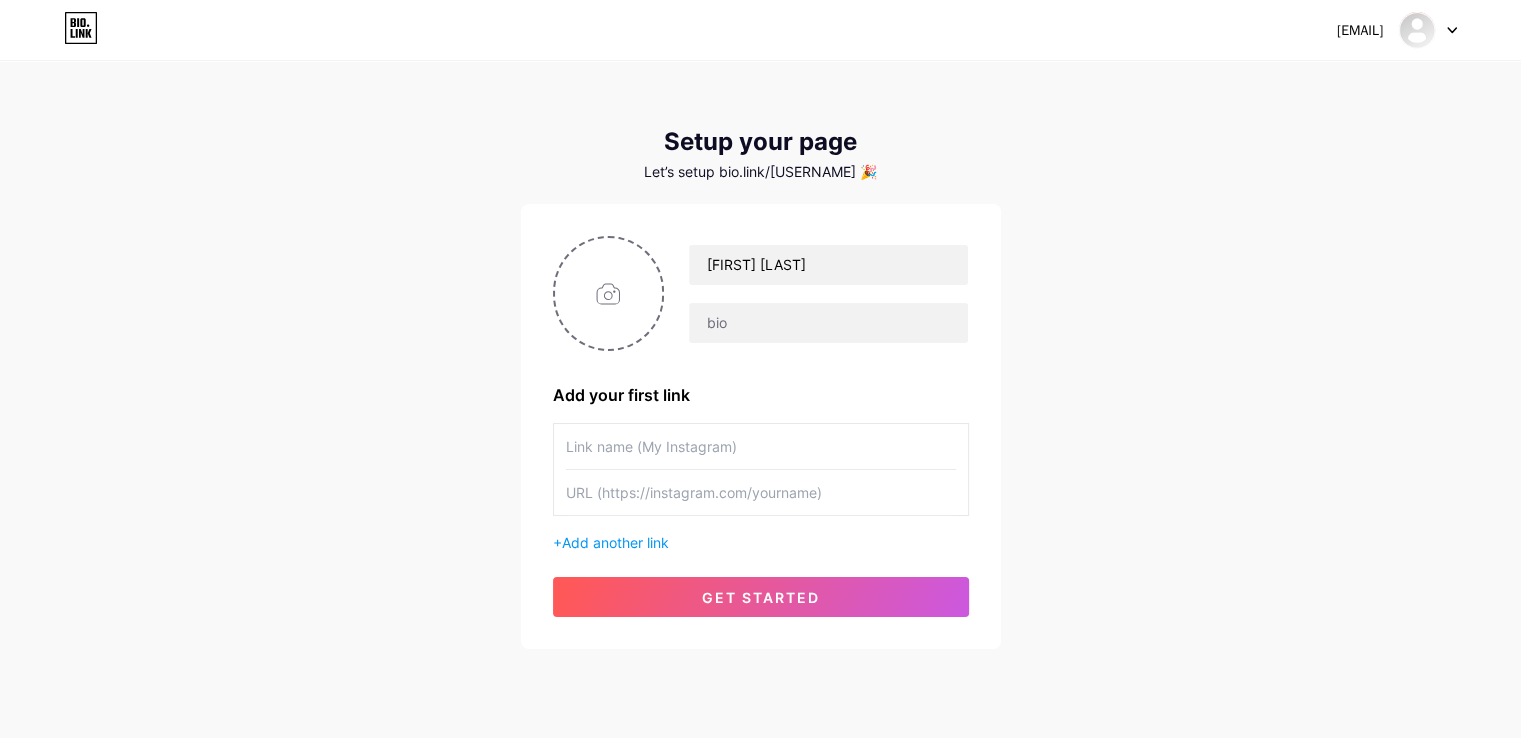 click at bounding box center [761, 446] 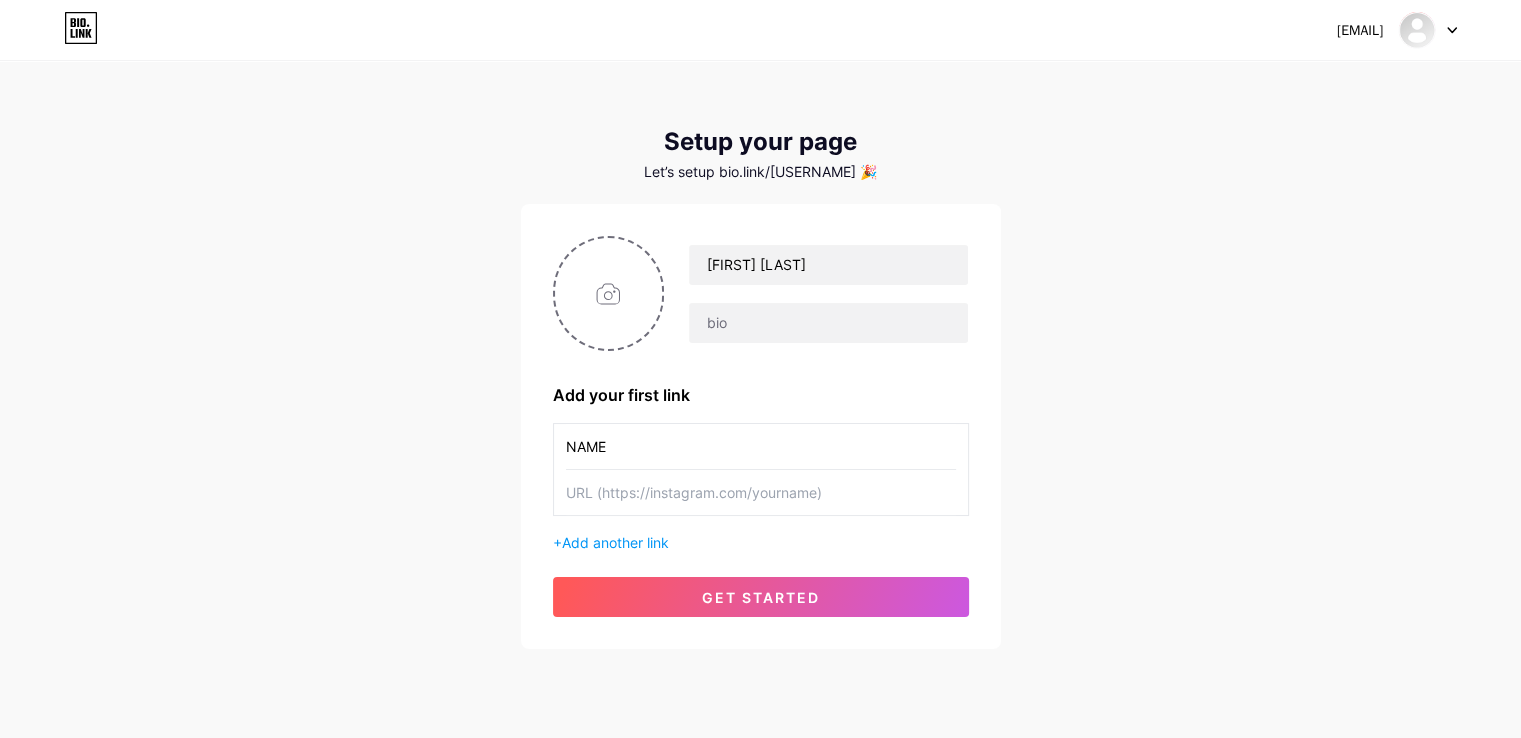 type on "NAME" 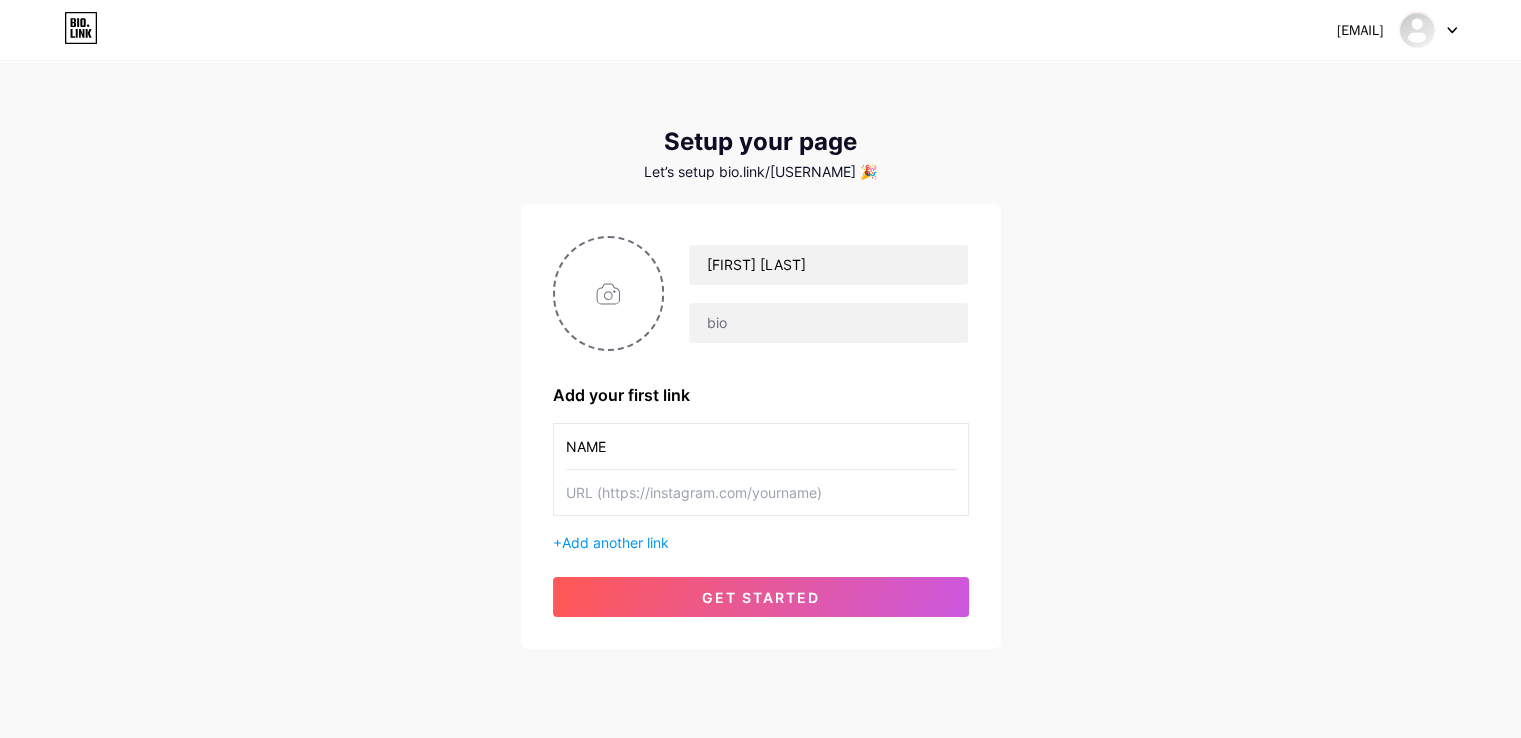 paste on "Name: [FIRST] [LAST] [LAST]" 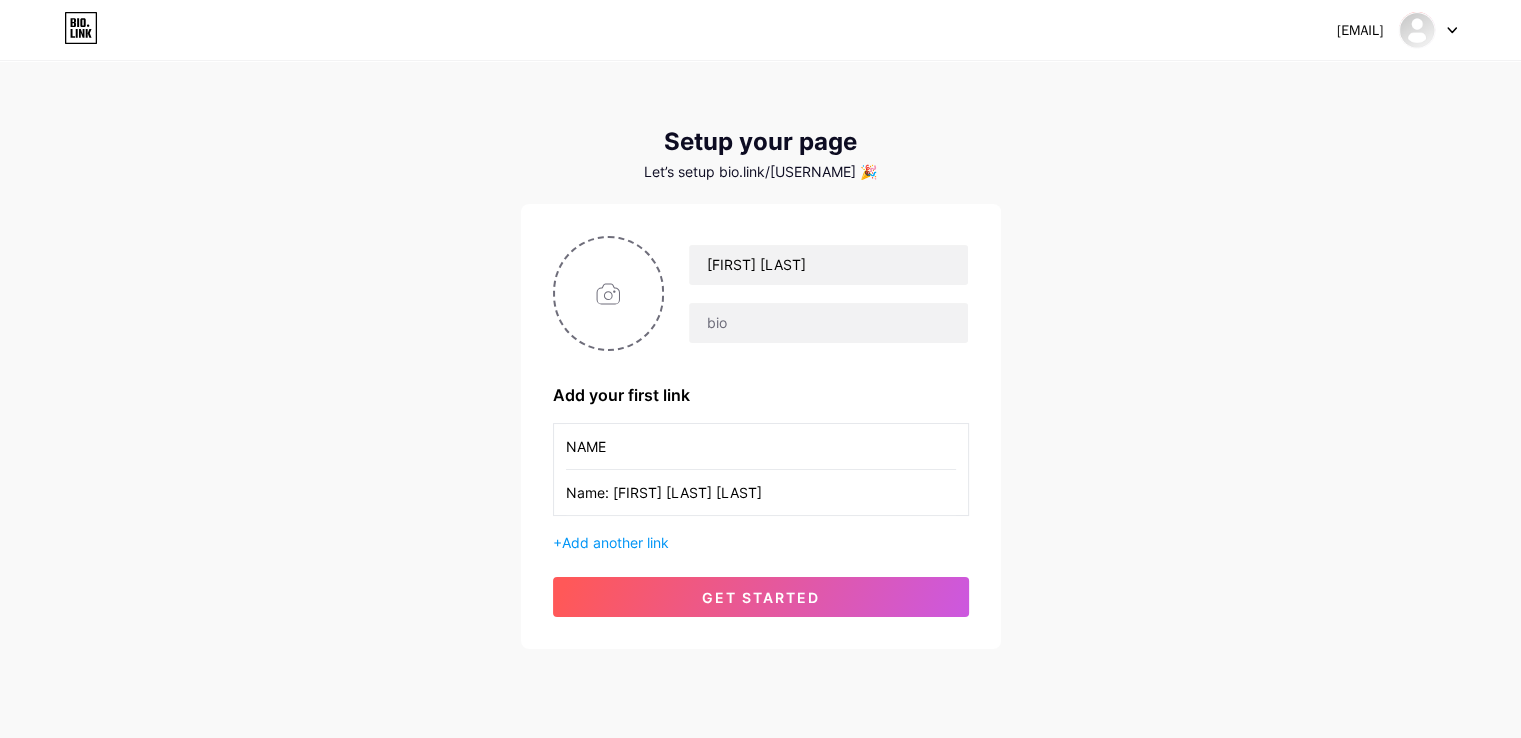 click on "Name: [FIRST] [LAST] [LAST]" at bounding box center [761, 492] 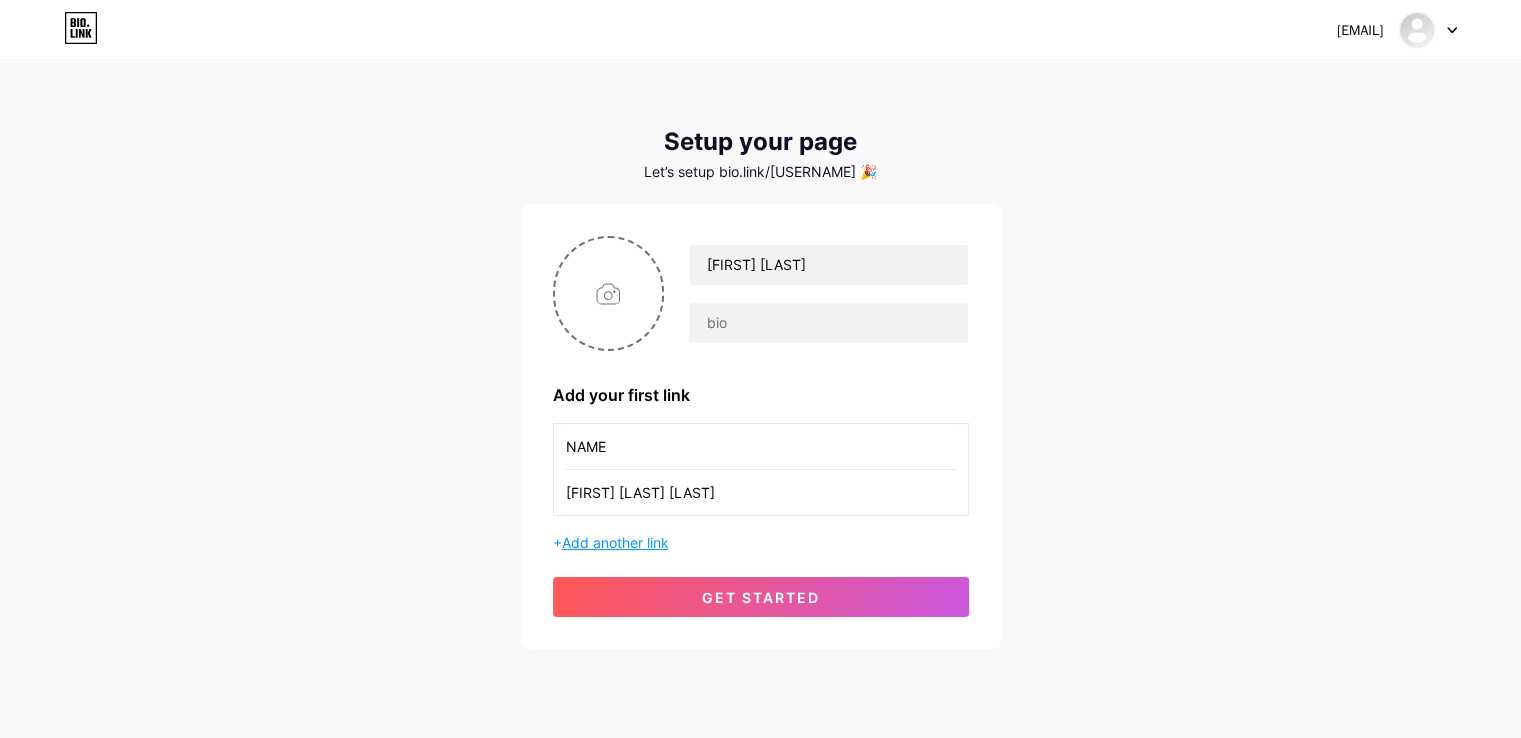 type on "[FIRST] [LAST] [LAST]" 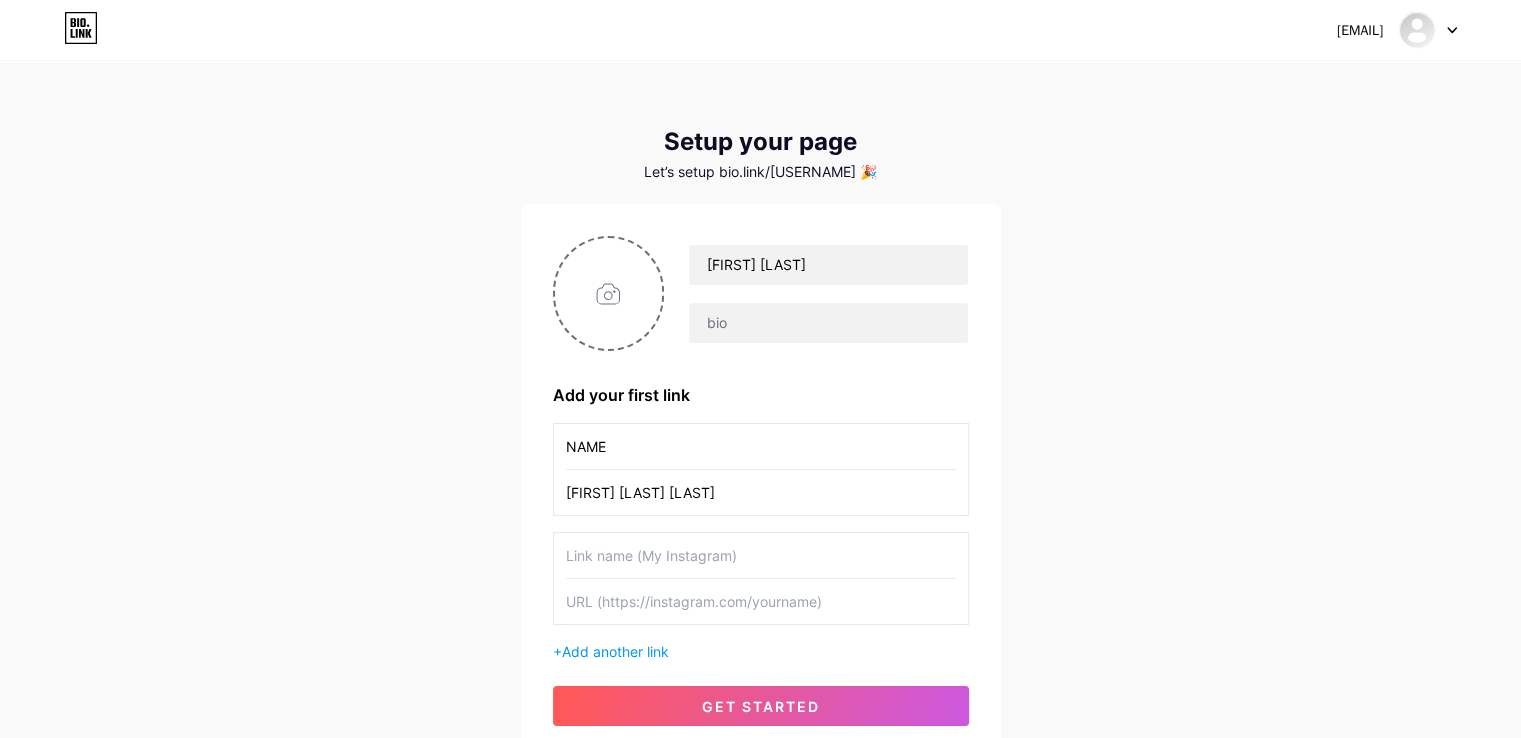 click at bounding box center (761, 555) 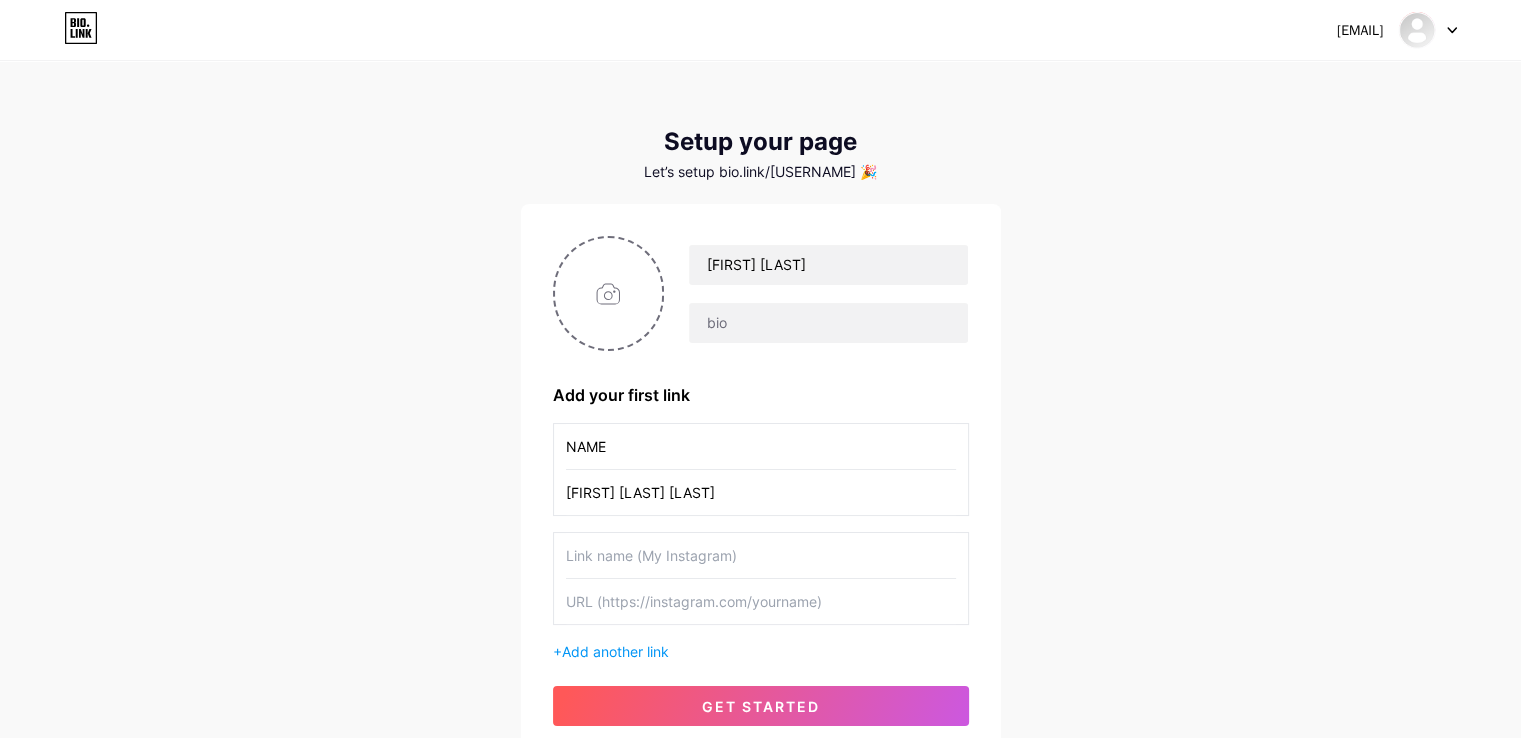 paste on "Phone Number / +[COUNTRYCODE] [PHONE]" 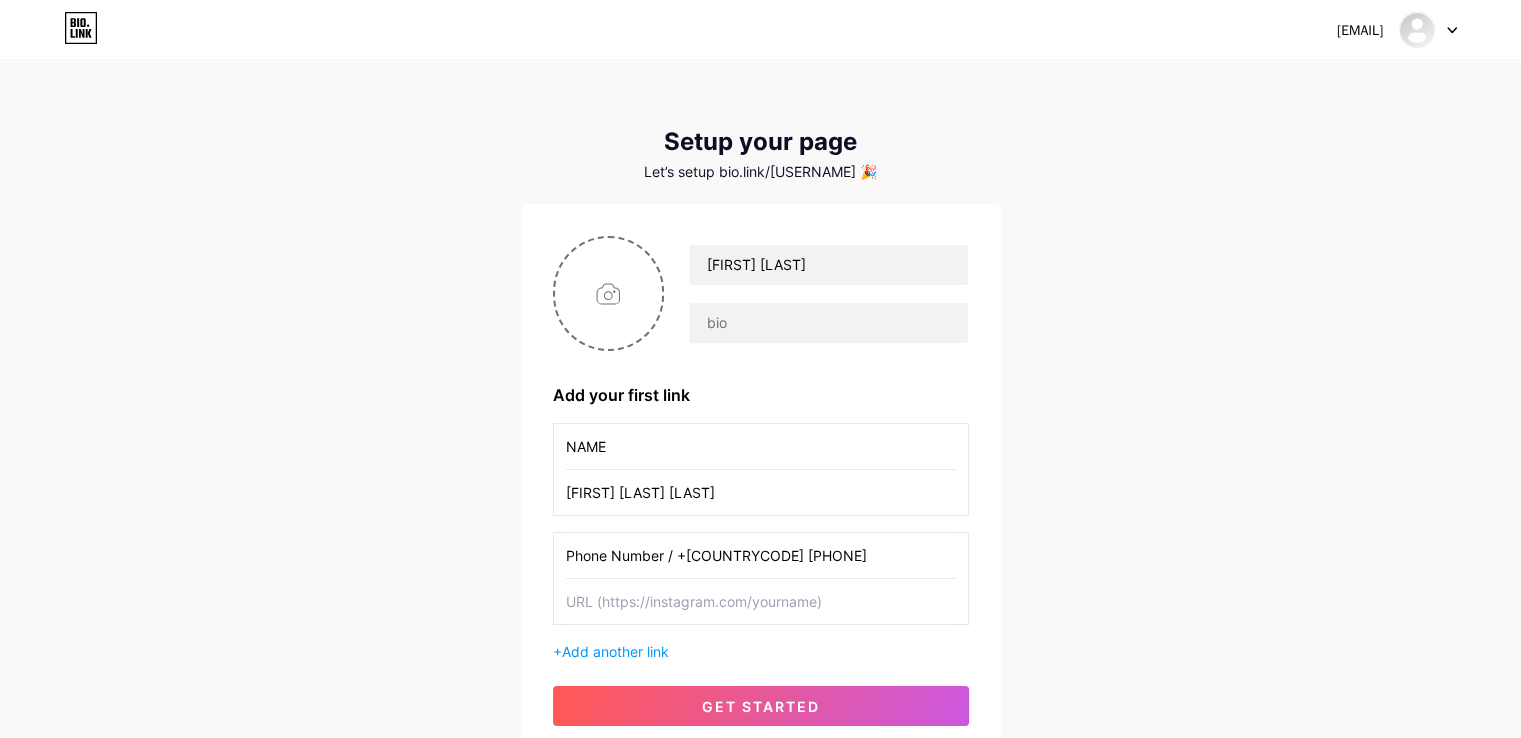 click on "Phone Number / +[COUNTRYCODE] [PHONE]" at bounding box center [761, 555] 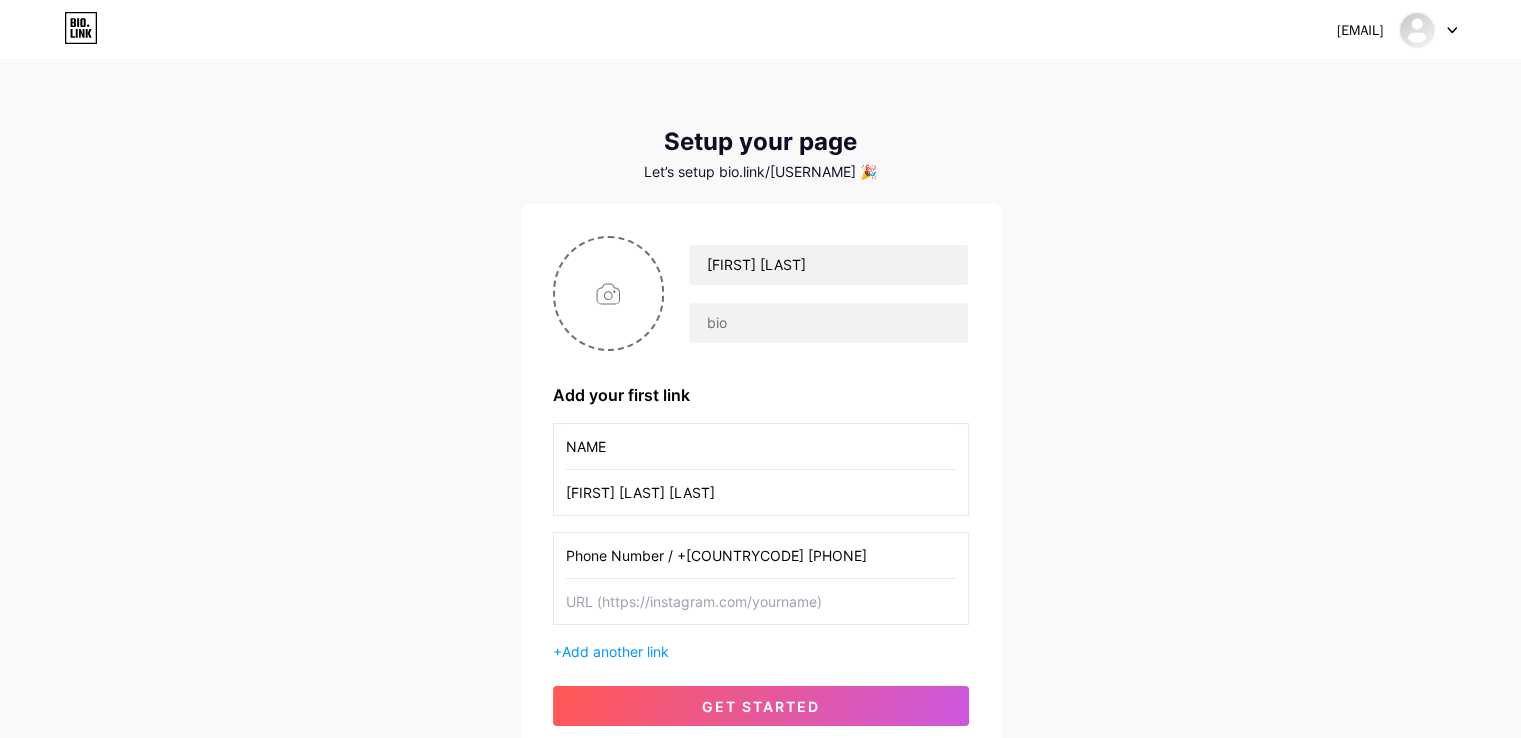drag, startPoint x: 789, startPoint y: 550, endPoint x: 676, endPoint y: 561, distance: 113.534134 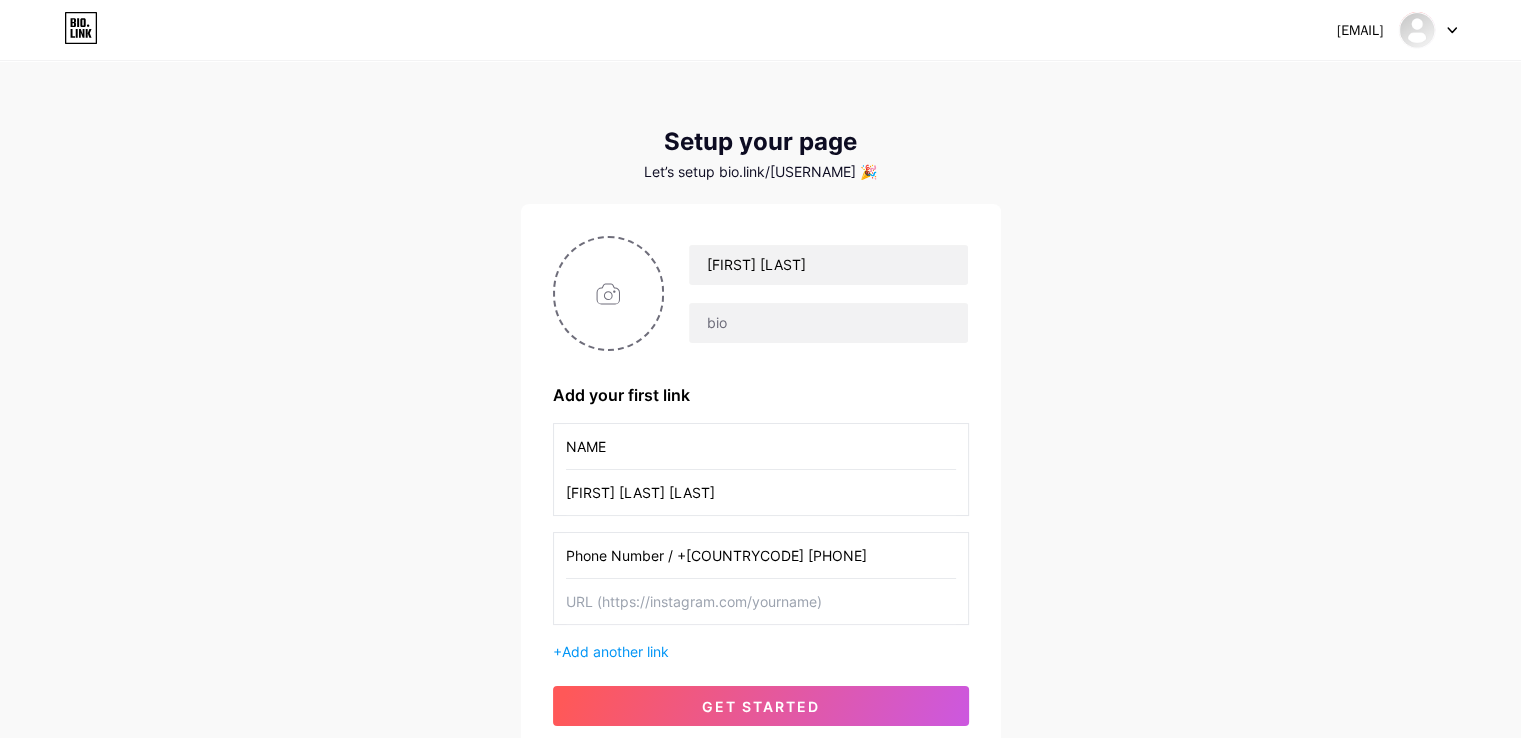 click on "Phone Number / +[COUNTRYCODE] [PHONE]" at bounding box center (761, 555) 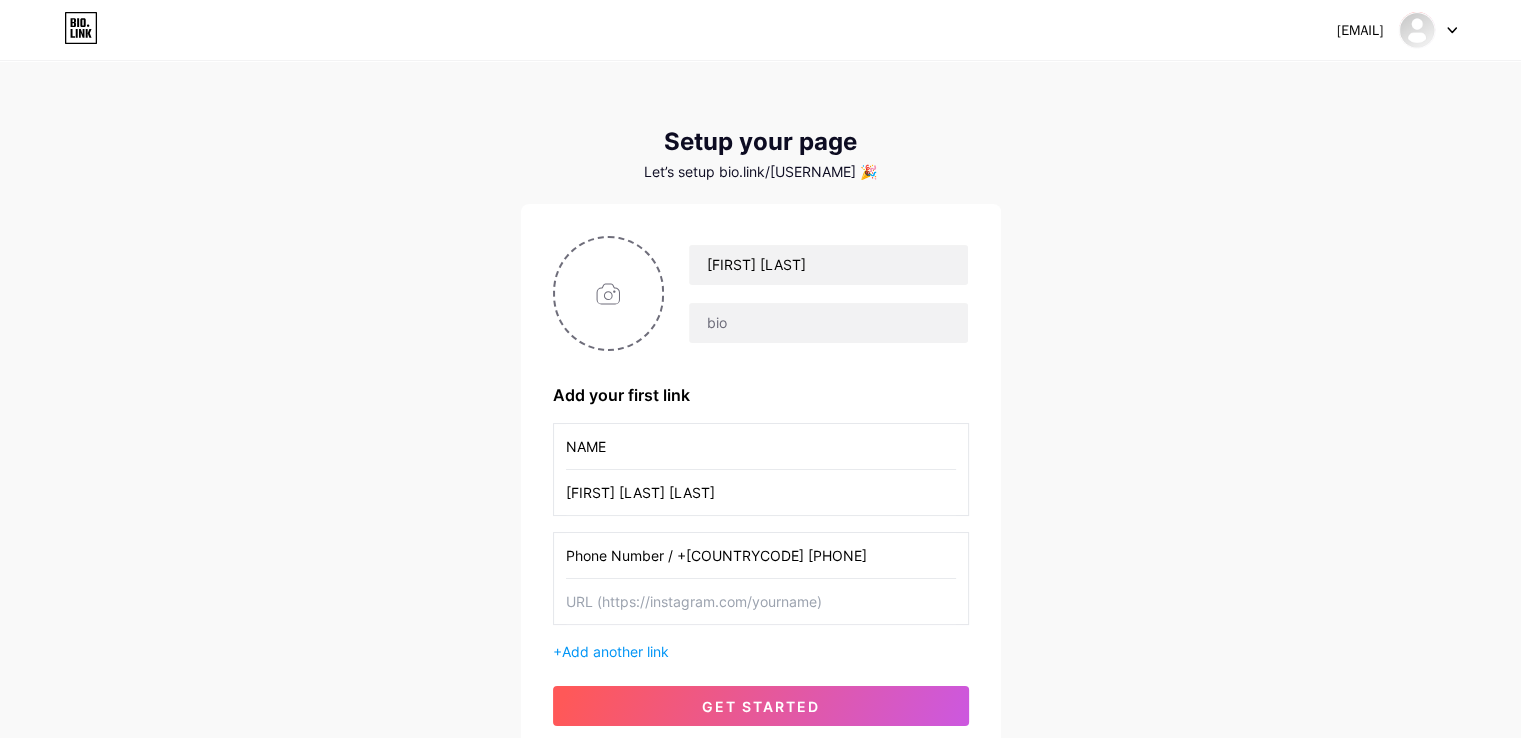 paste on "Phone Number /" 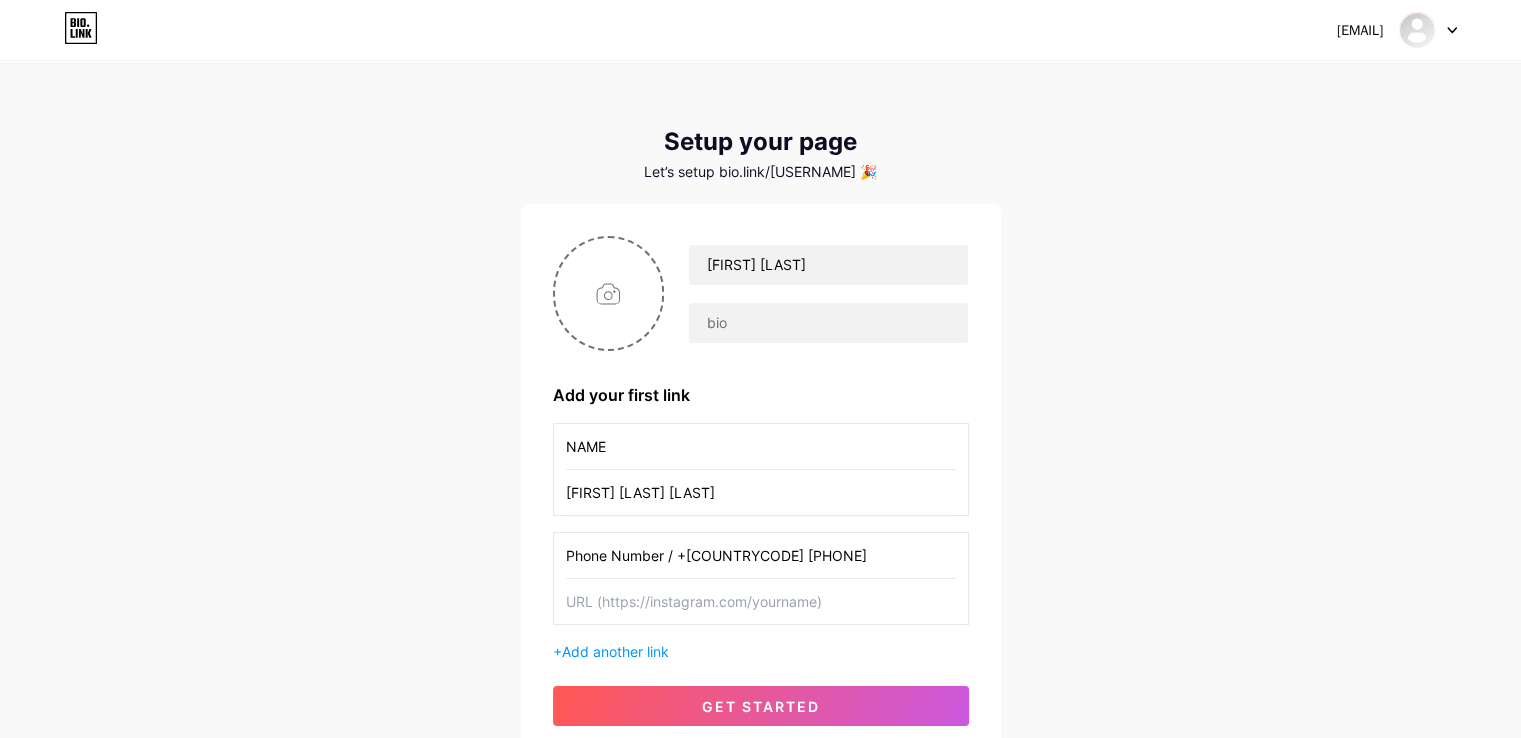 type on "Phone Number / +[COUNTRYCODE] [PHONE]" 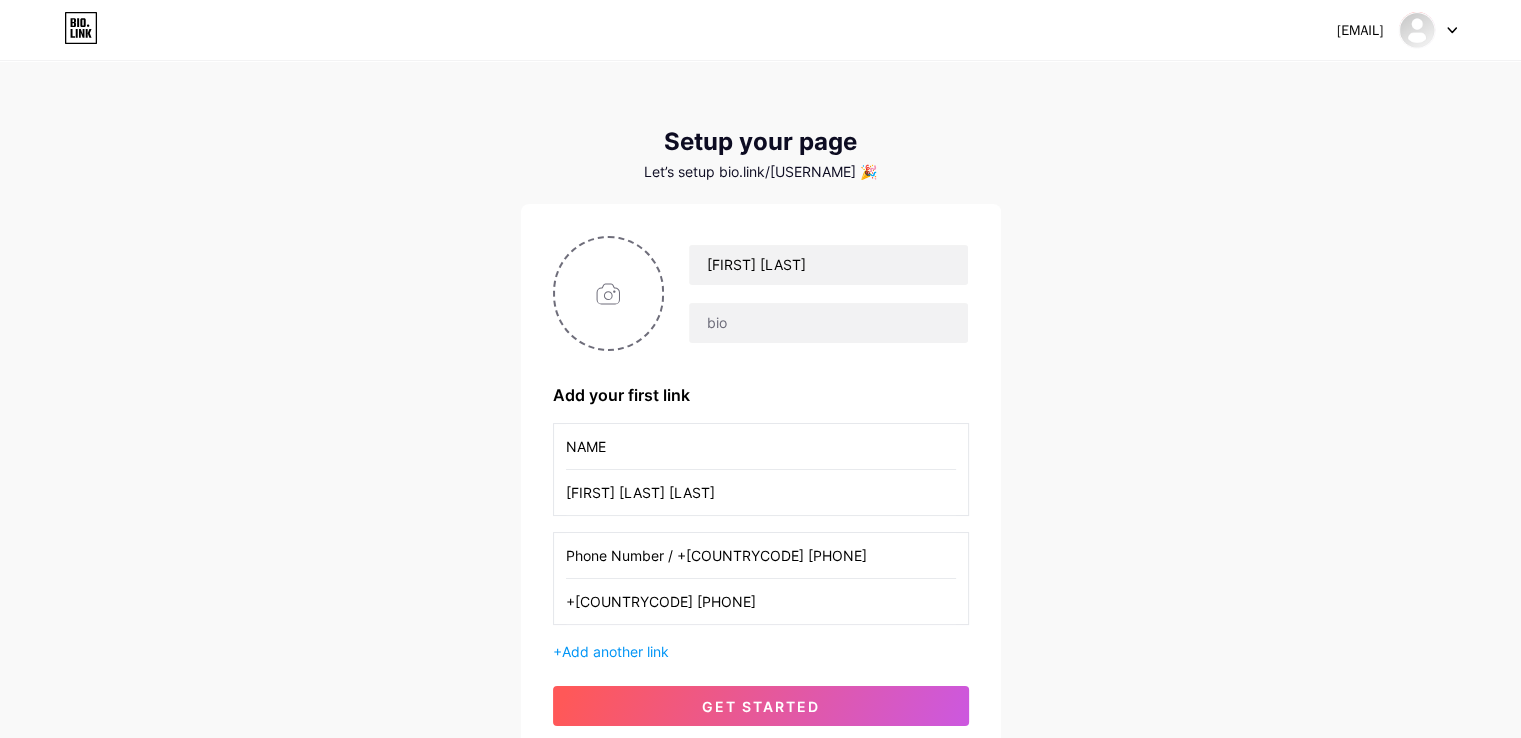 type on "+[COUNTRYCODE] [PHONE]" 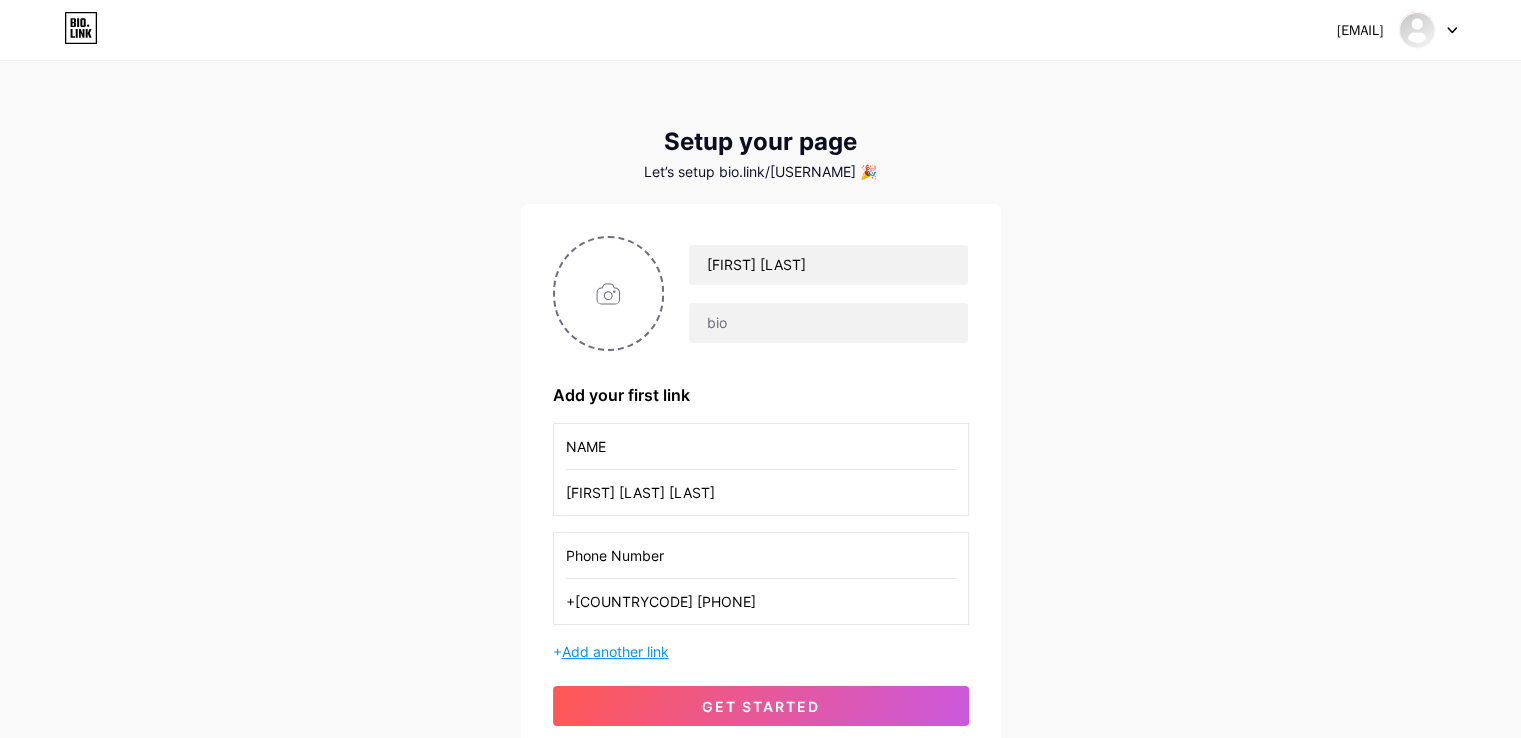 type on "Phone Number" 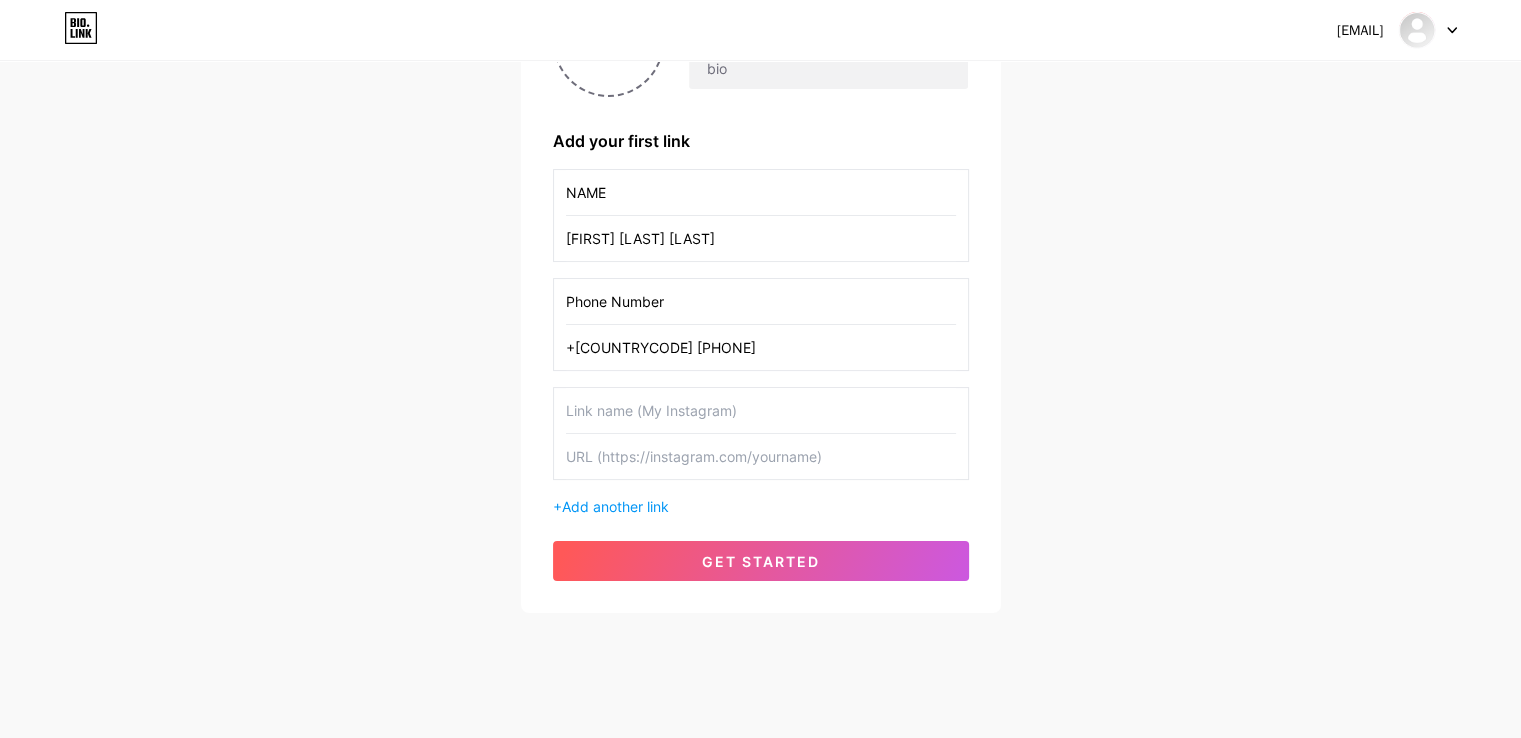scroll, scrollTop: 272, scrollLeft: 0, axis: vertical 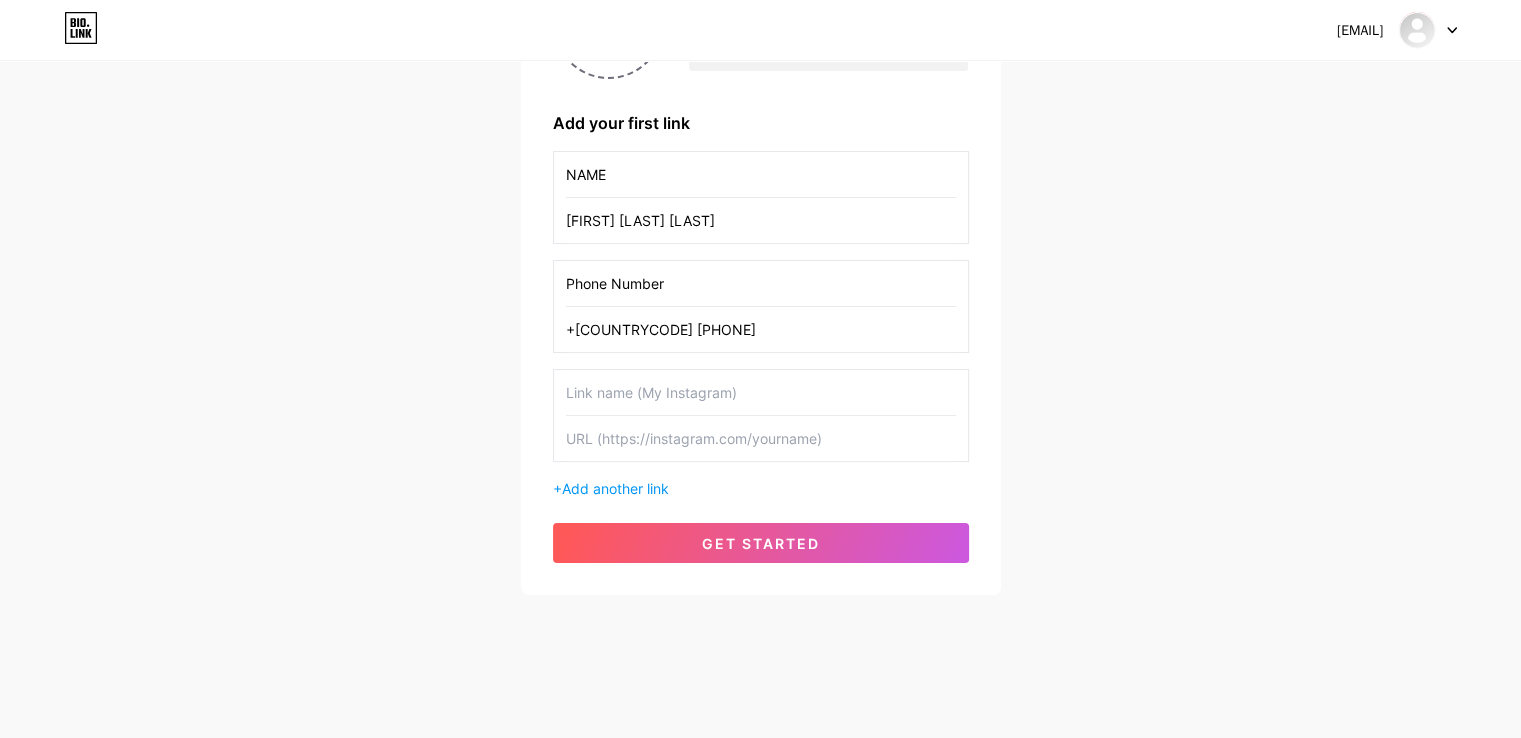 click at bounding box center [761, 392] 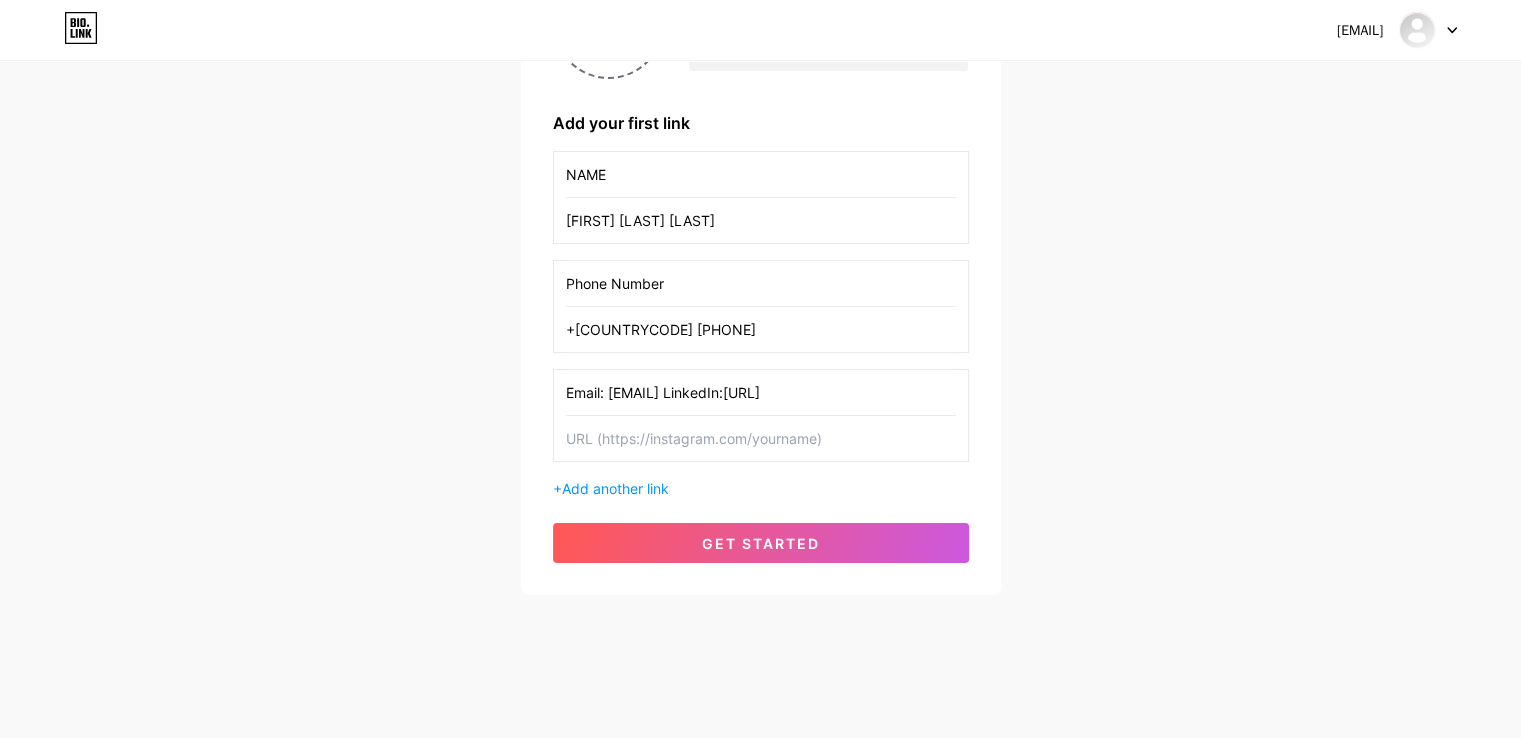 scroll, scrollTop: 0, scrollLeft: 0, axis: both 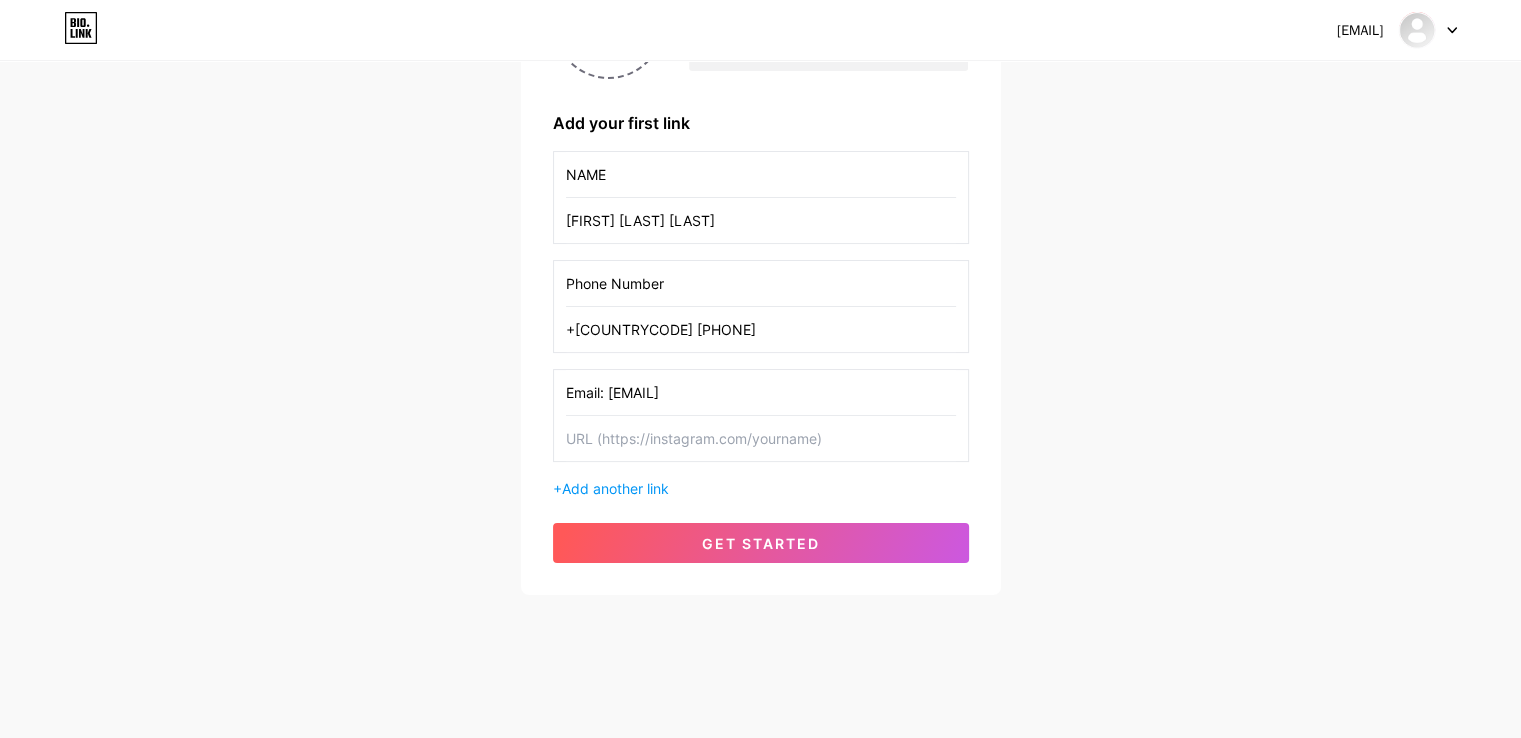 drag, startPoint x: 756, startPoint y: 390, endPoint x: 611, endPoint y: 385, distance: 145.08618 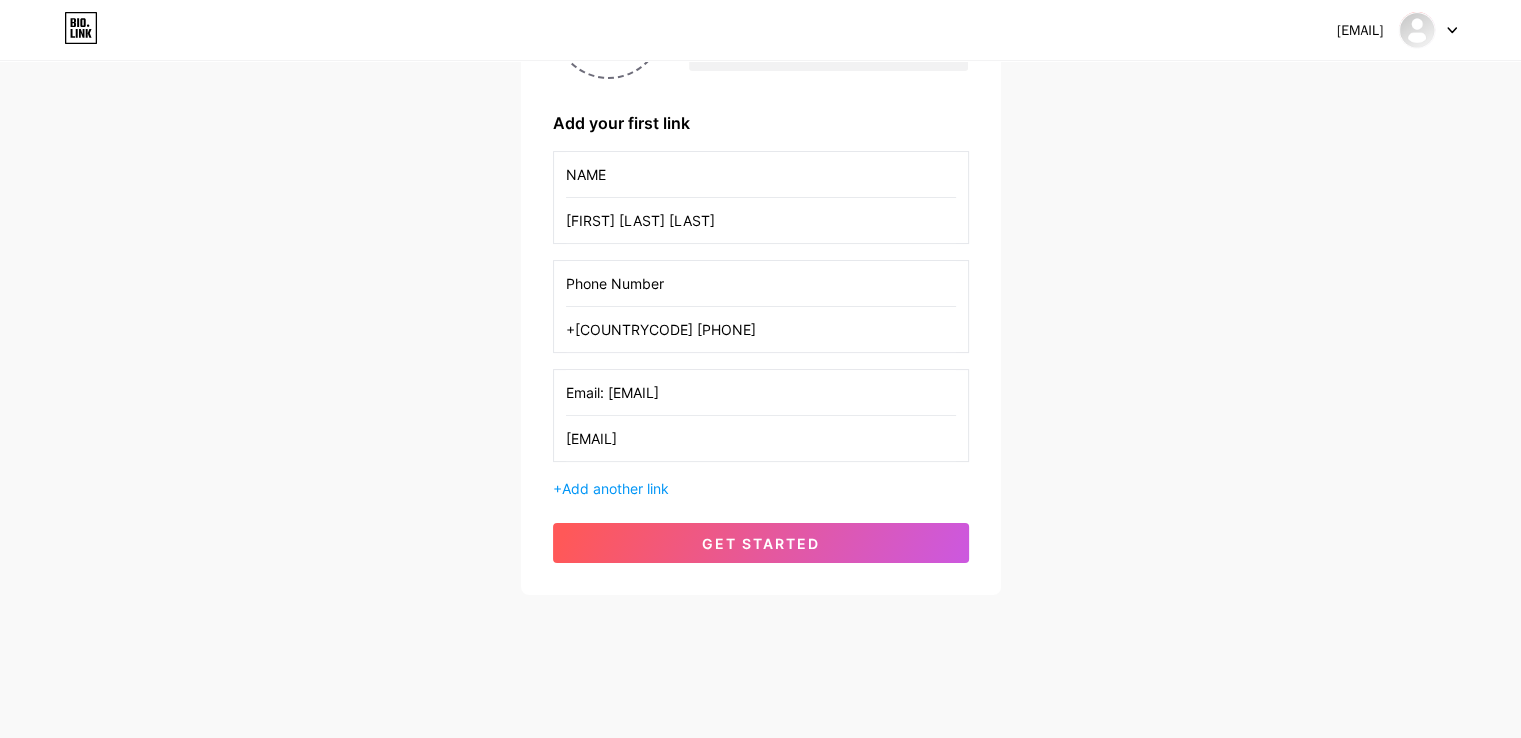 type on "[EMAIL]" 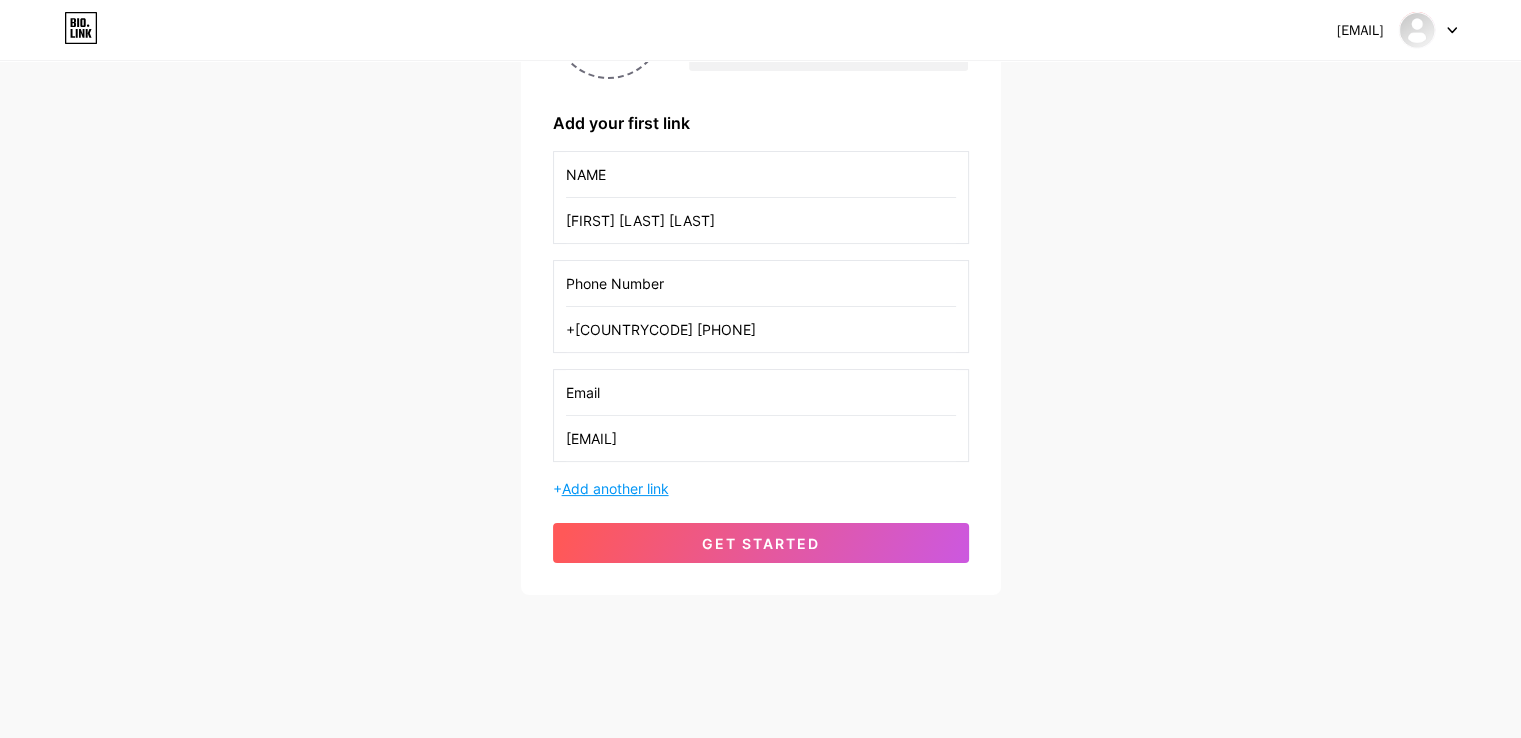 type on "Email" 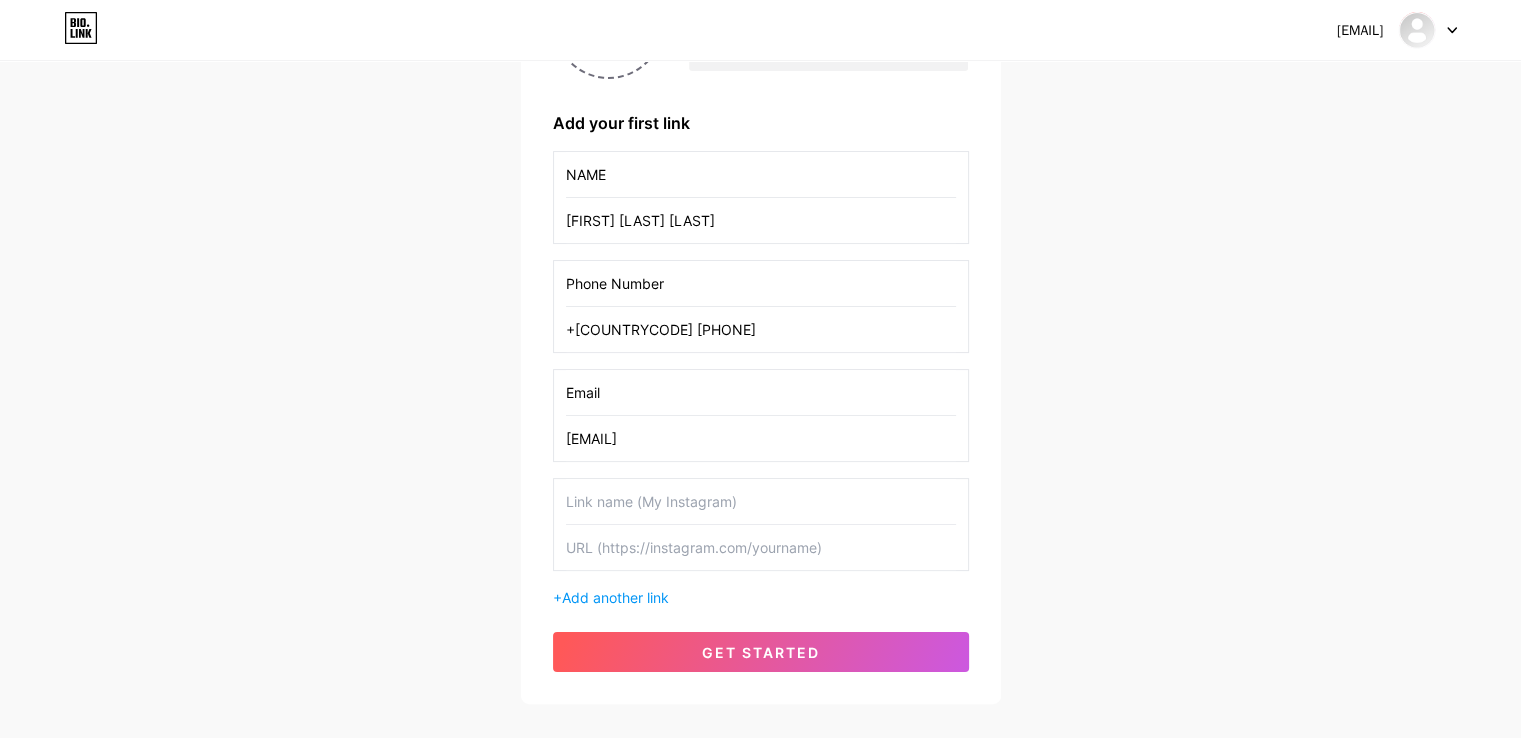 click at bounding box center [761, 501] 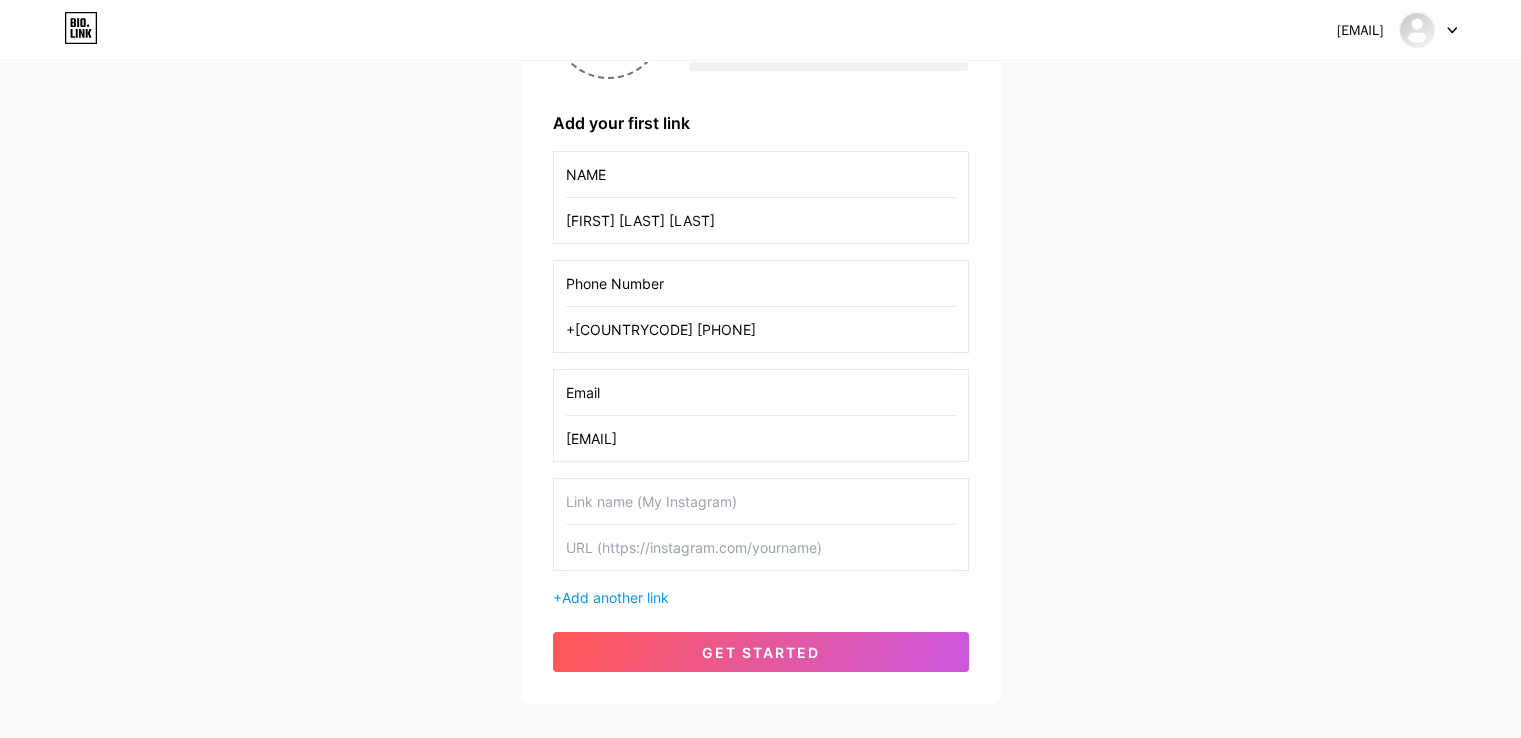 paste on "Email: [EMAIL] LinkedIn:[URL]" 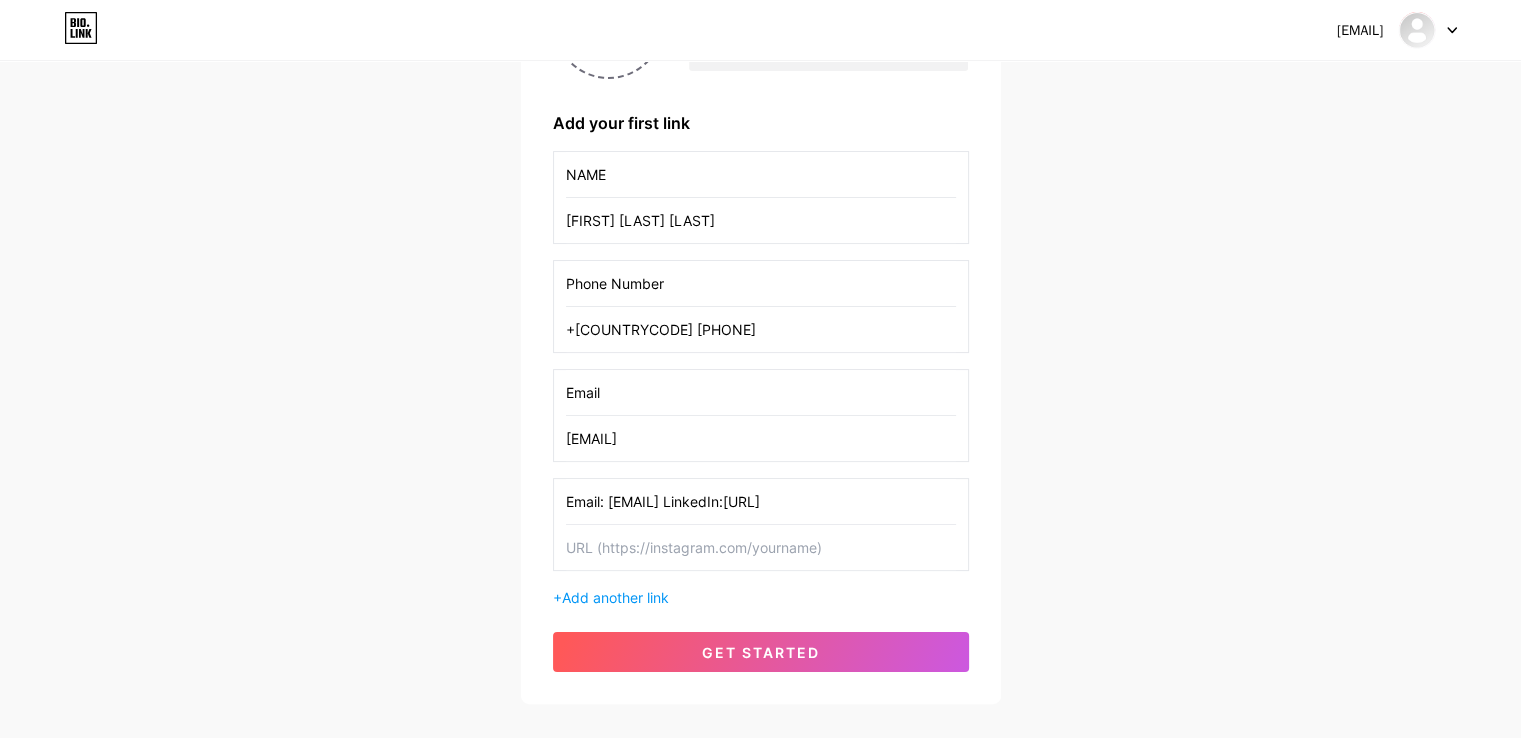 scroll, scrollTop: 0, scrollLeft: 160, axis: horizontal 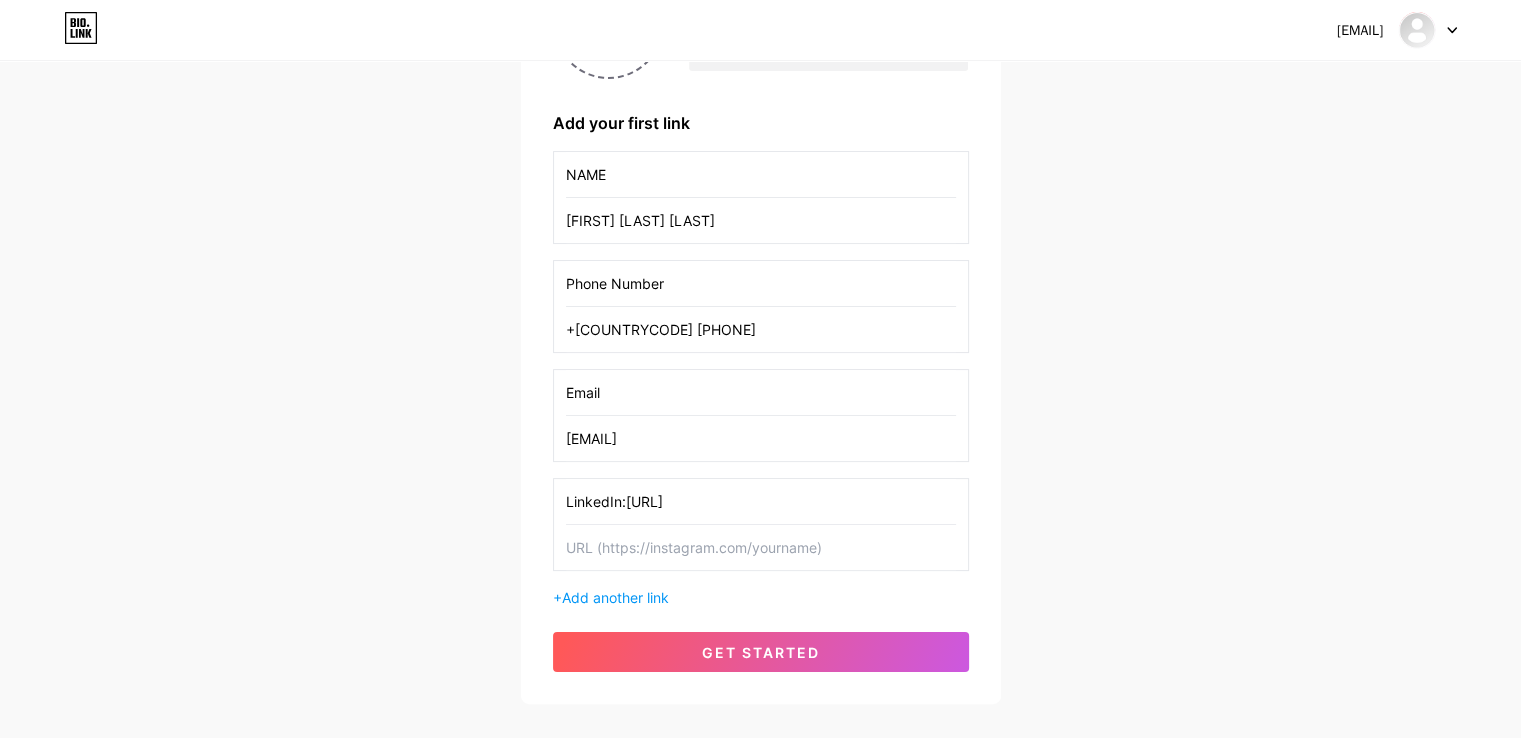 drag, startPoint x: 901, startPoint y: 499, endPoint x: 628, endPoint y: 533, distance: 275.10907 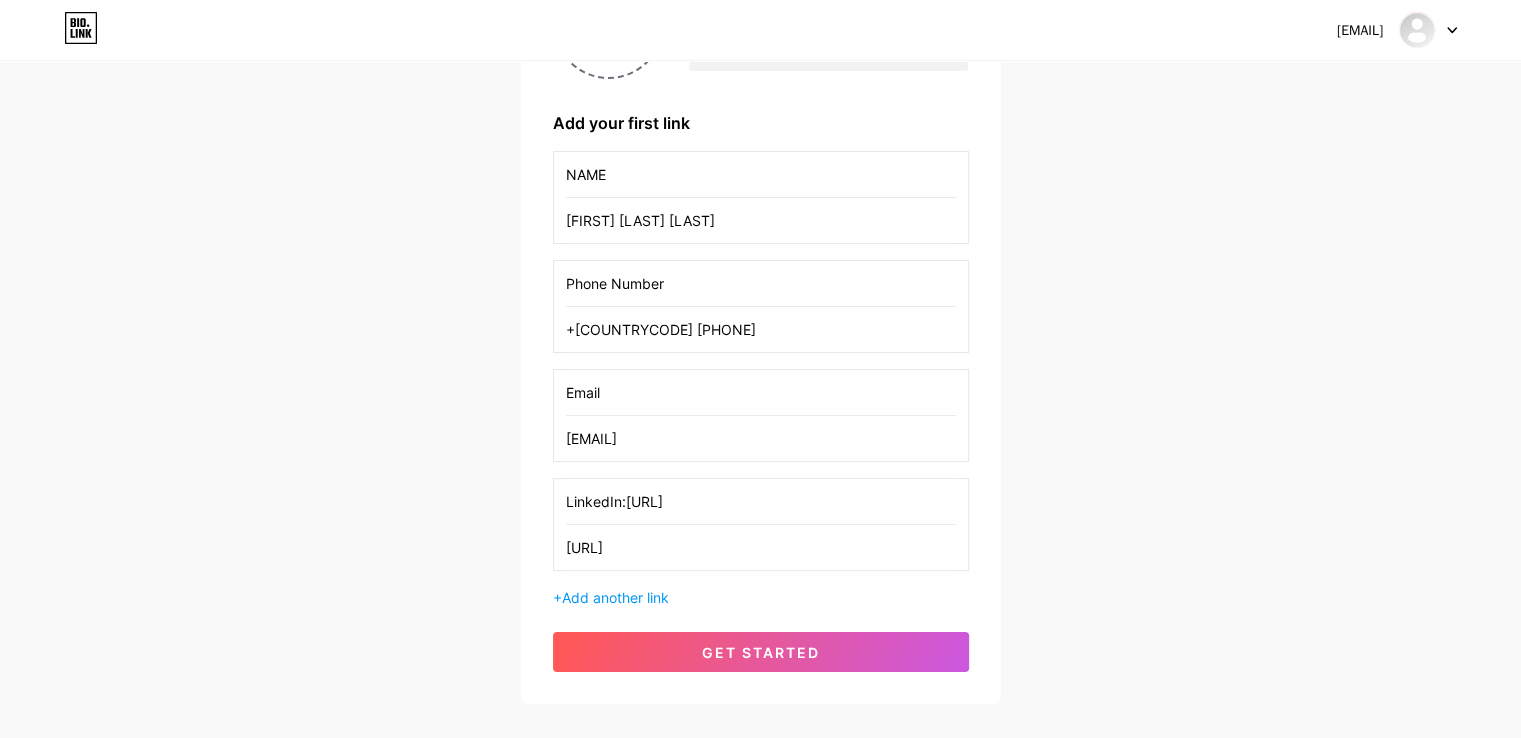 type on "[URL]" 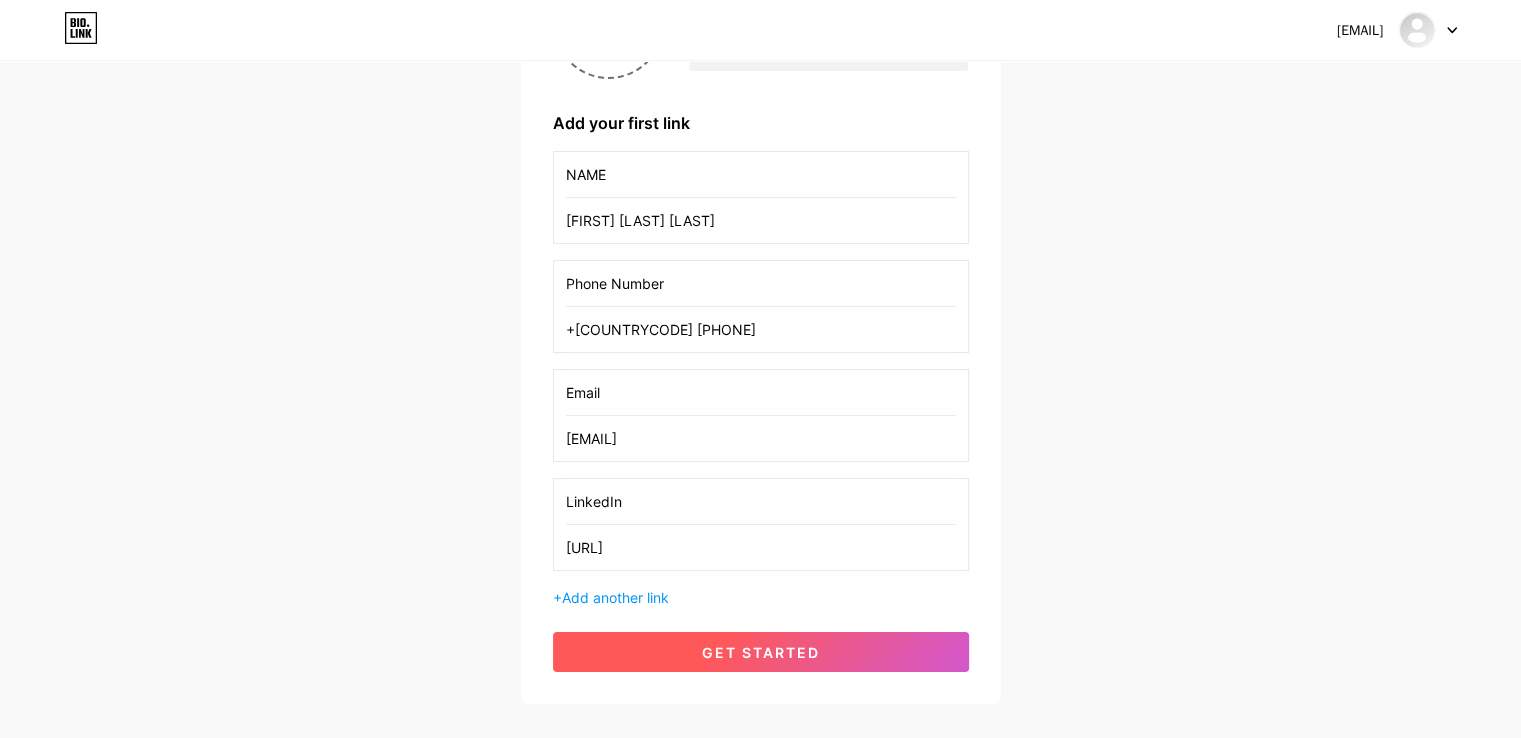 type on "LinkedIn" 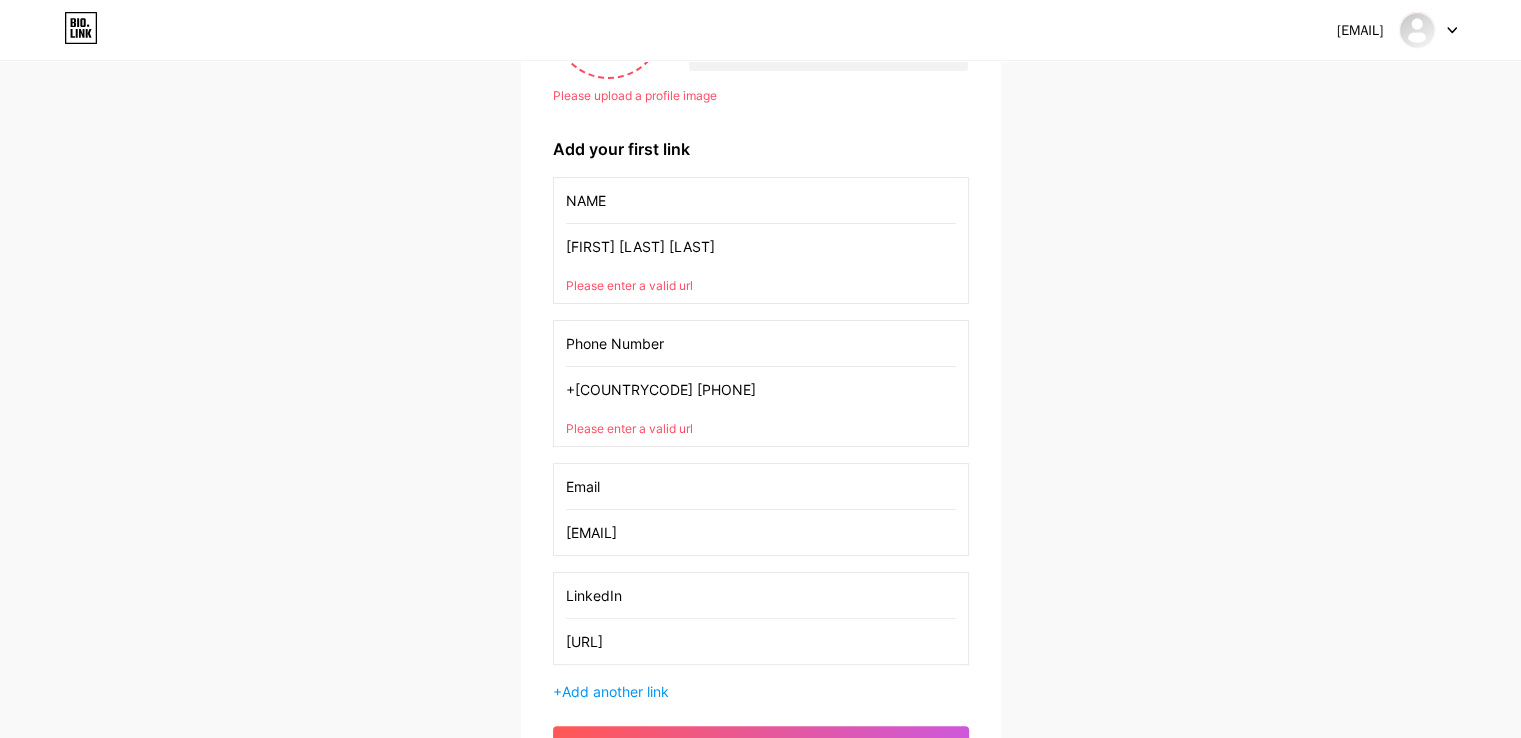 click on "+[COUNTRYCODE] [PHONE]   Please enter a valid url" at bounding box center (761, 402) 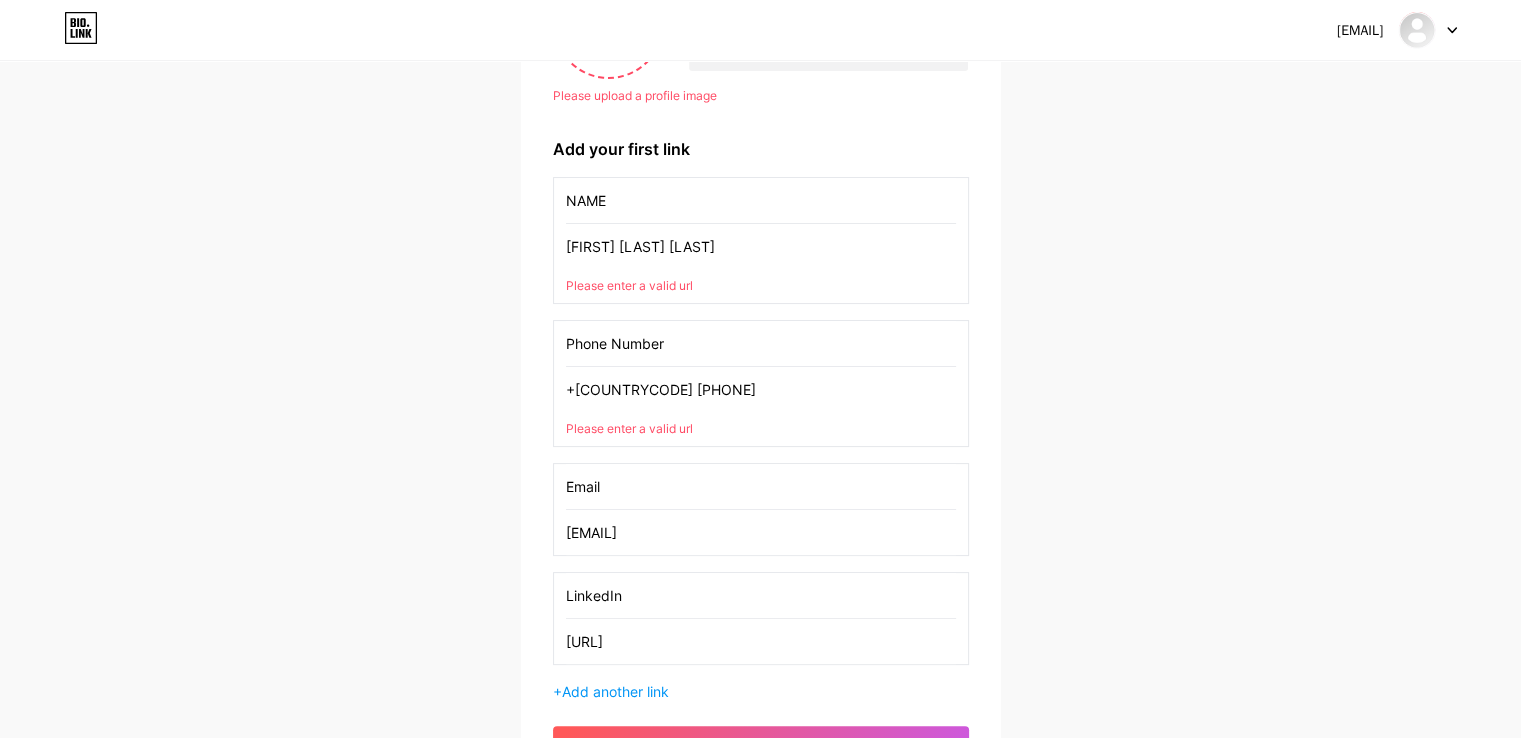 click on "Phone Number" at bounding box center [761, 343] 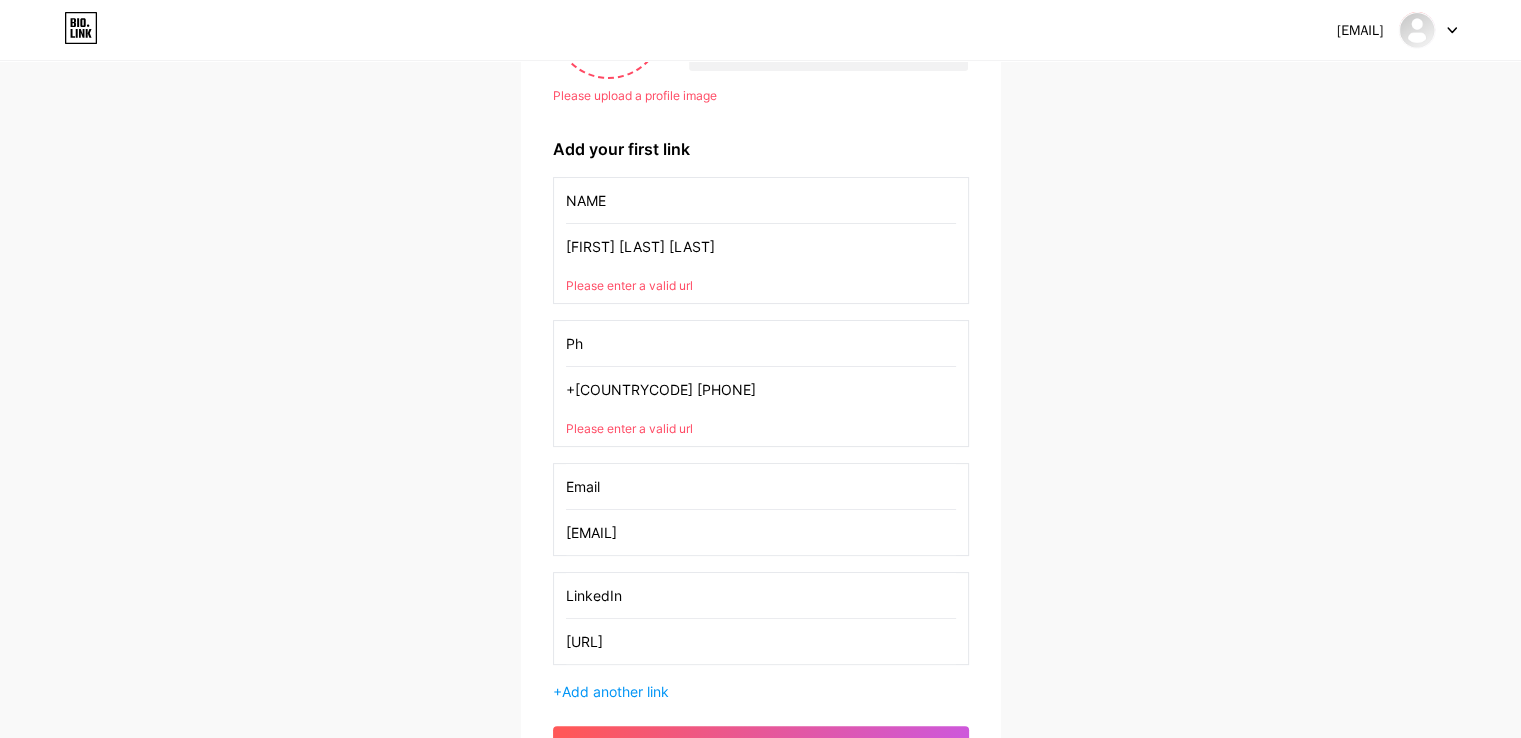 type on "P" 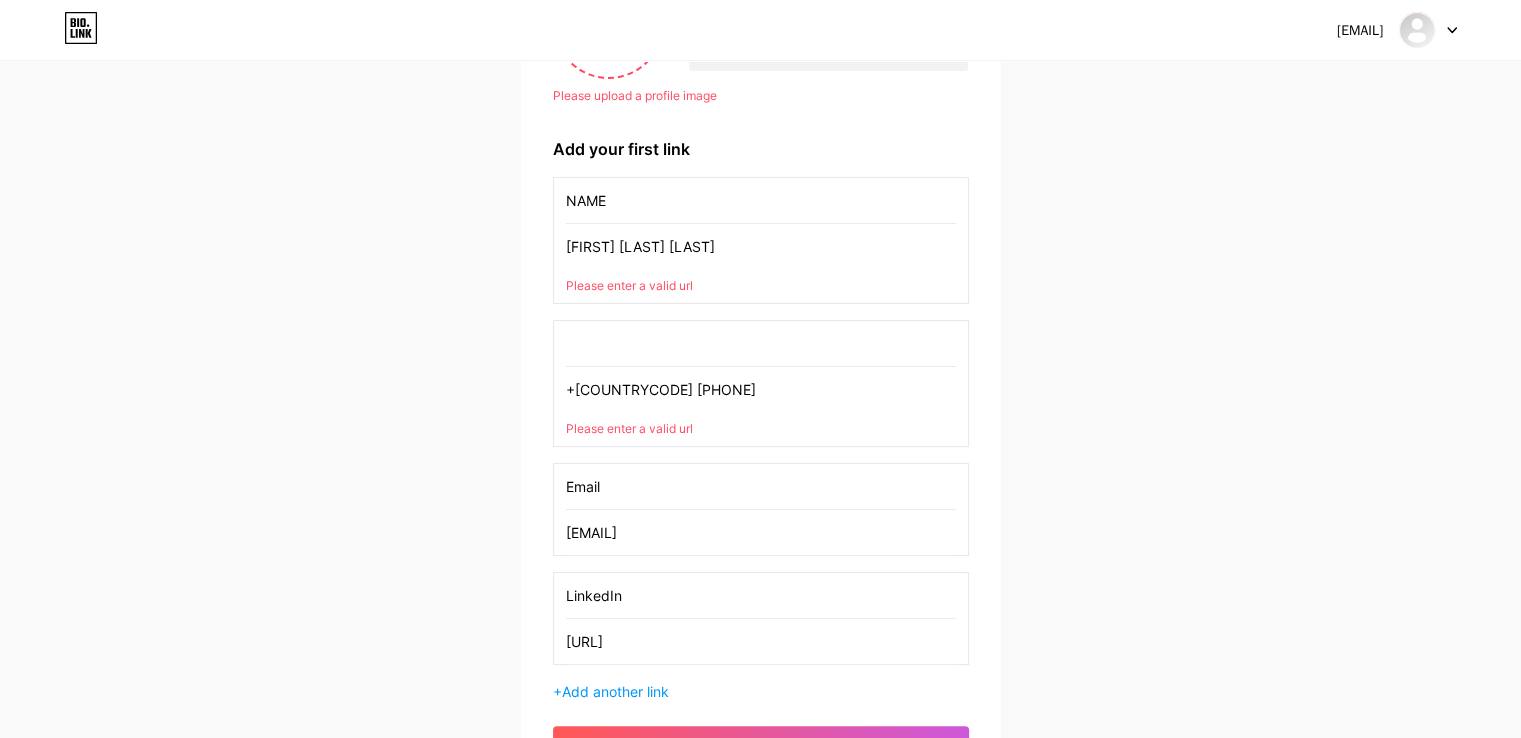type 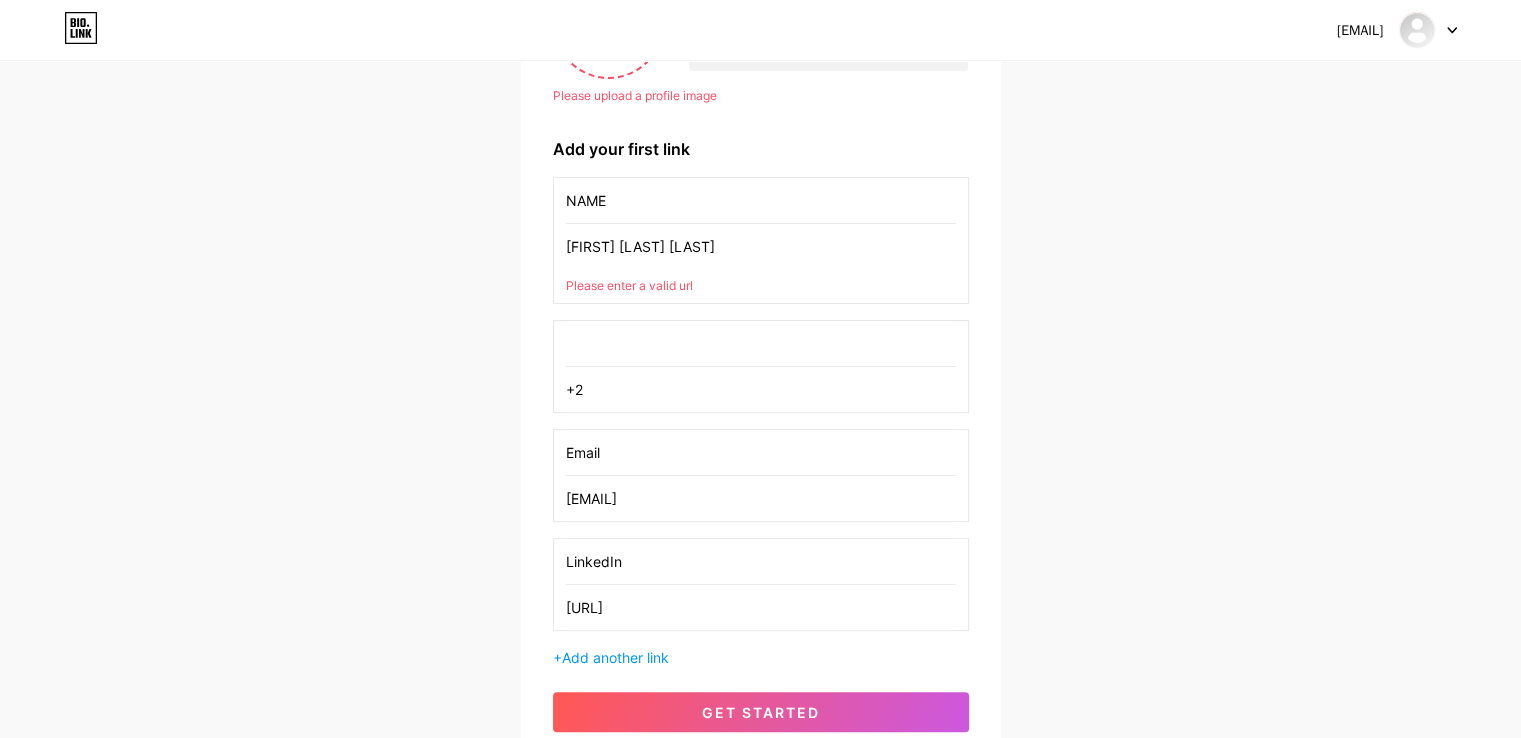 type on "+" 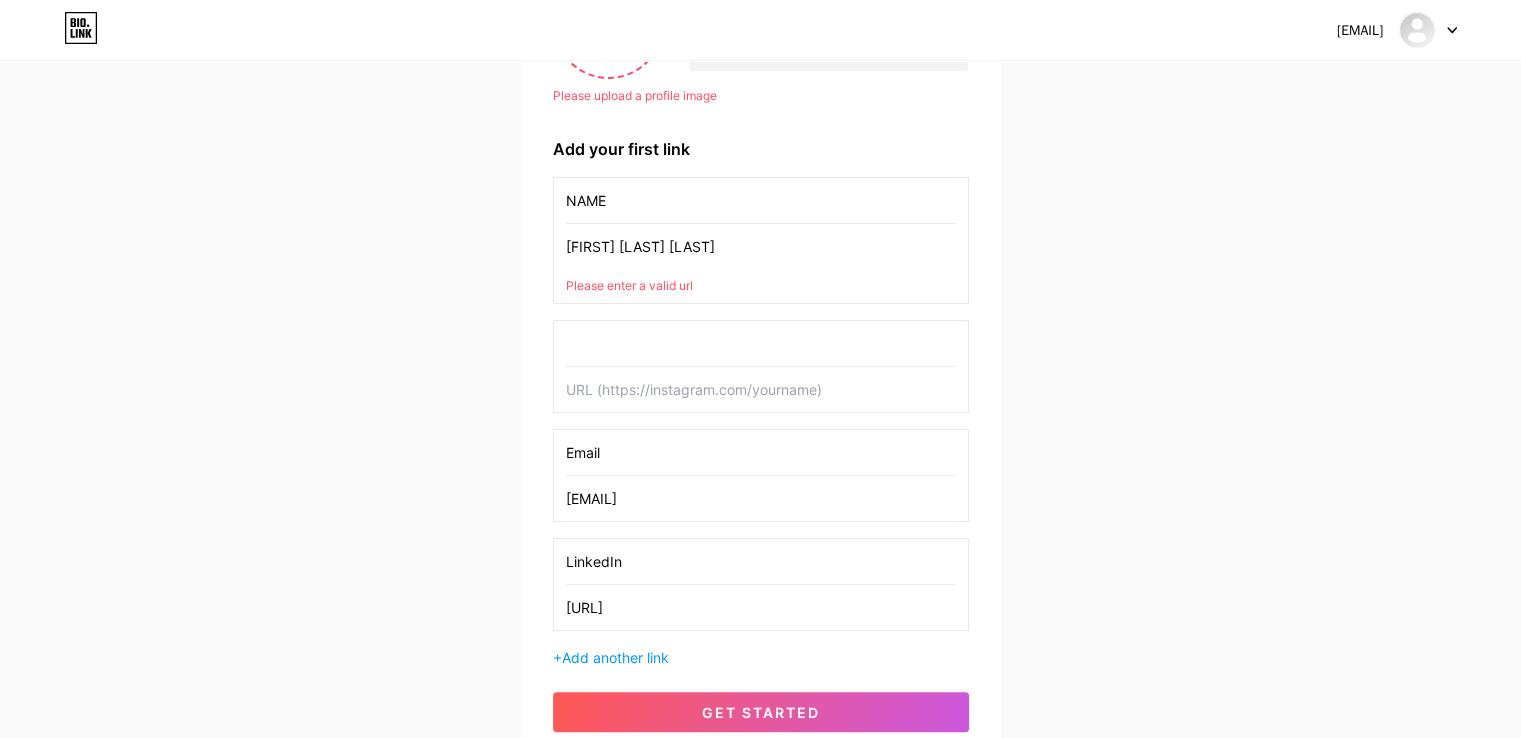 type 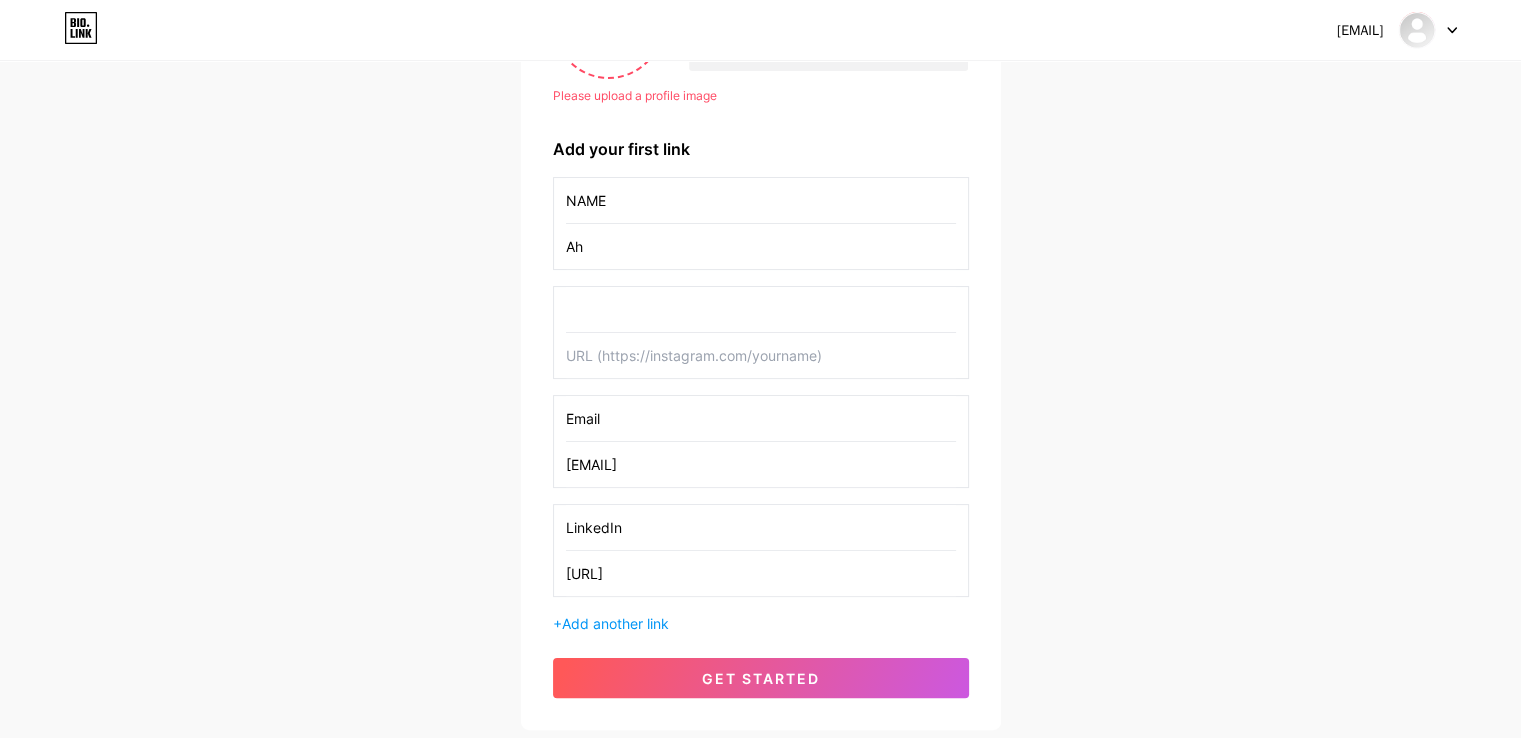 type on "A" 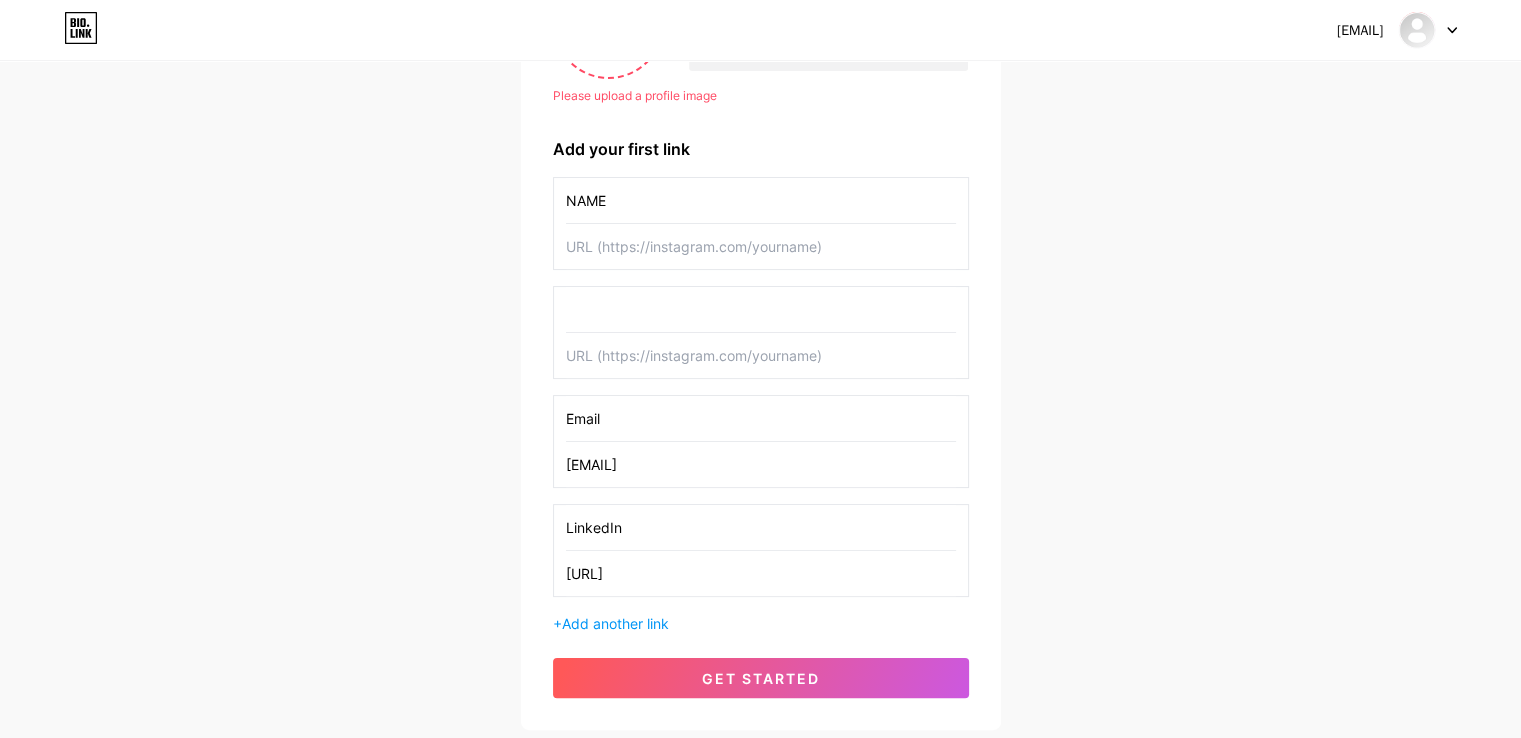 type 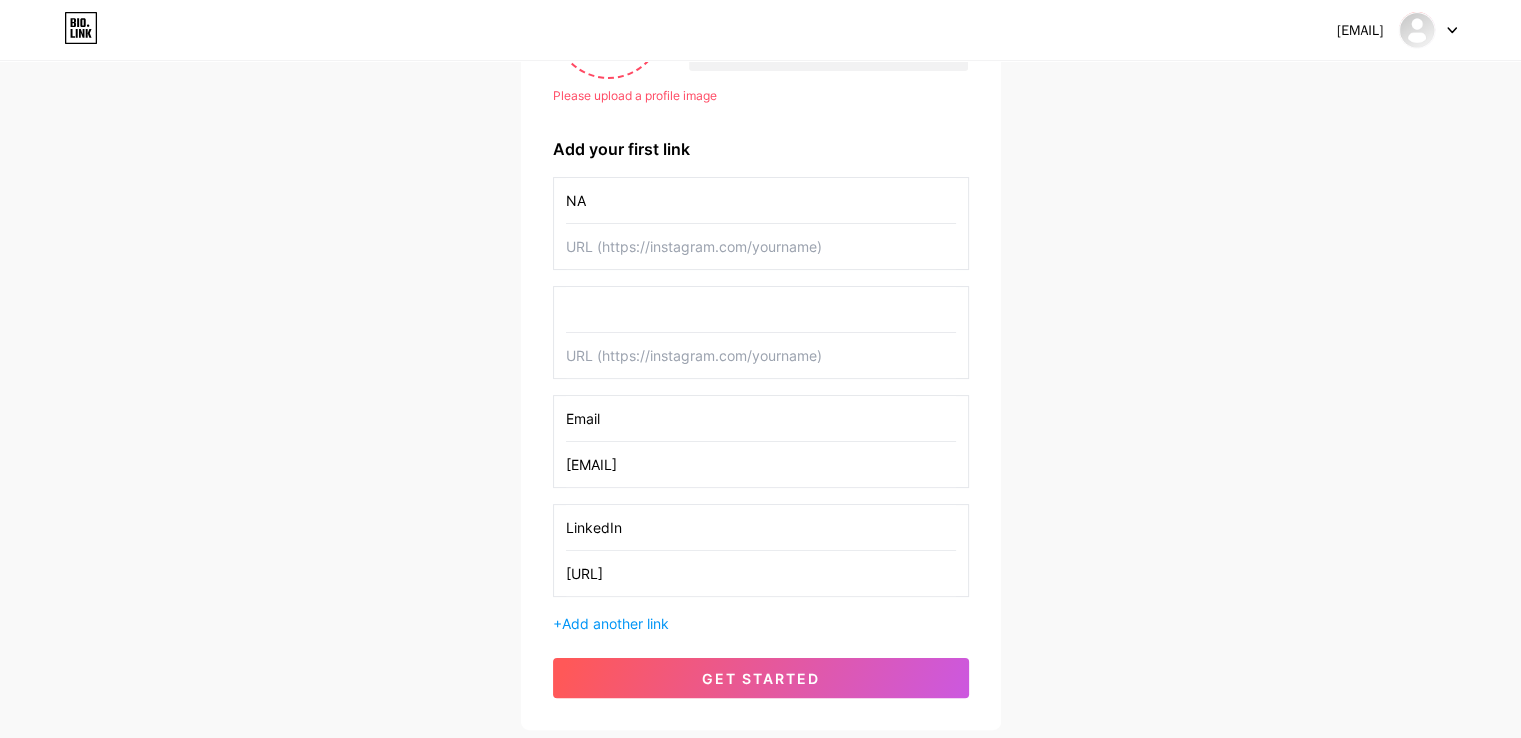 type on "N" 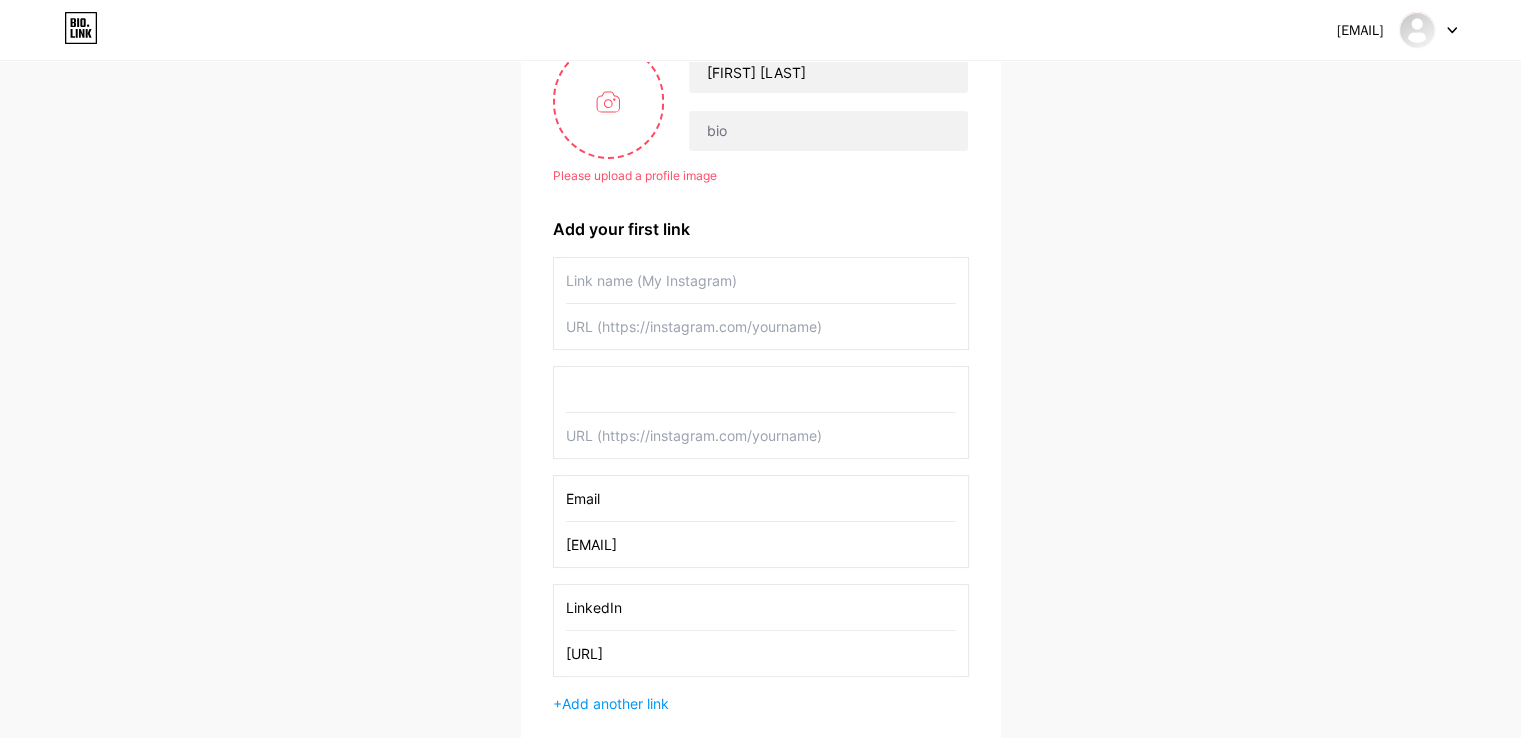 scroll, scrollTop: 69, scrollLeft: 0, axis: vertical 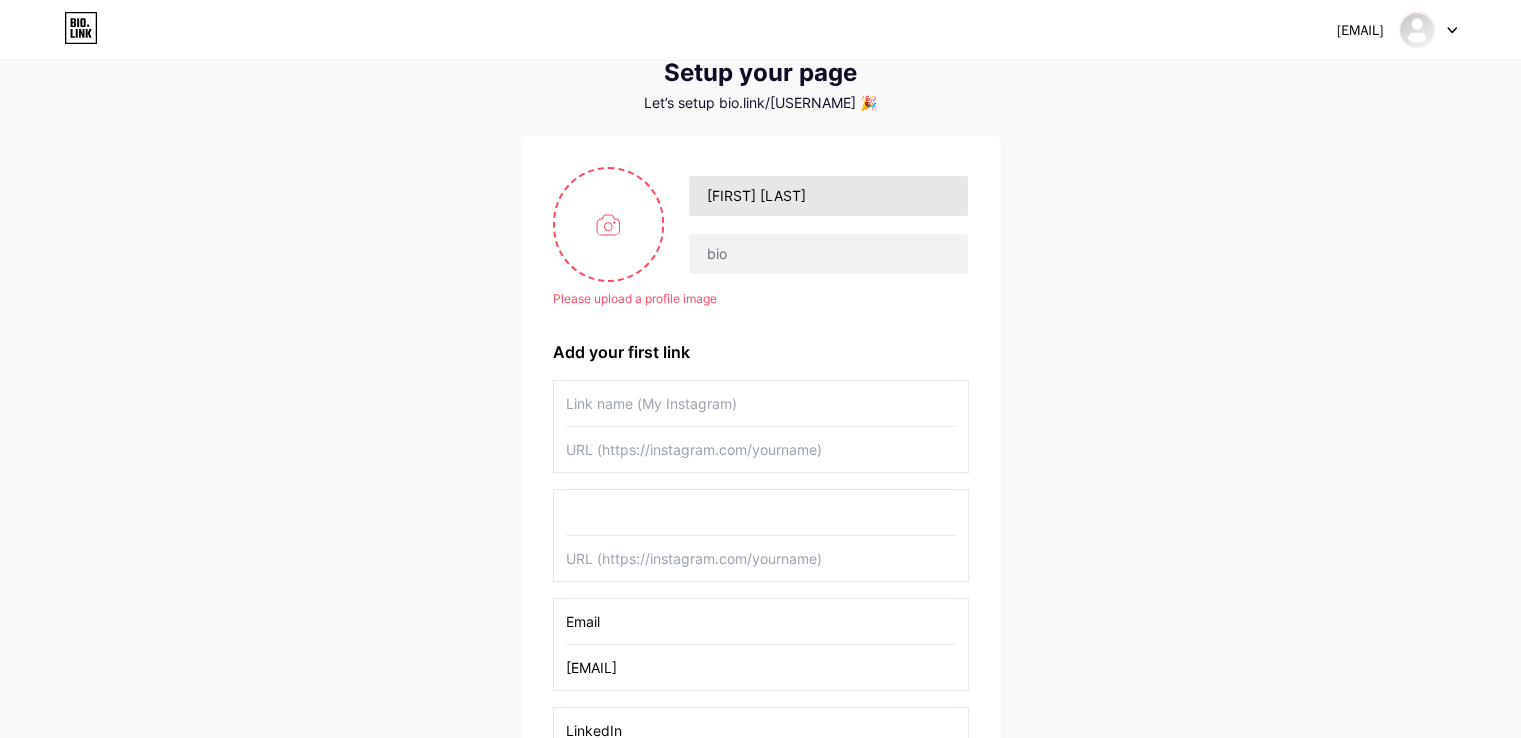type 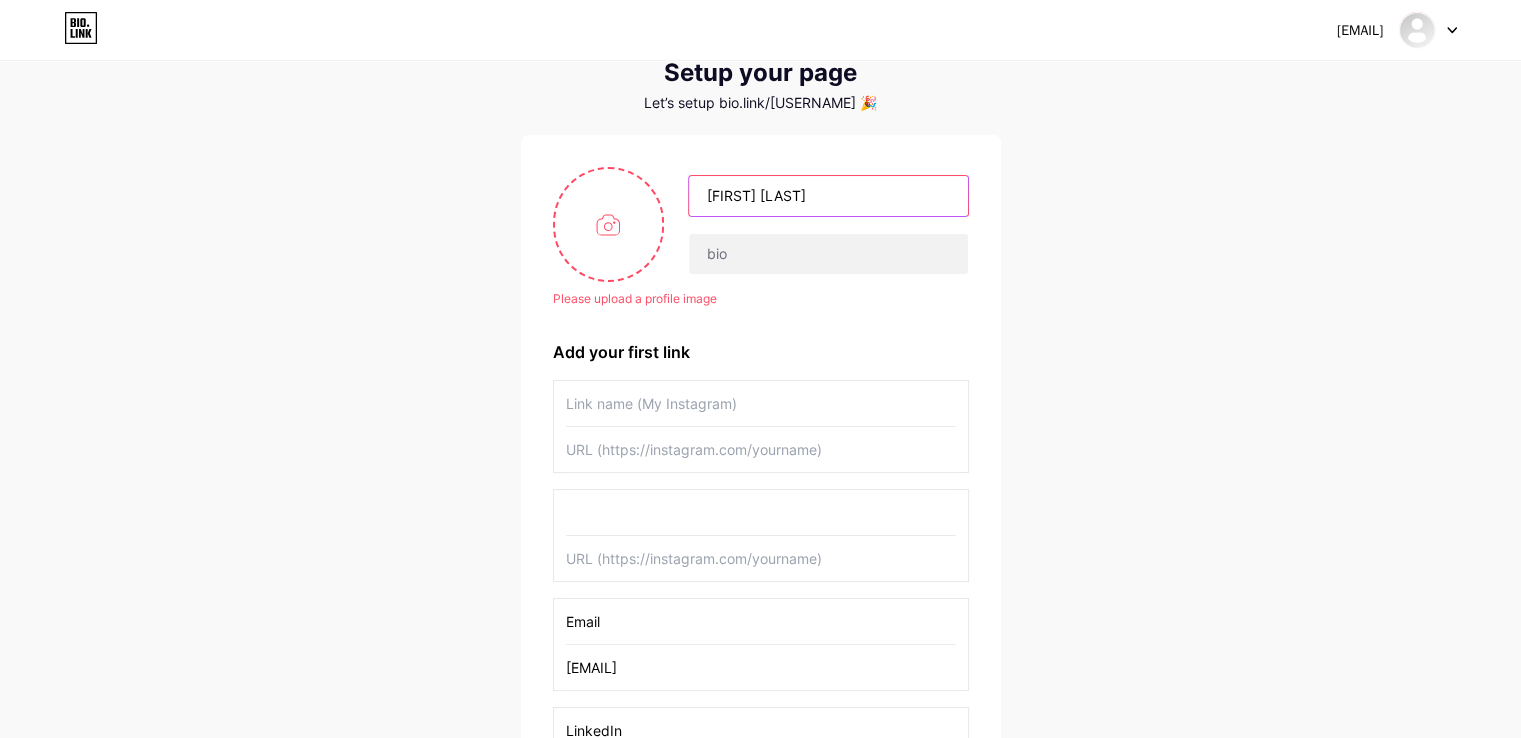 click on "[FIRST] [LAST]" at bounding box center [828, 196] 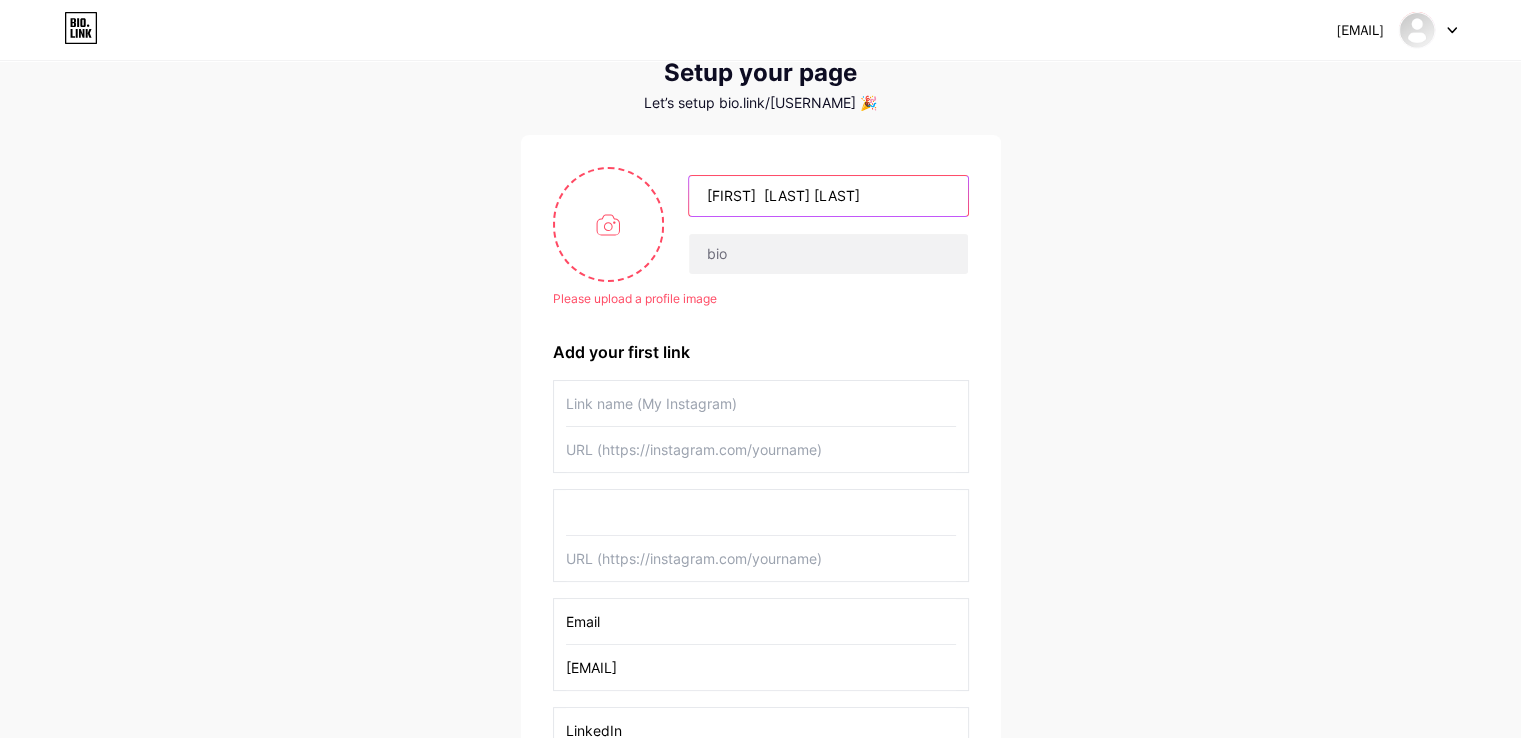 click on "[FIRST]  [LAST] [LAST]" at bounding box center [828, 196] 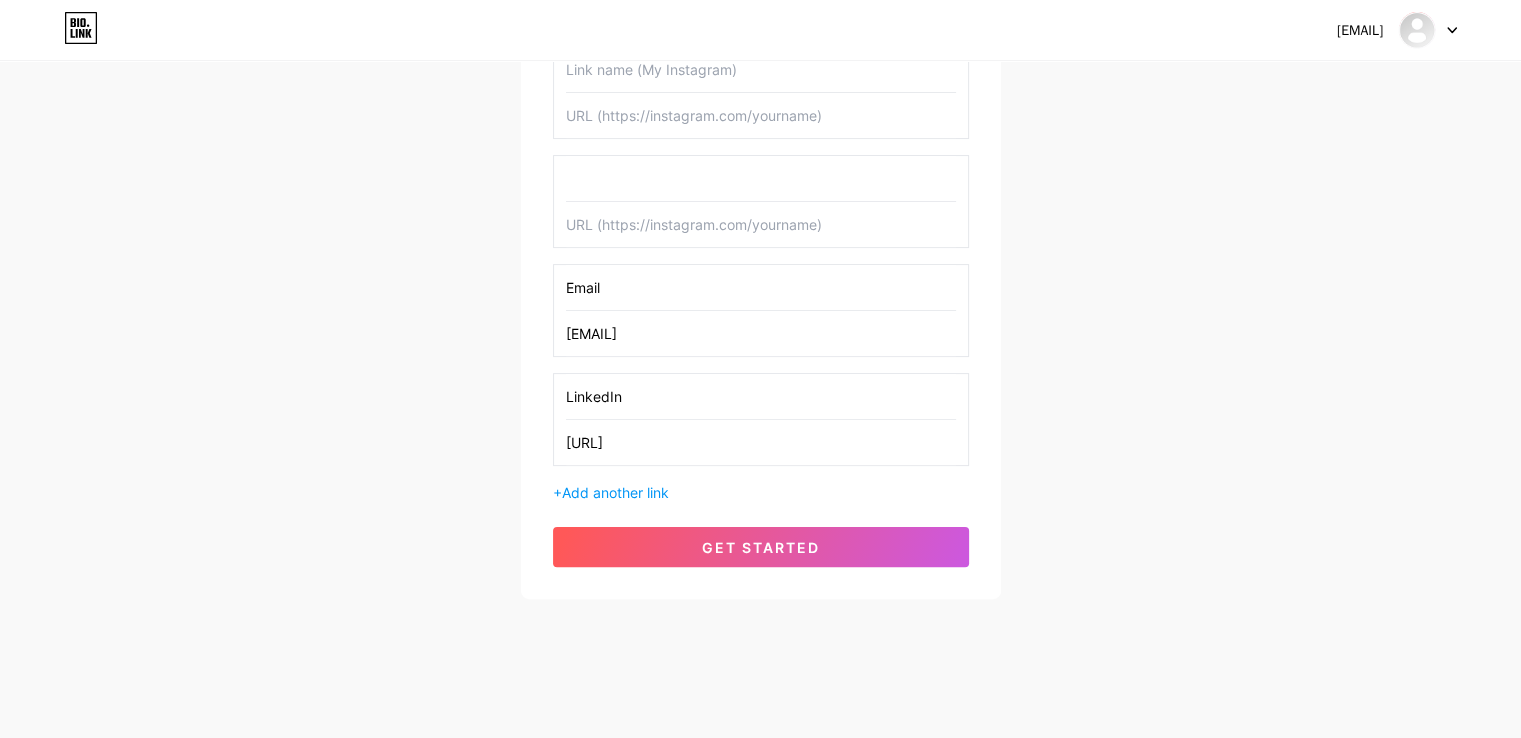 scroll, scrollTop: 406, scrollLeft: 0, axis: vertical 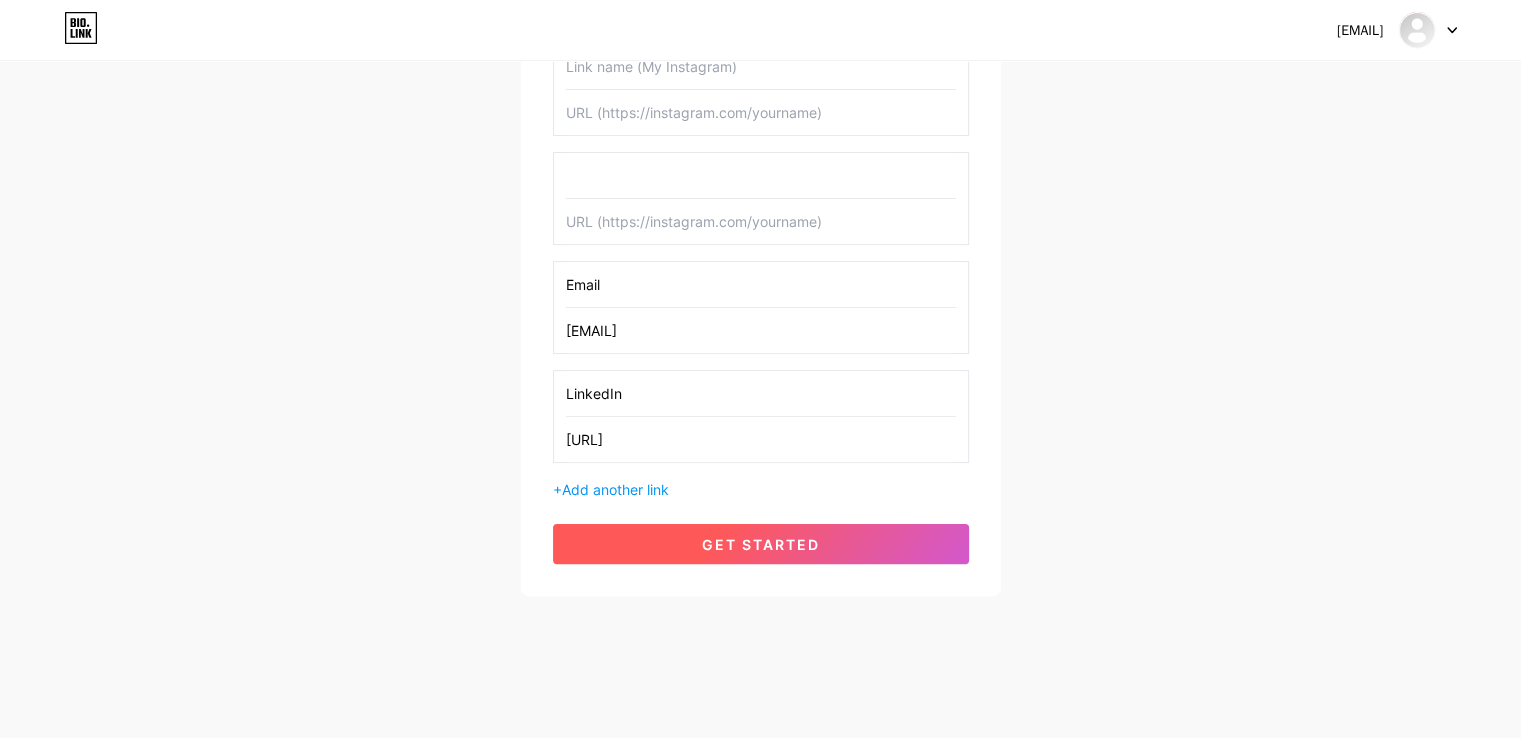 type on "[FIRST] [LAST] [LAST]" 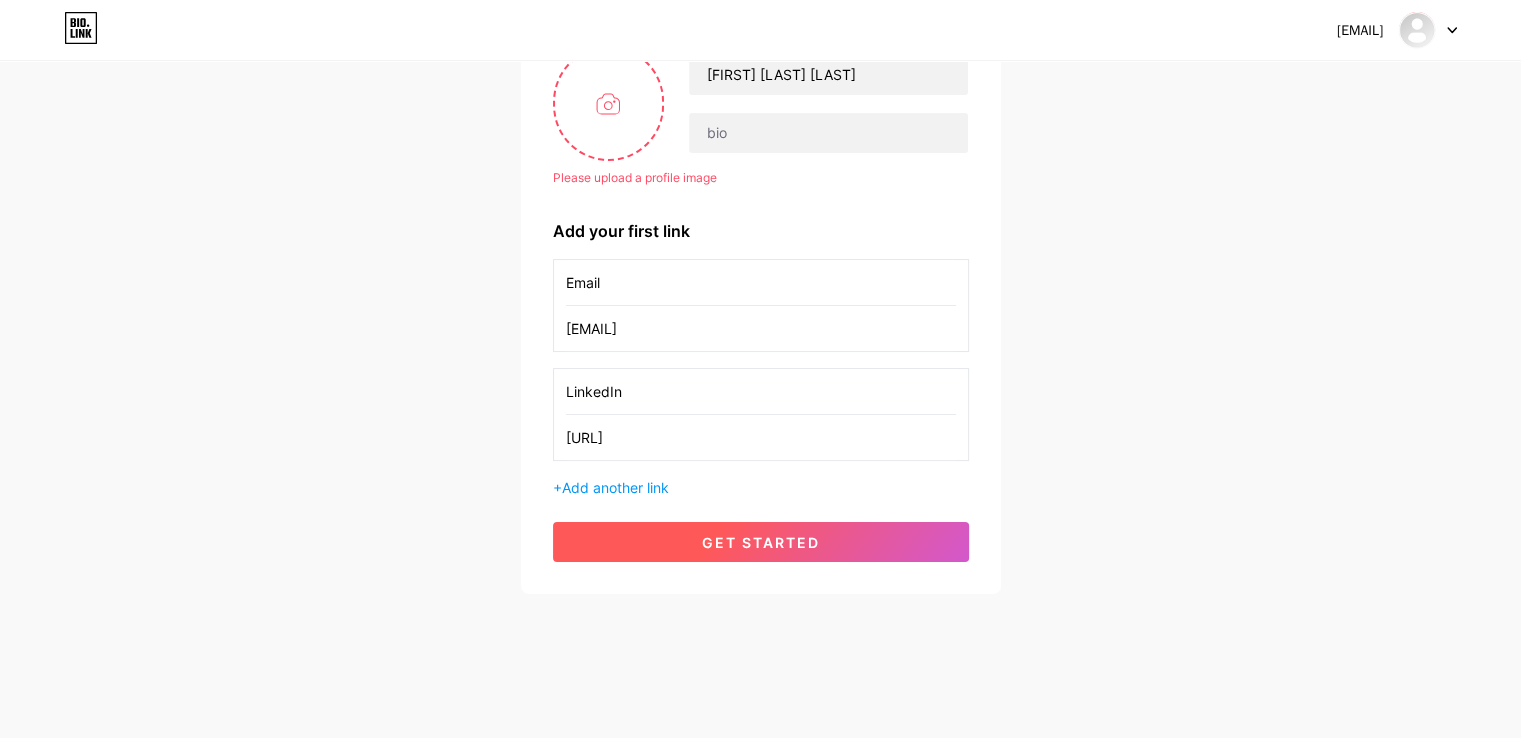 scroll, scrollTop: 189, scrollLeft: 0, axis: vertical 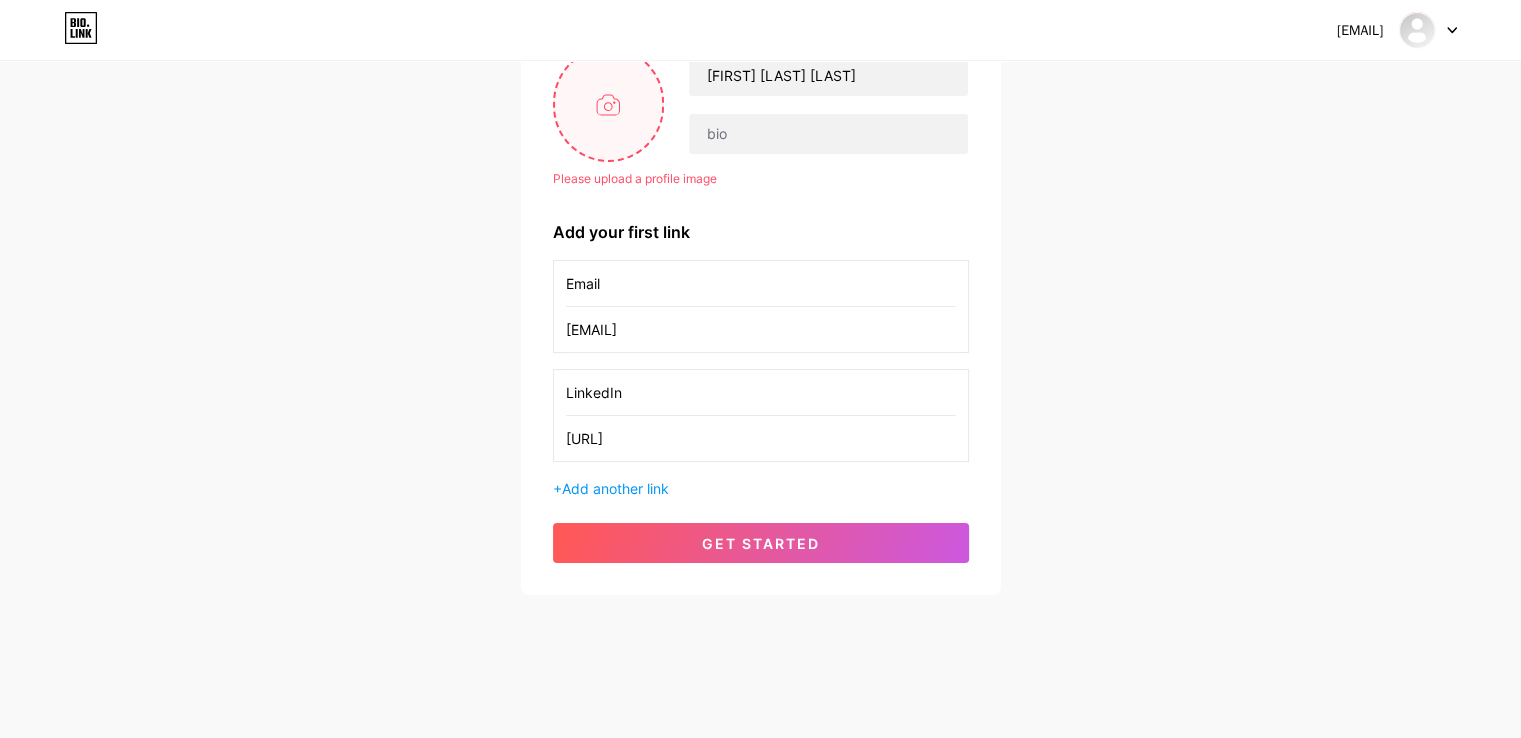 click at bounding box center (609, 104) 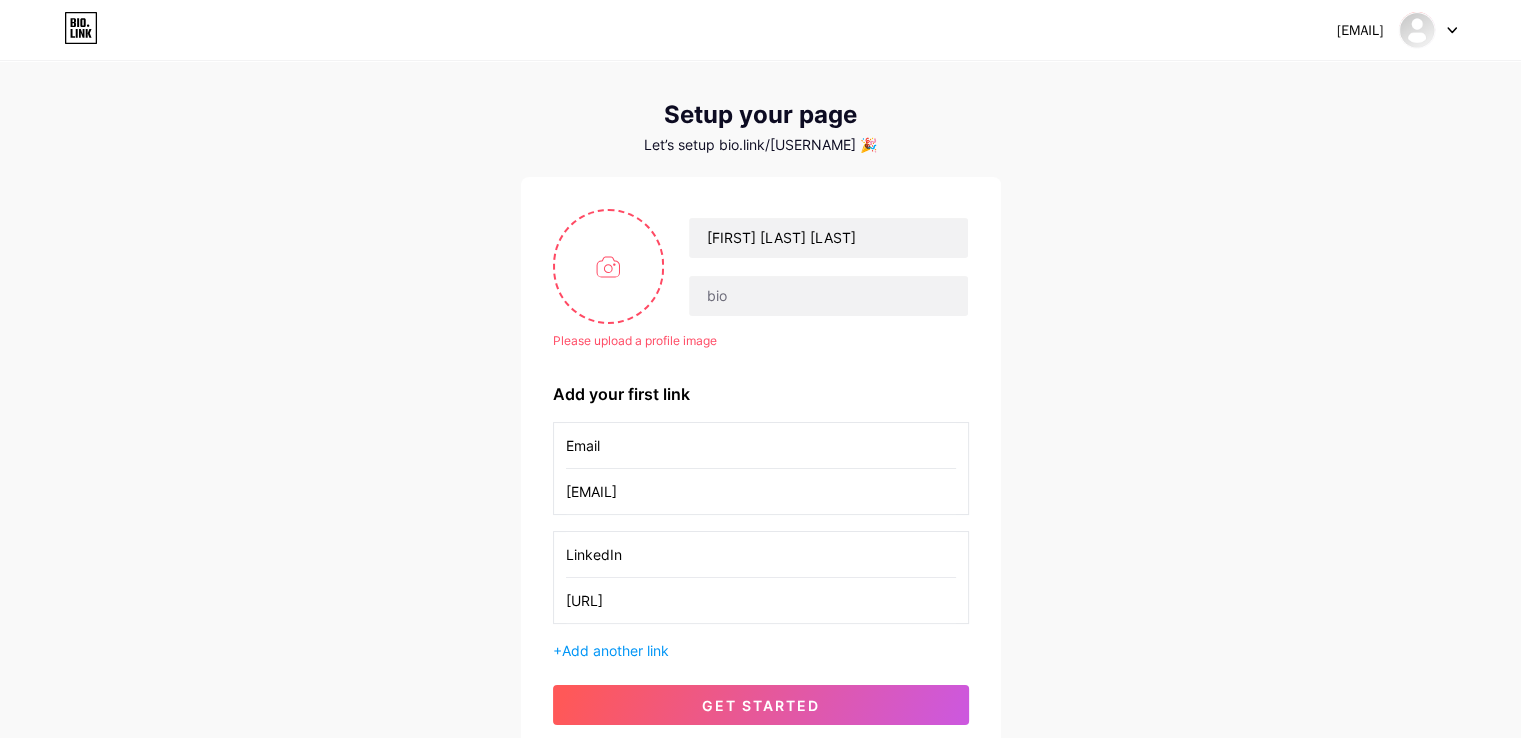 scroll, scrollTop: 26, scrollLeft: 0, axis: vertical 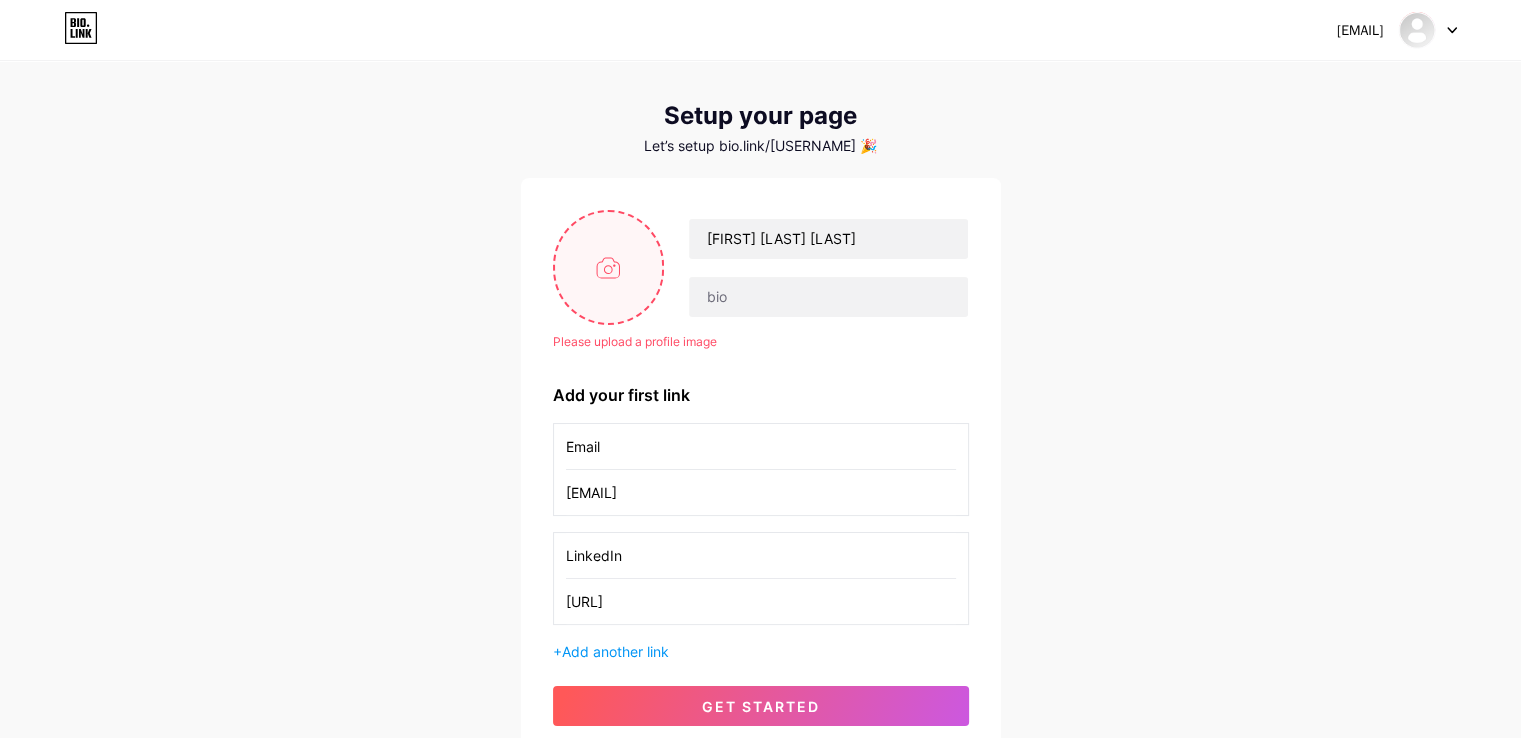 click at bounding box center [609, 267] 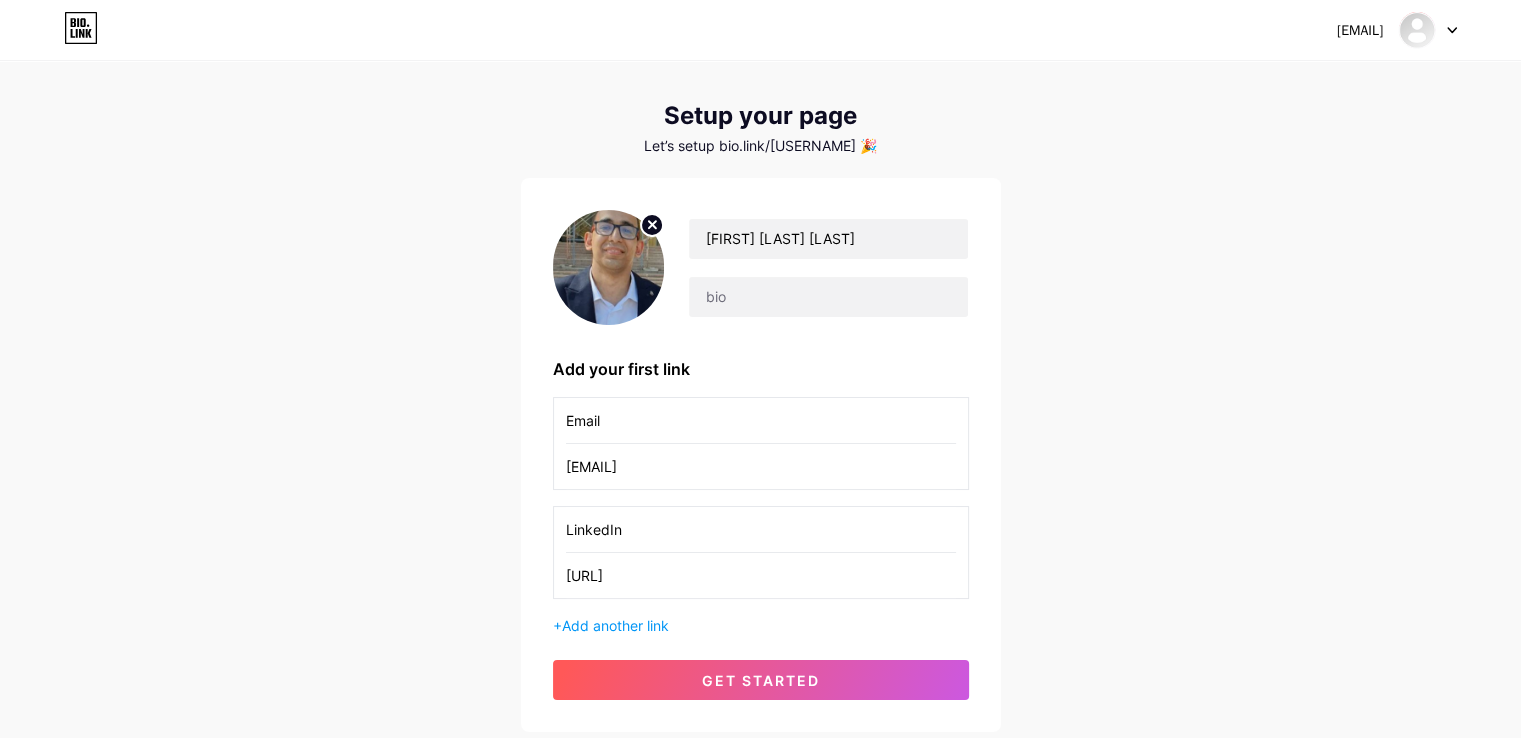 click at bounding box center (609, 267) 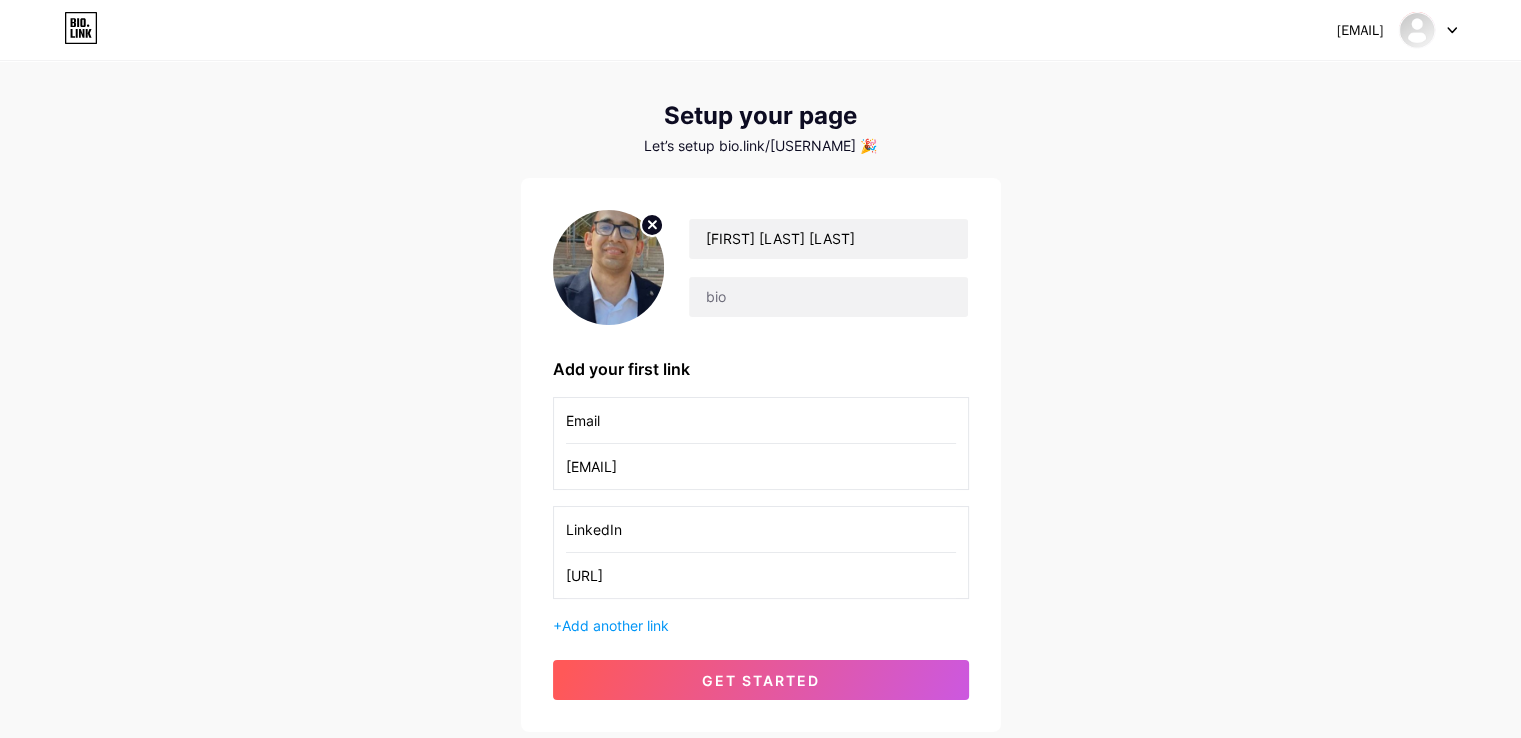 click 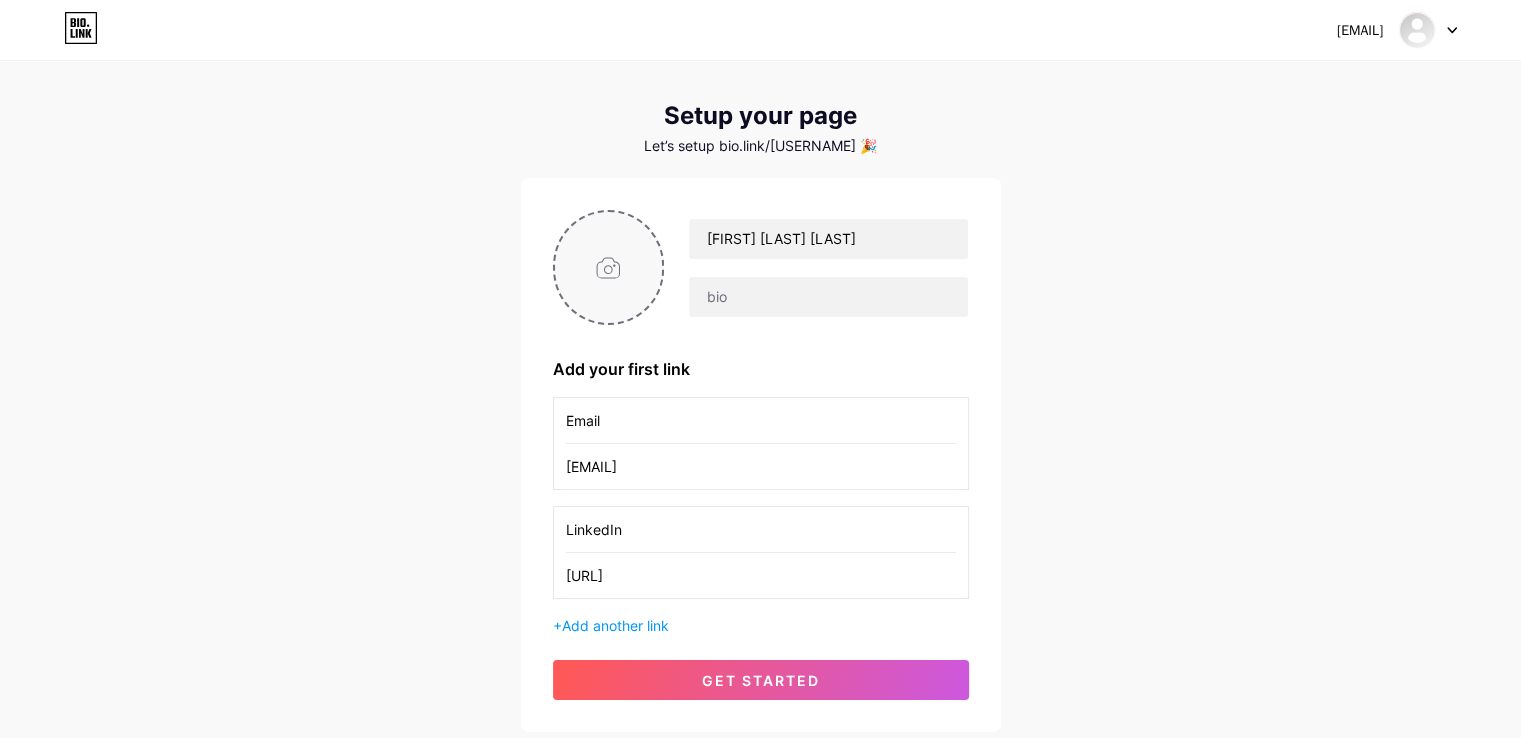 click at bounding box center [609, 267] 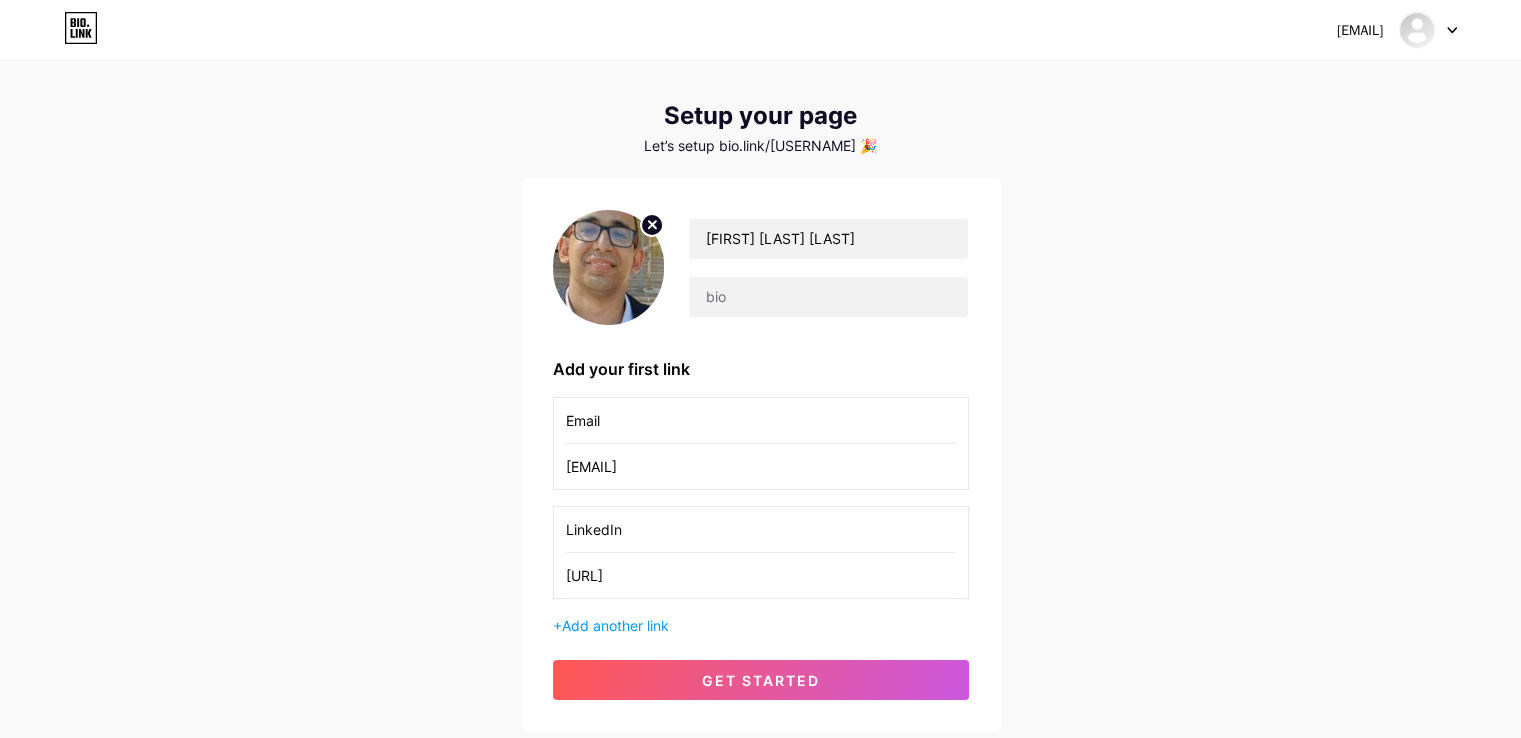 click 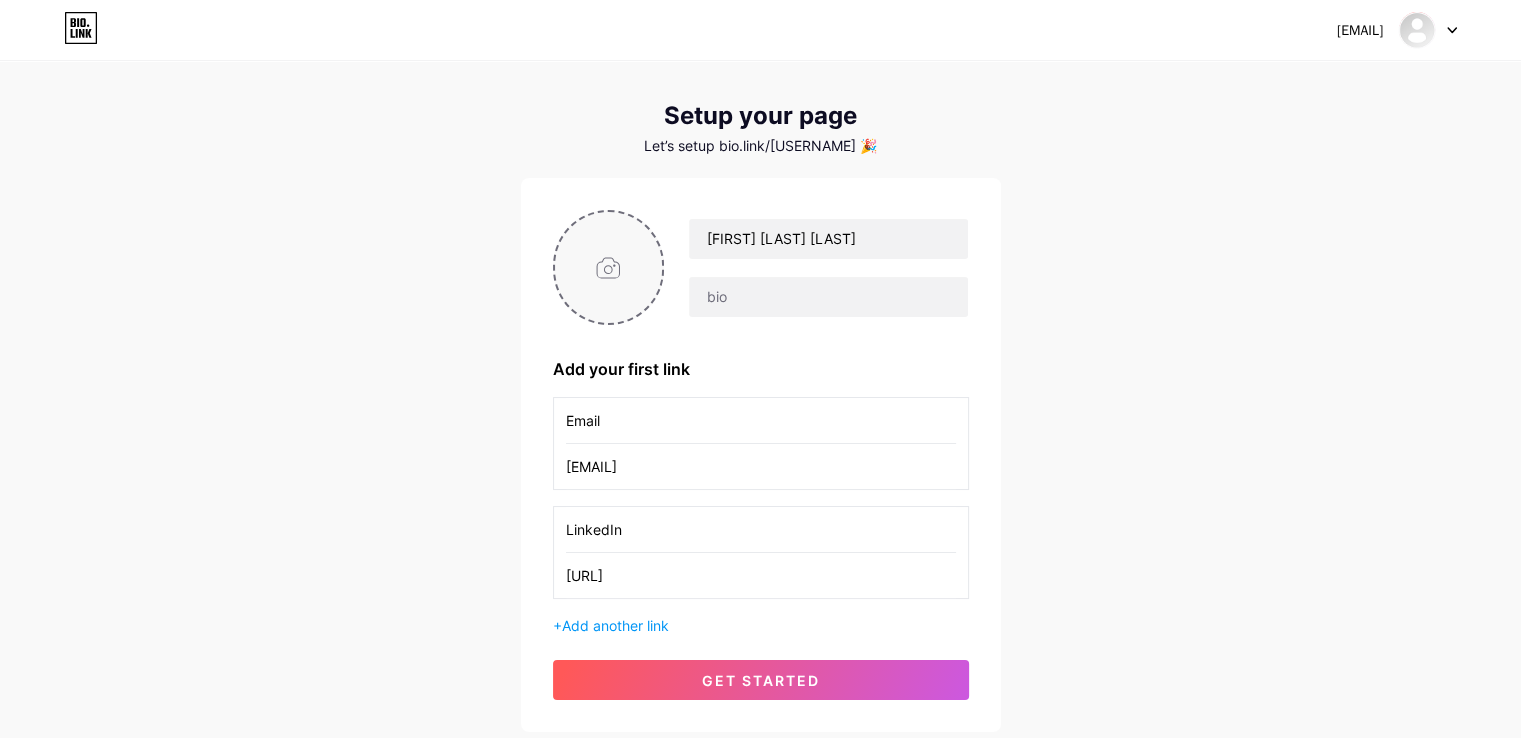 click at bounding box center (609, 267) 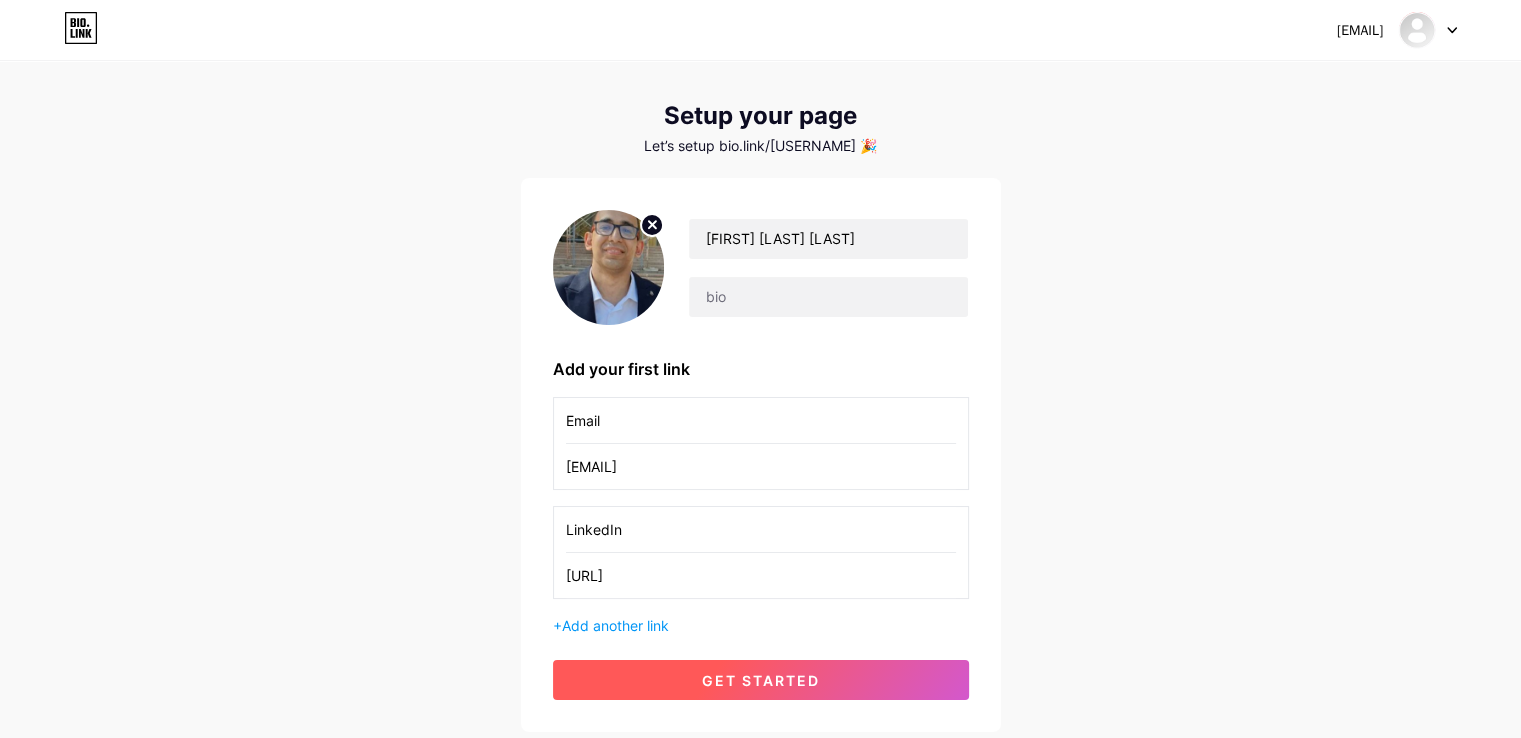 click on "get started" at bounding box center (761, 680) 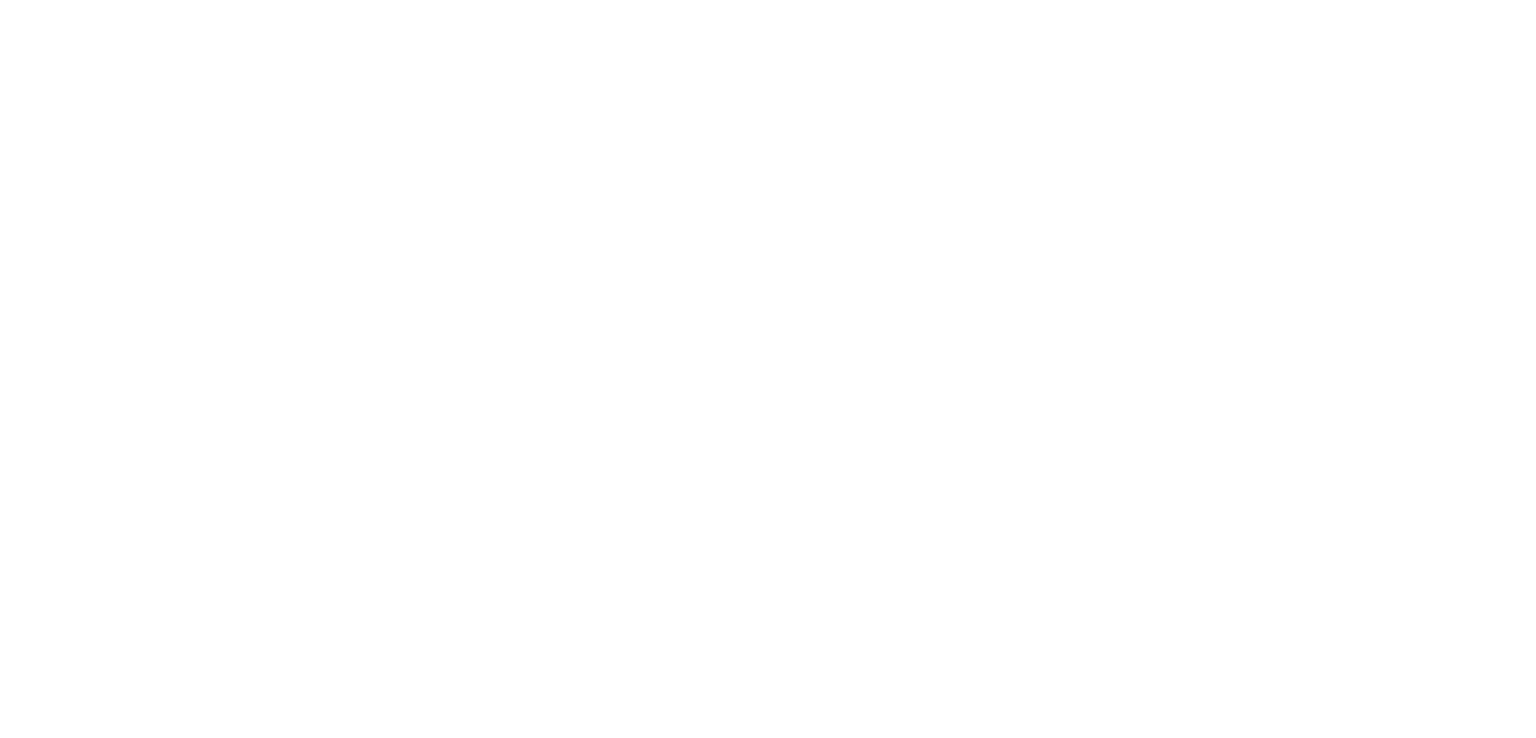 scroll, scrollTop: 0, scrollLeft: 0, axis: both 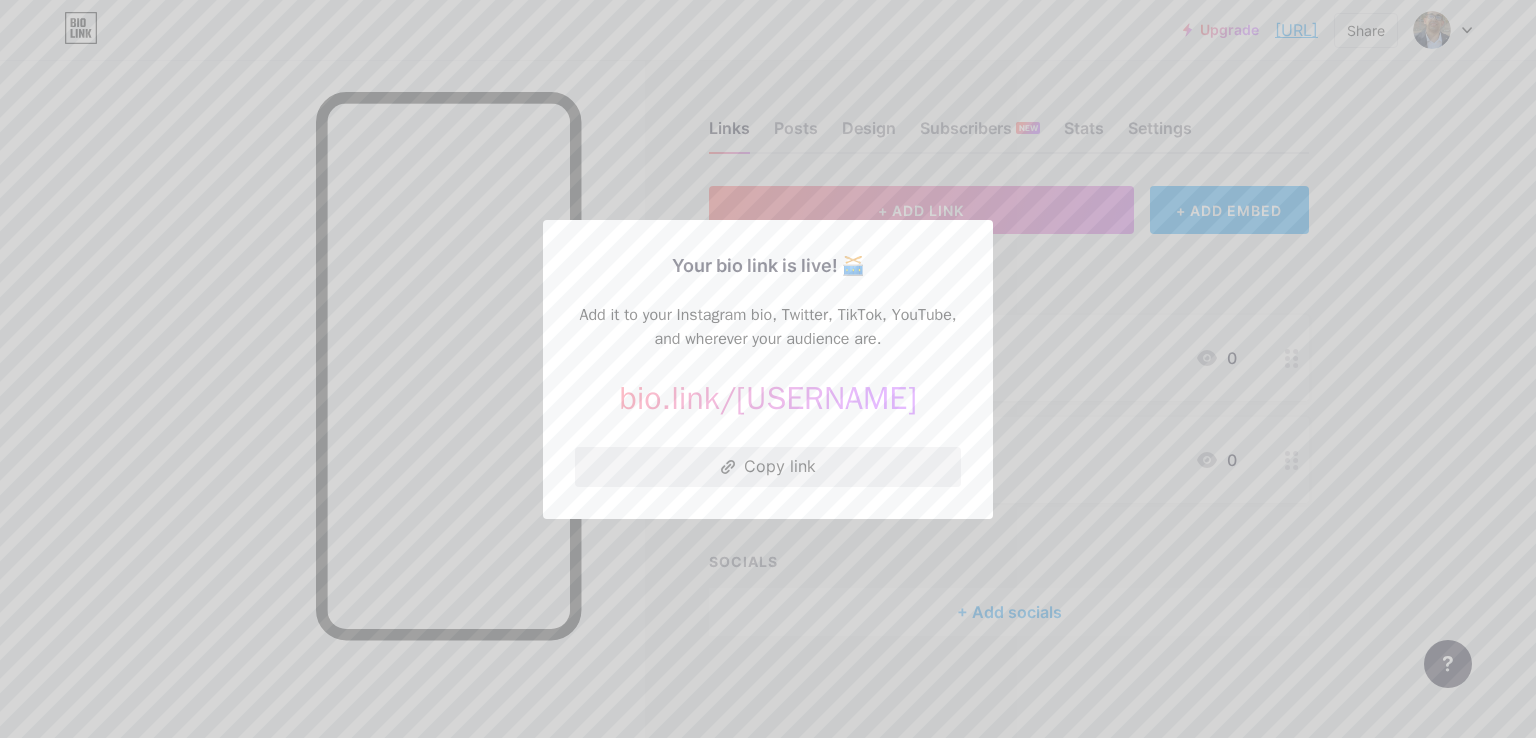 click on "Copy link" at bounding box center (768, 467) 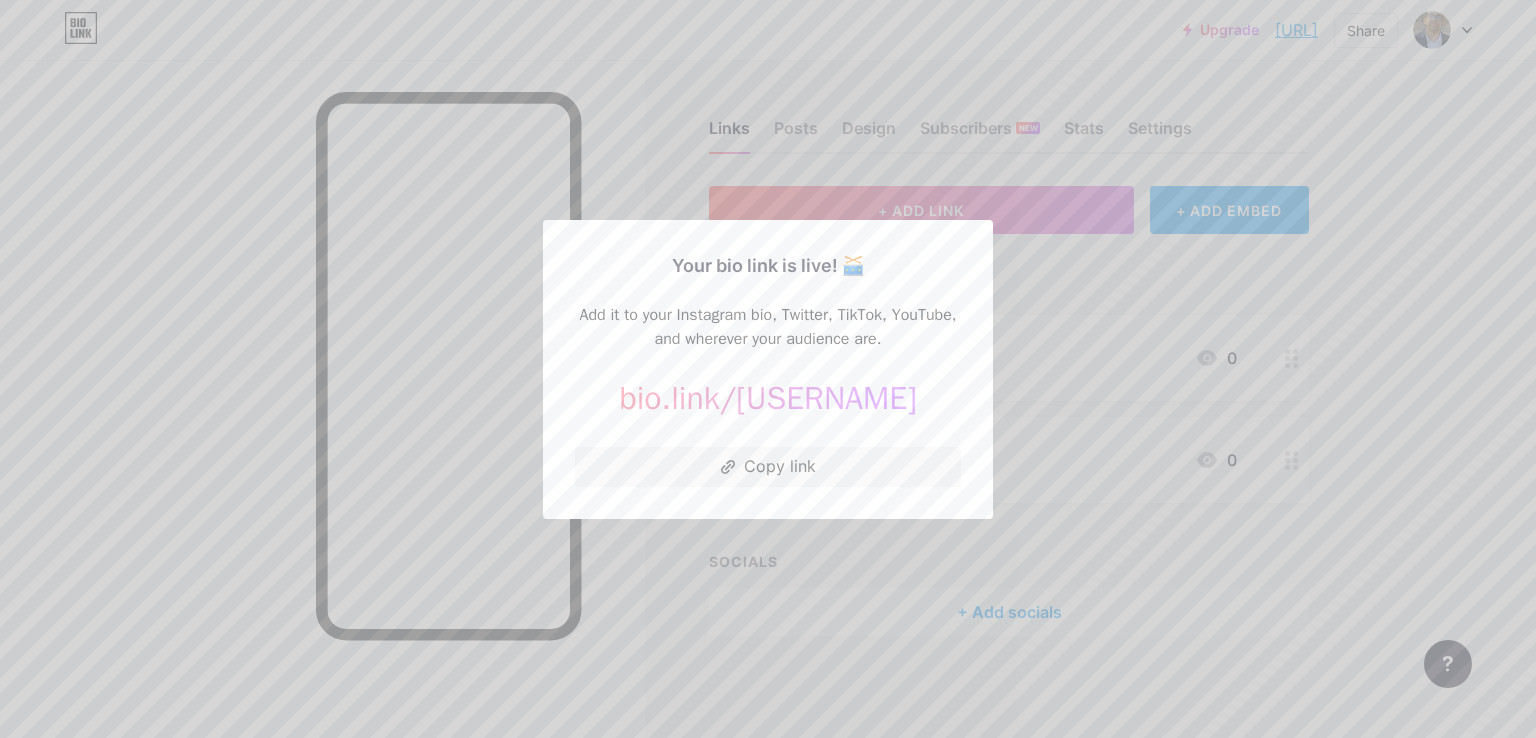click at bounding box center [768, 369] 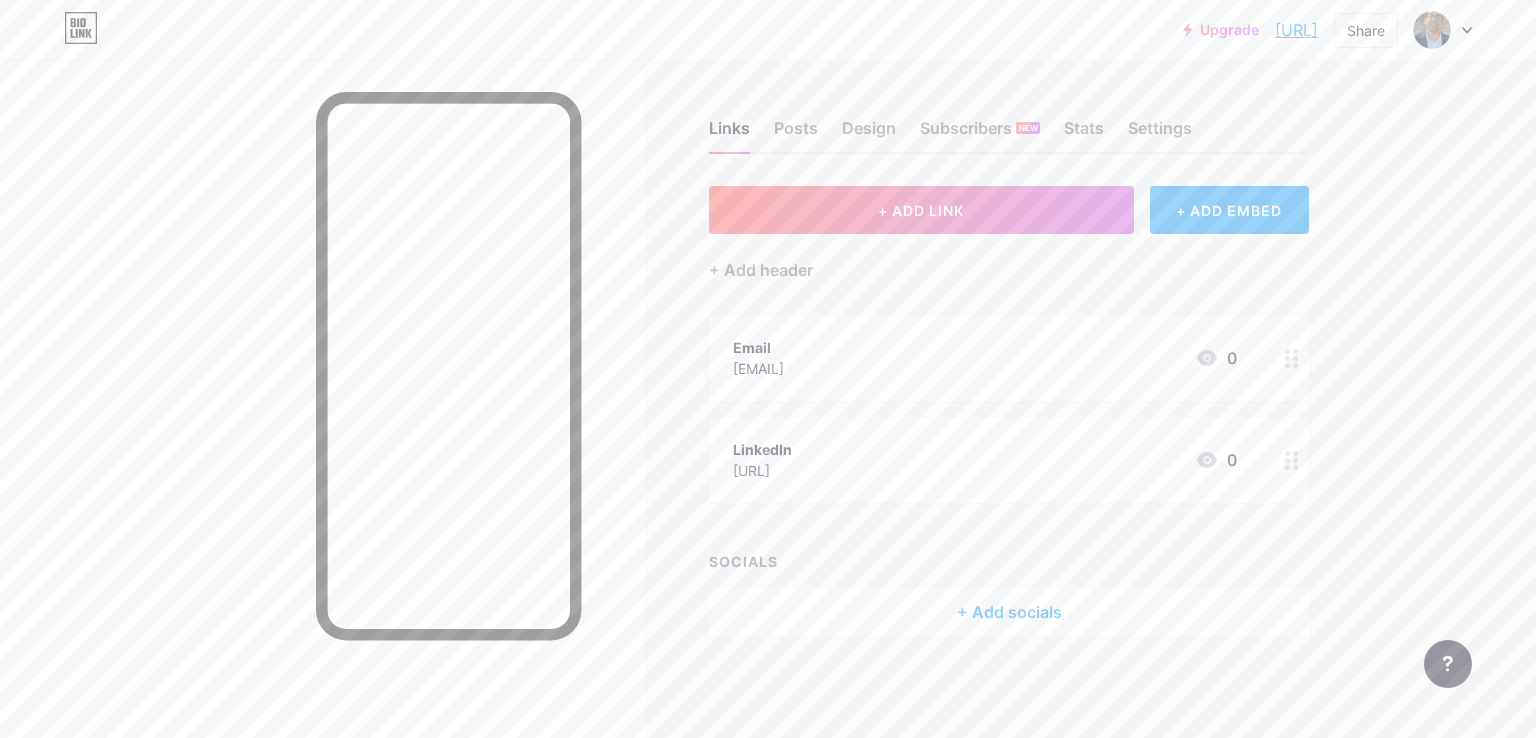 click on "Upgrade   bio.link/[USERNAME]...   bio.link/[USERNAME]   Share               Switch accounts     [FIRST] [LAST]   bio.link/[USERNAME]       + Add a new page        Account settings   Logout" at bounding box center (768, 30) 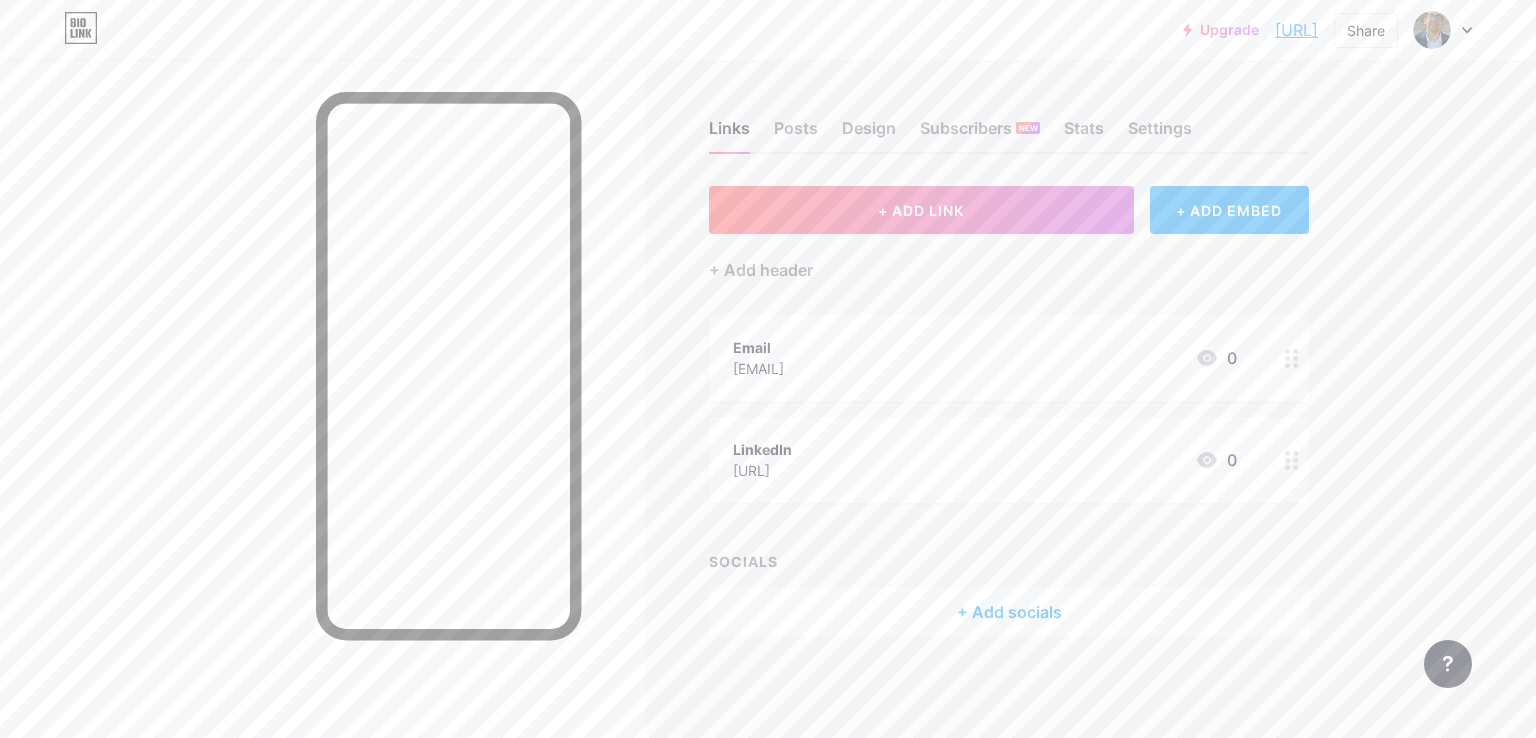click on "+ ADD EMBED" at bounding box center [1229, 210] 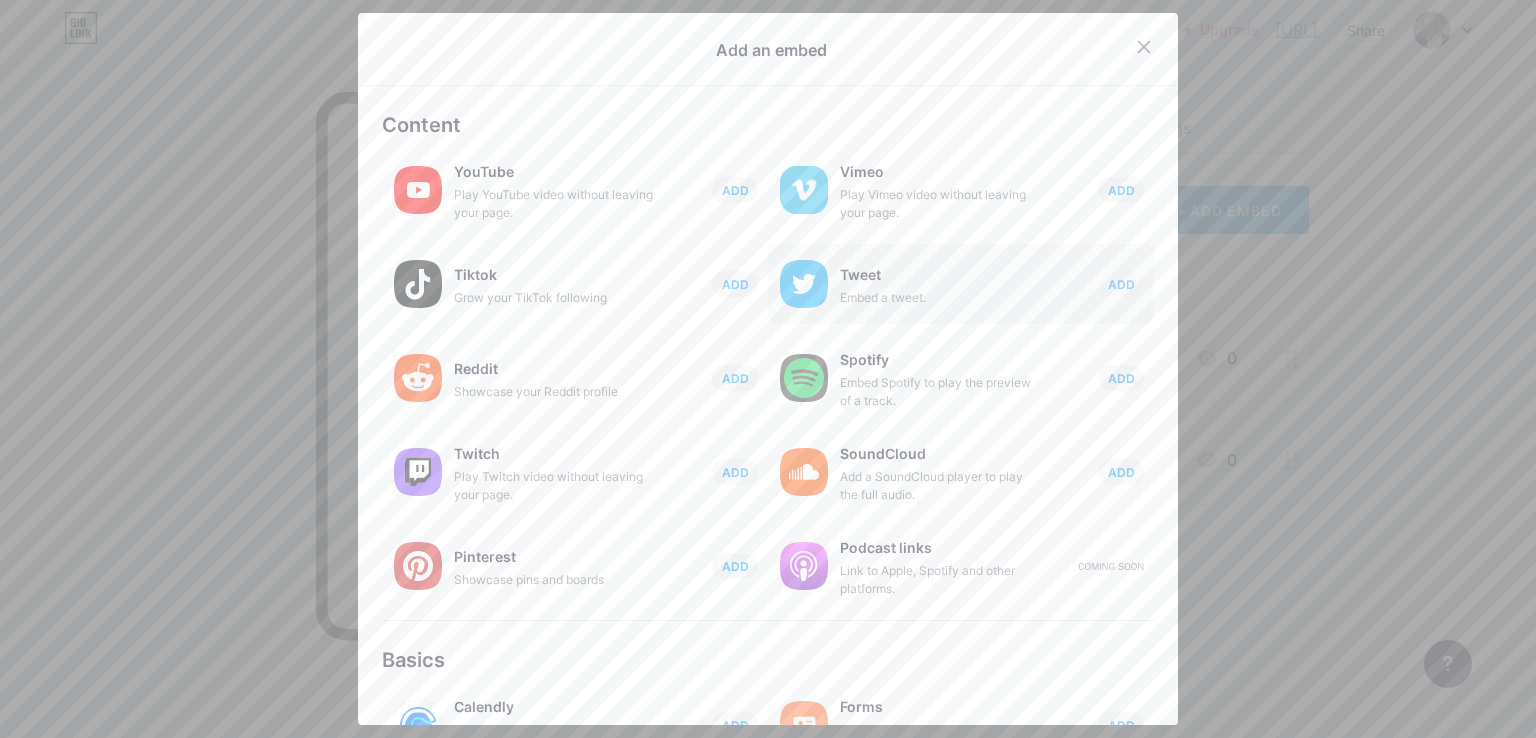 scroll, scrollTop: 307, scrollLeft: 0, axis: vertical 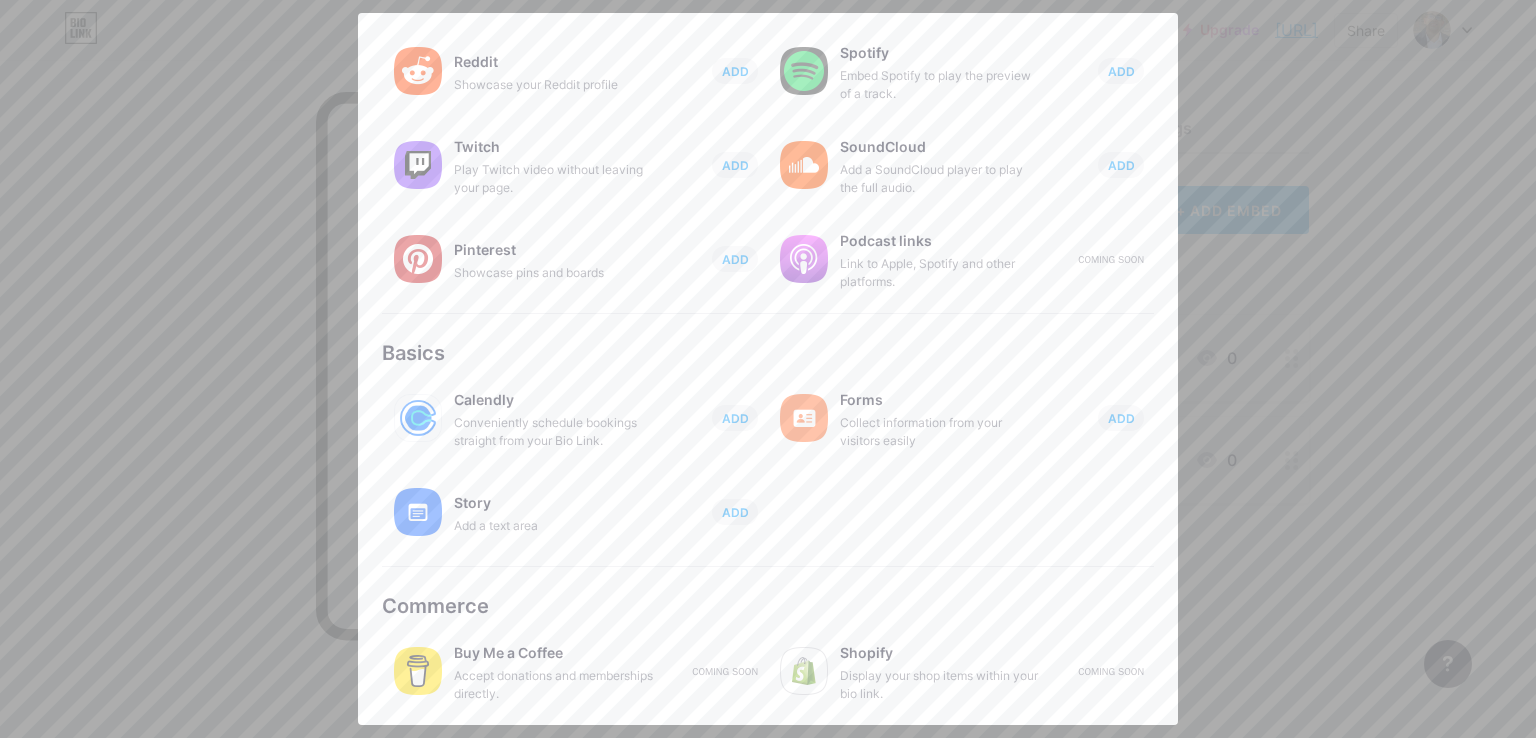 click at bounding box center (768, 369) 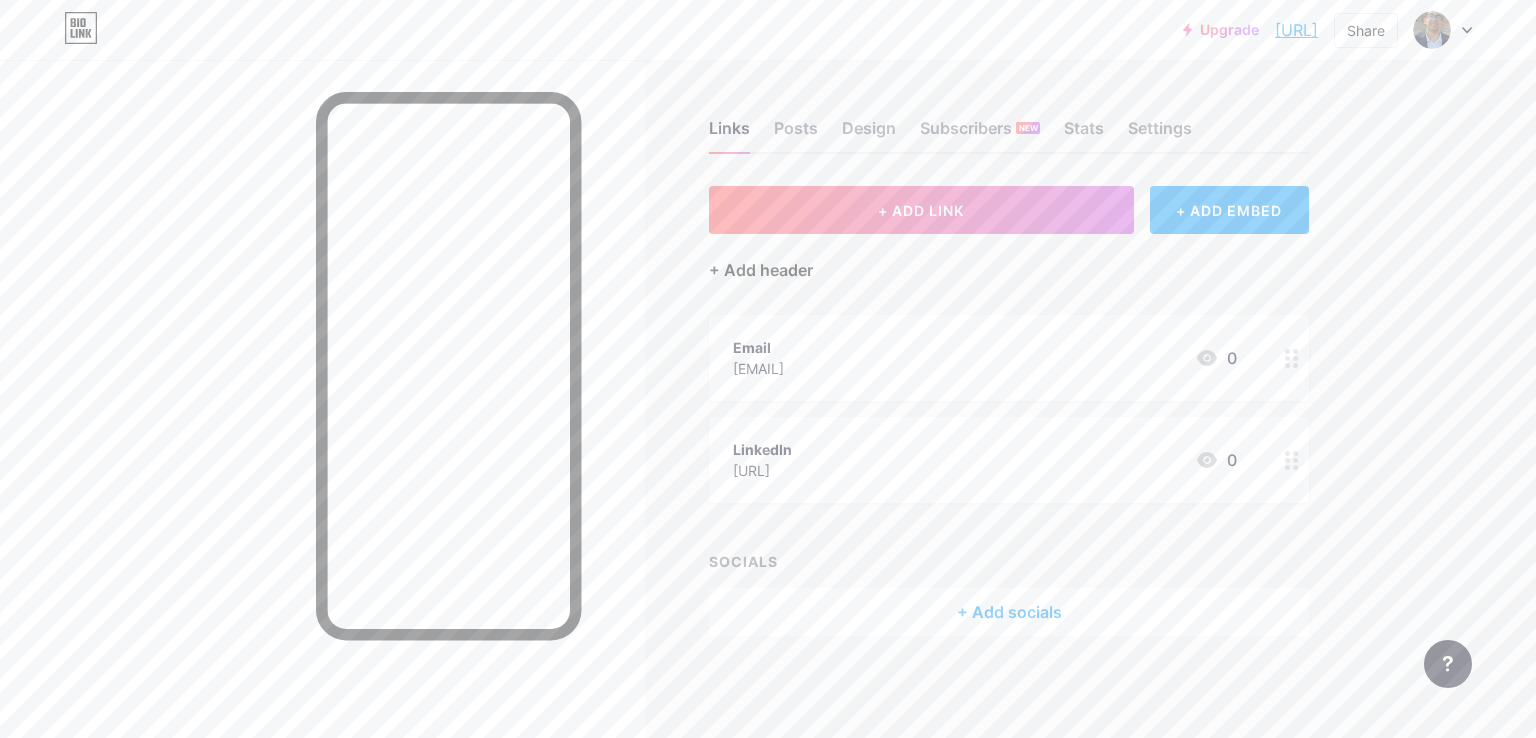 click on "+ Add header" at bounding box center [761, 270] 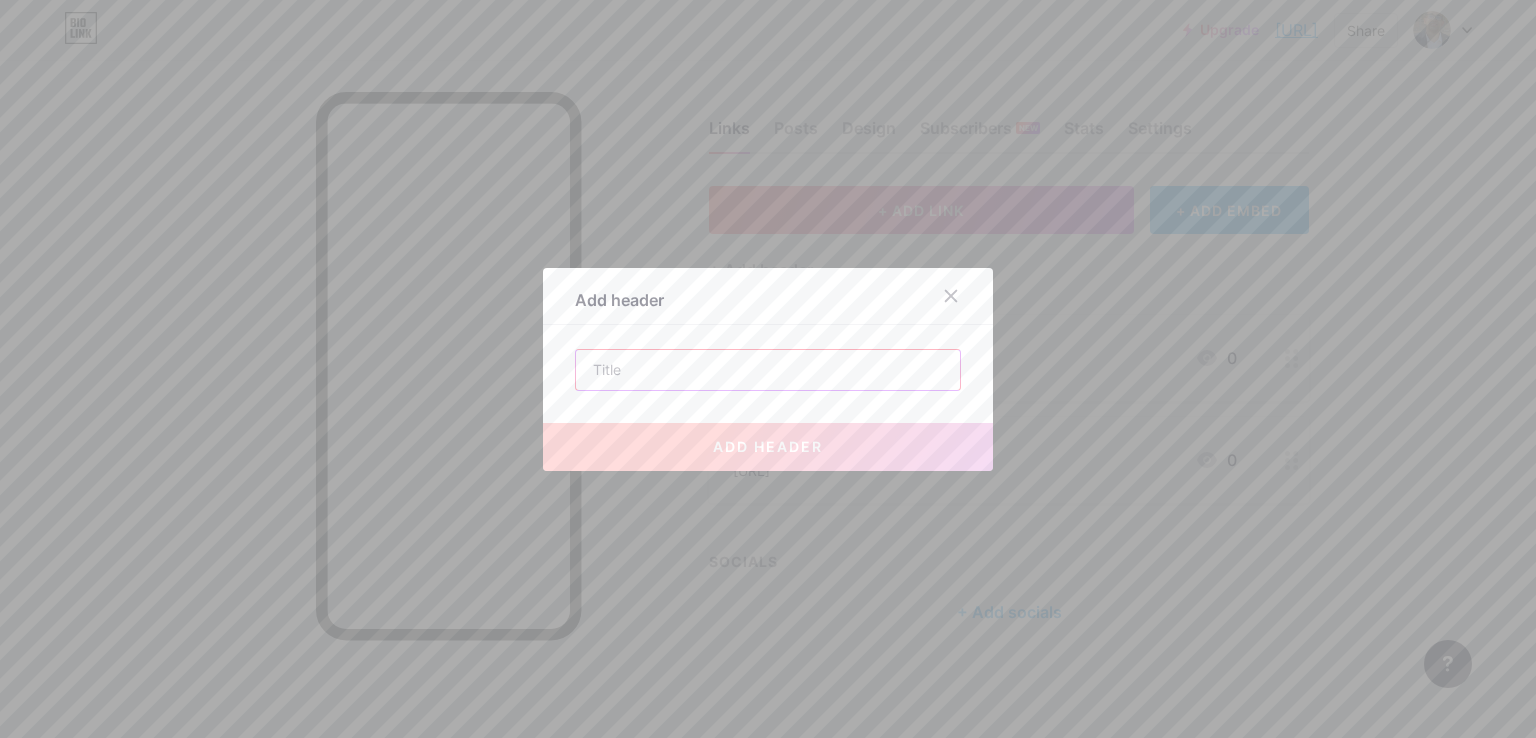 click at bounding box center [768, 370] 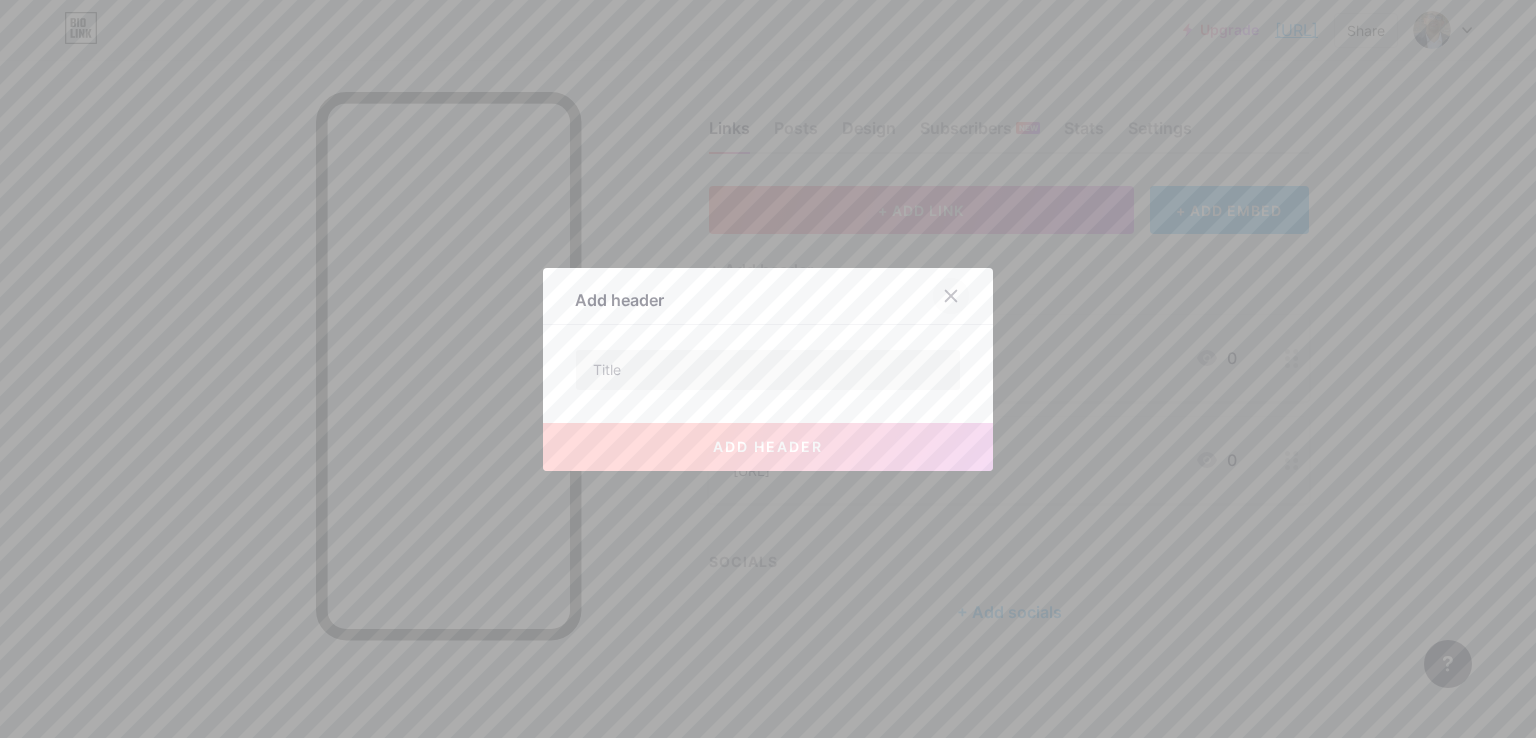 click 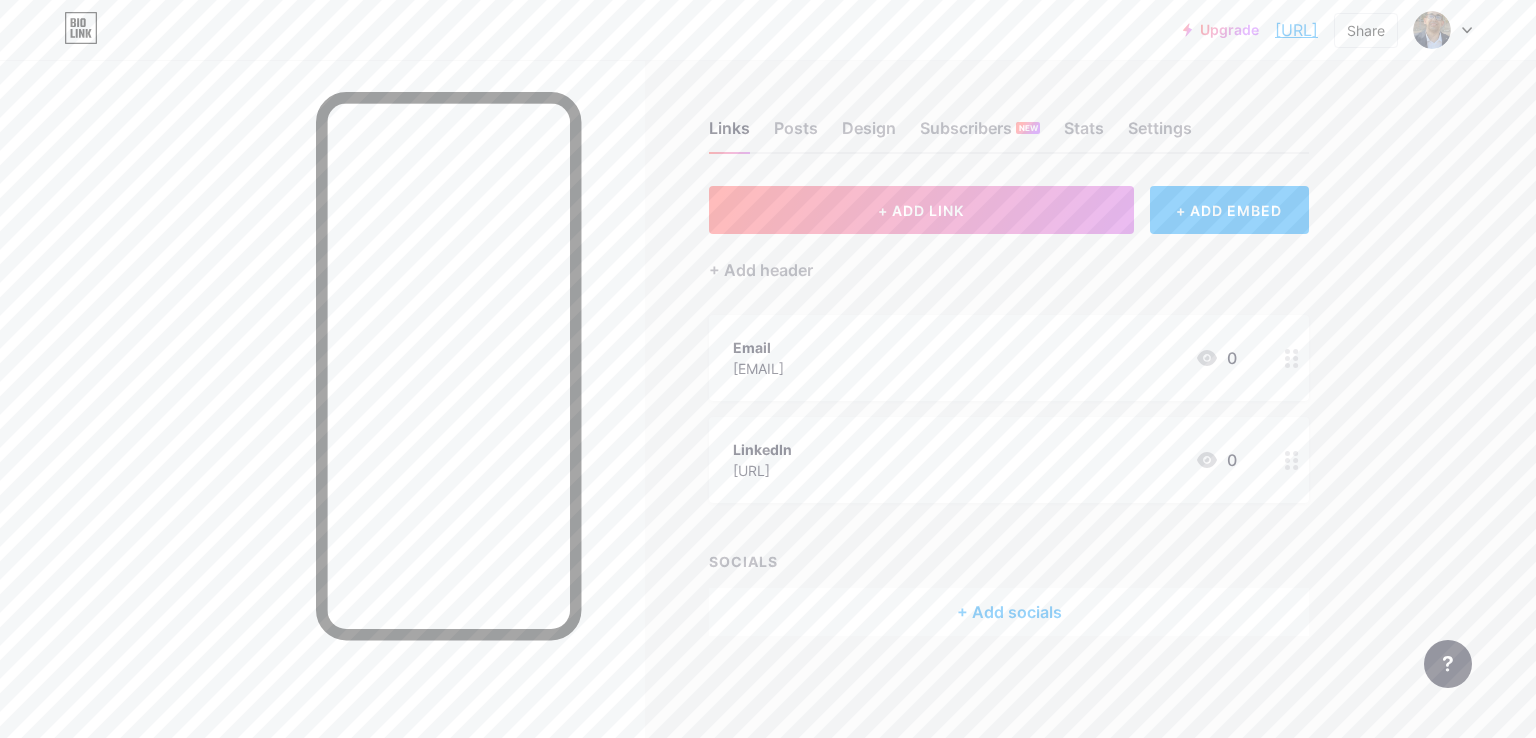 click on "+ Add socials" at bounding box center [1009, 612] 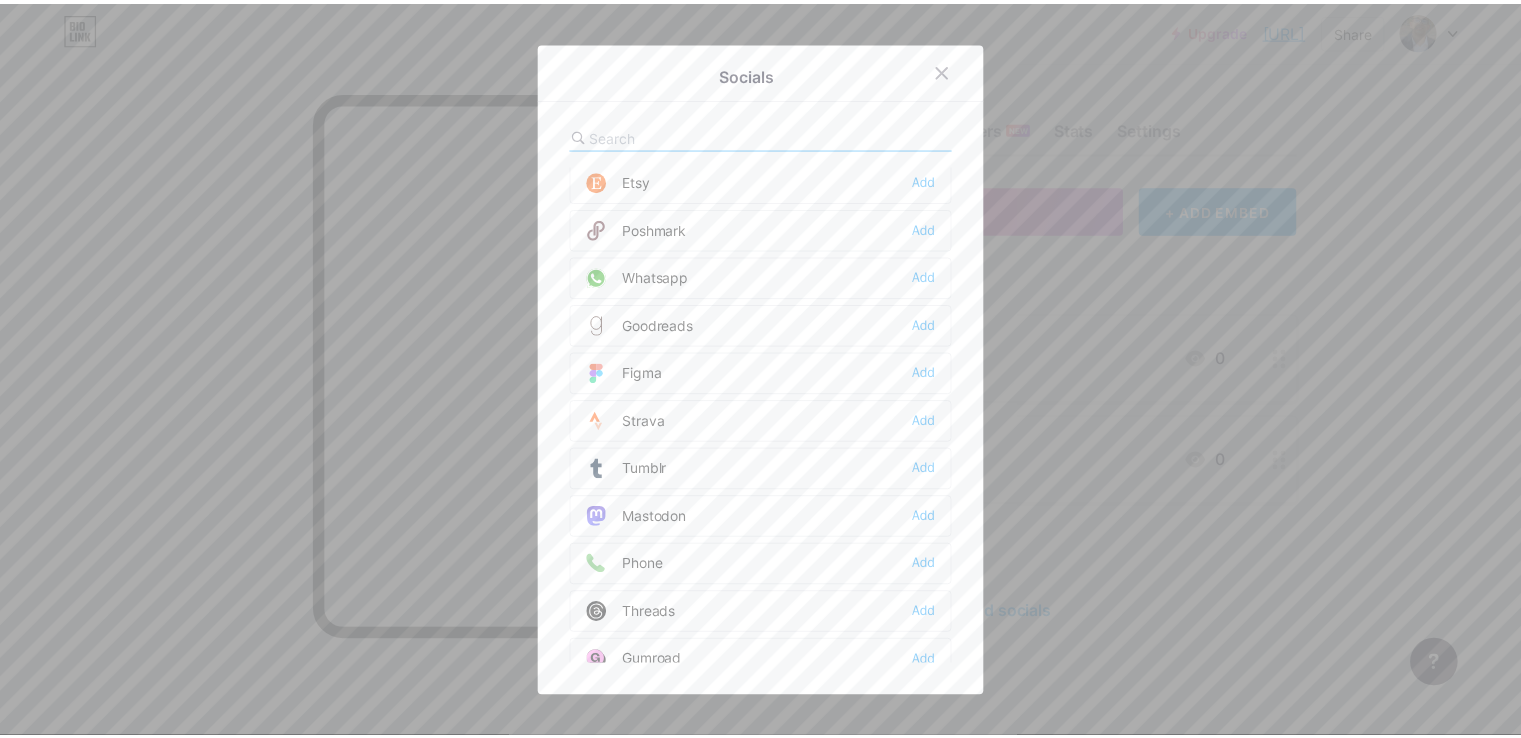 scroll, scrollTop: 1692, scrollLeft: 0, axis: vertical 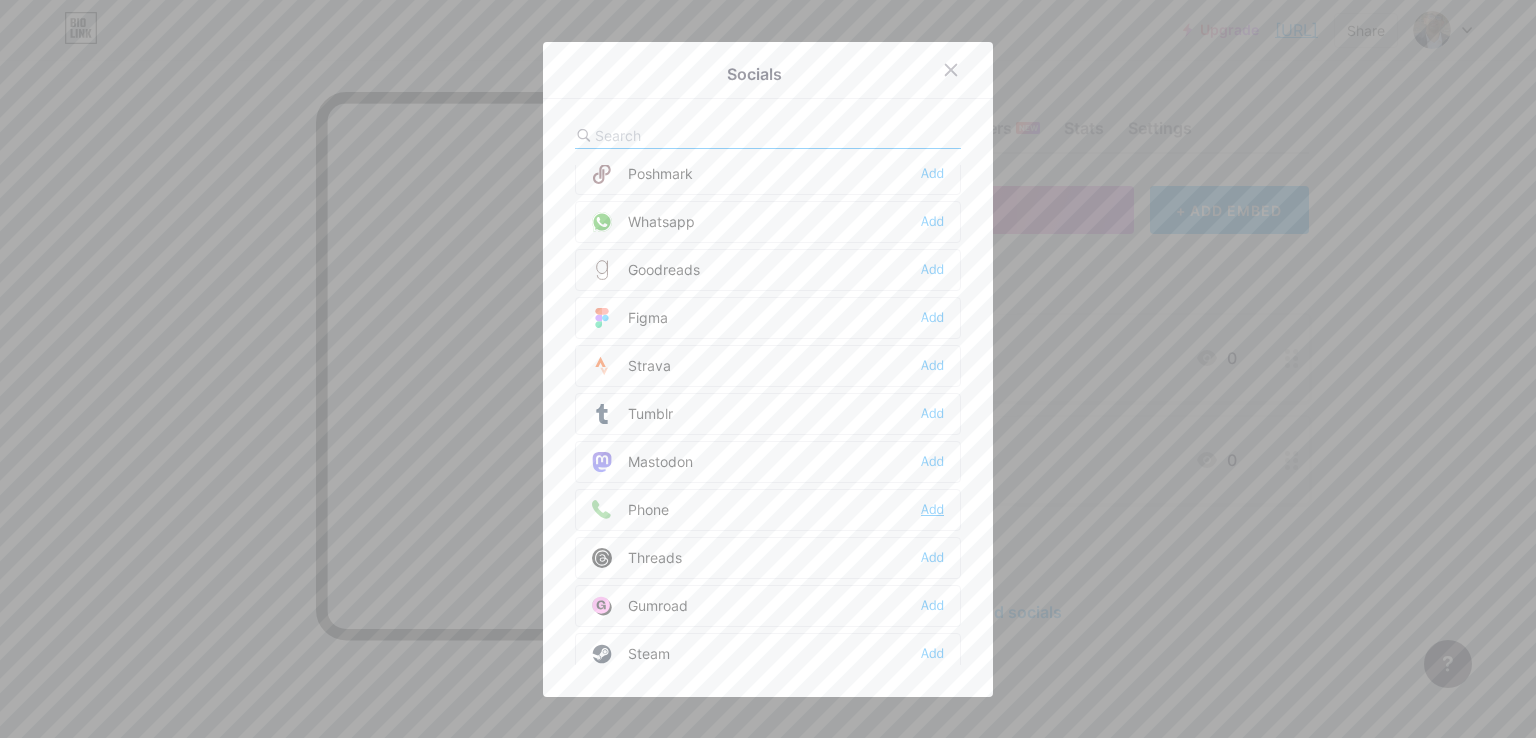 click on "Add" at bounding box center [932, 510] 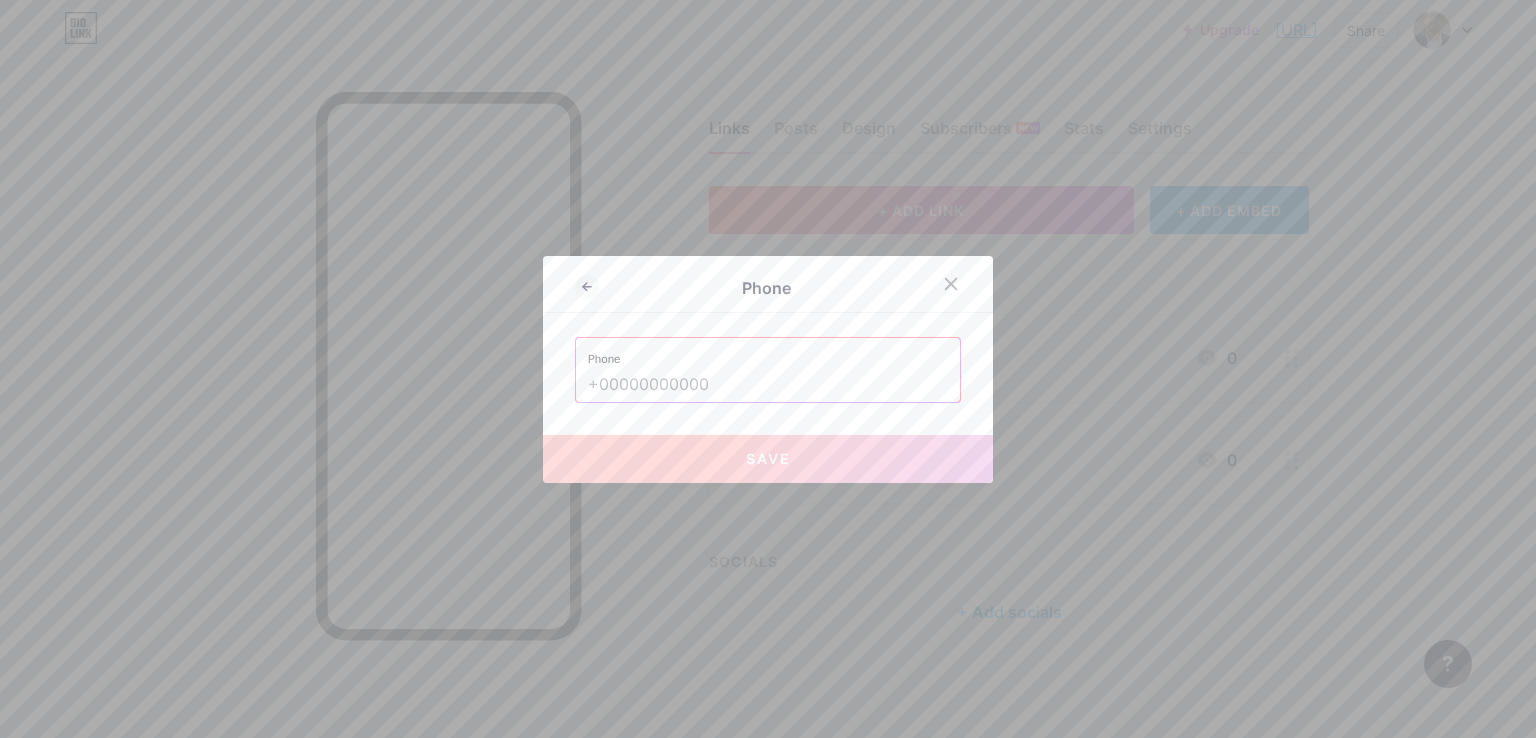click at bounding box center [768, 385] 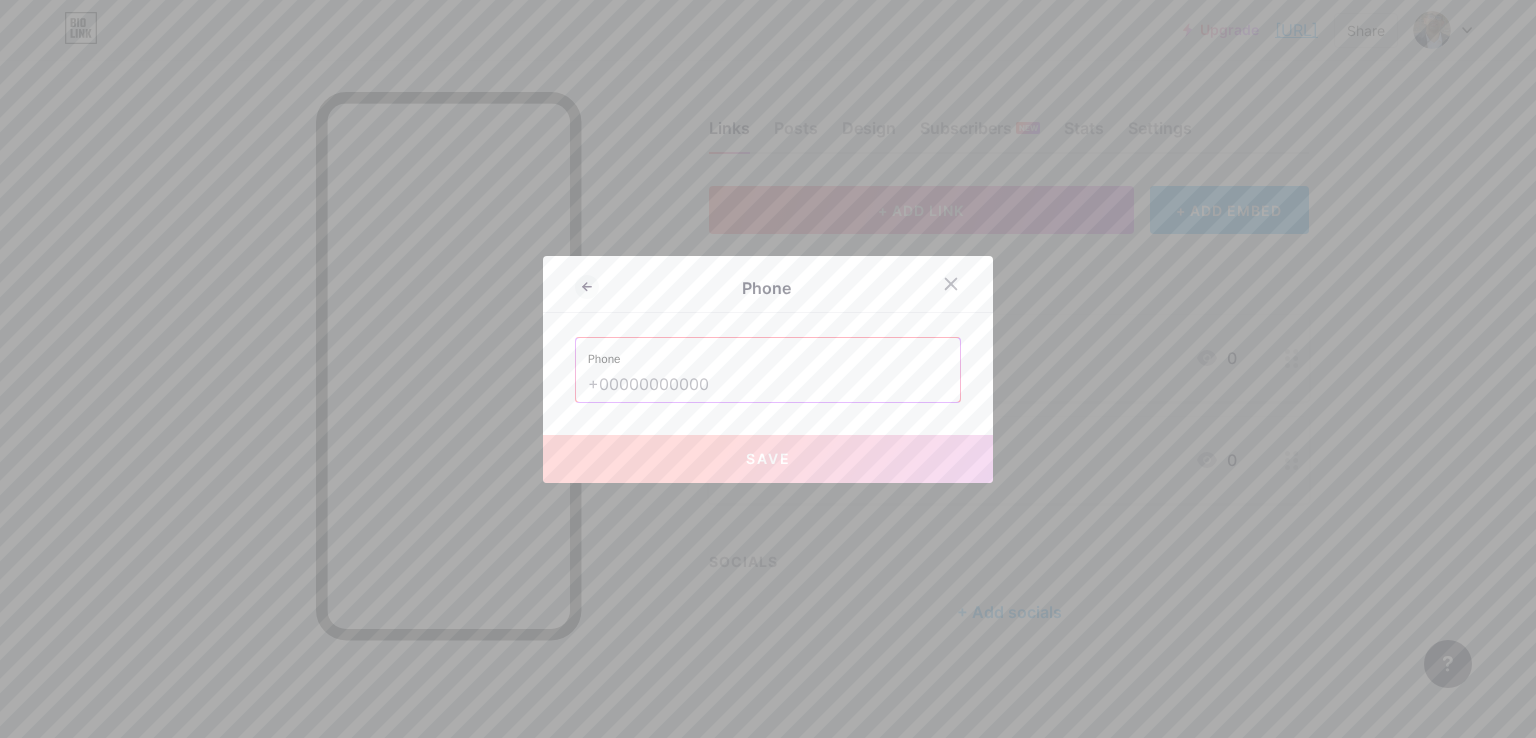 click at bounding box center (768, 385) 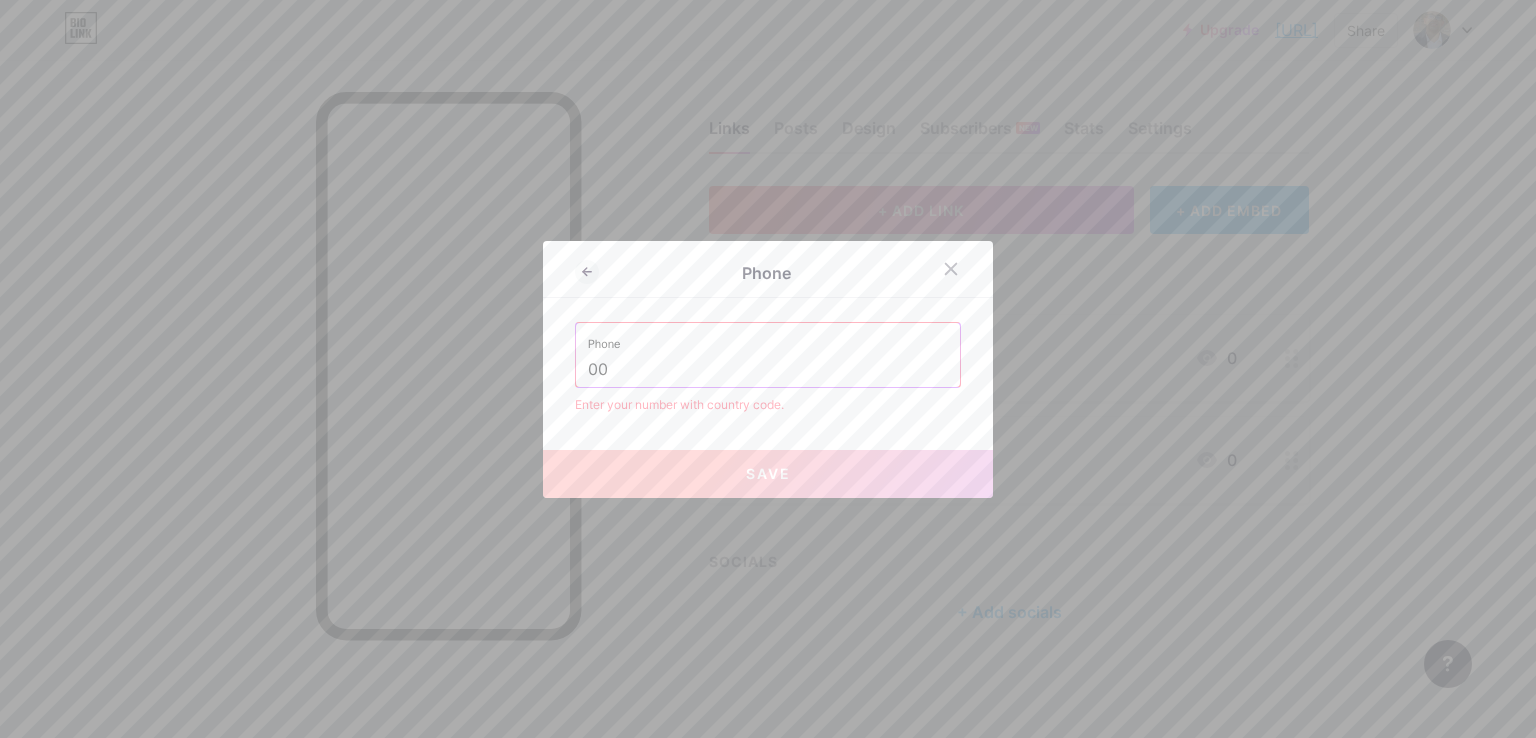 type on "0" 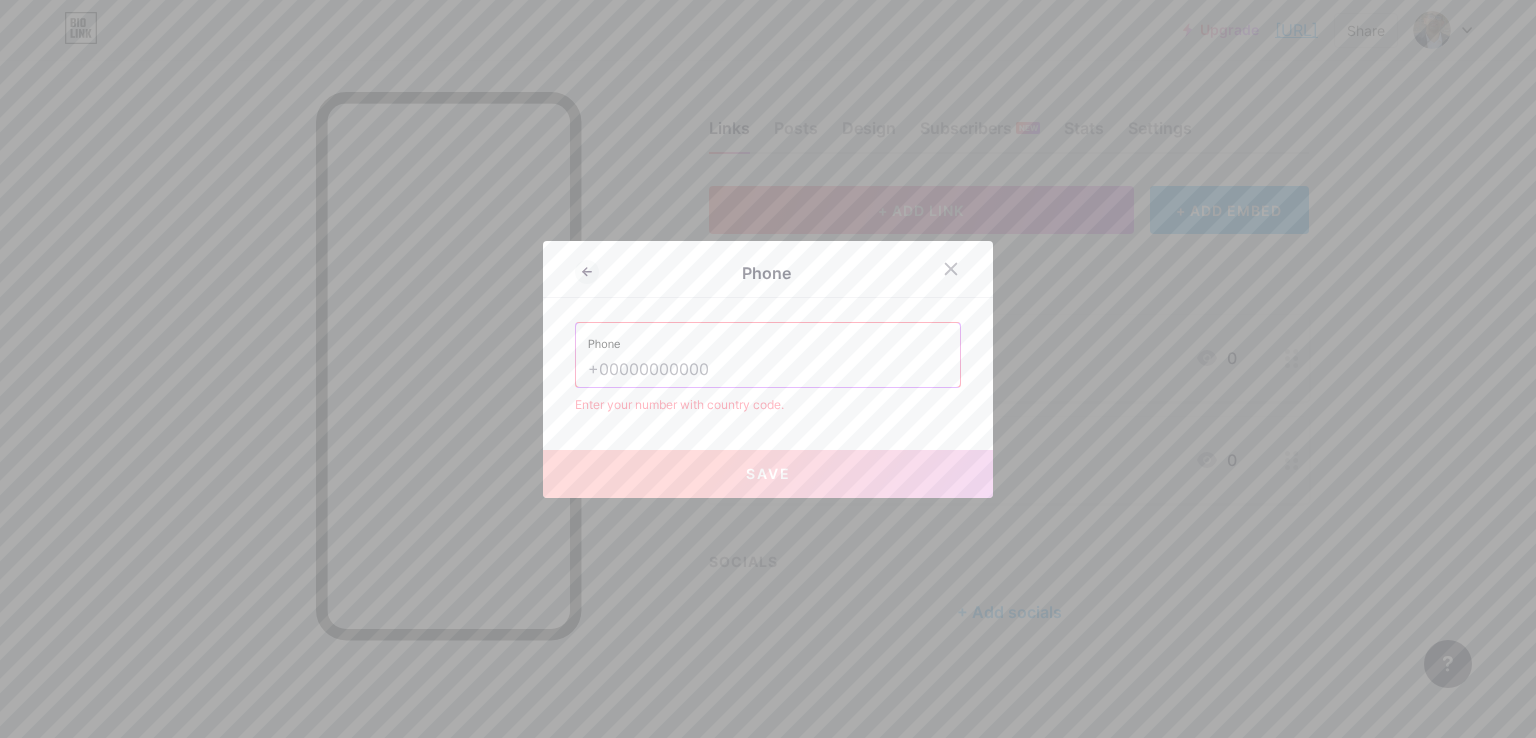paste on "Phone Number / +[COUNTRYCODE] [PHONE]" 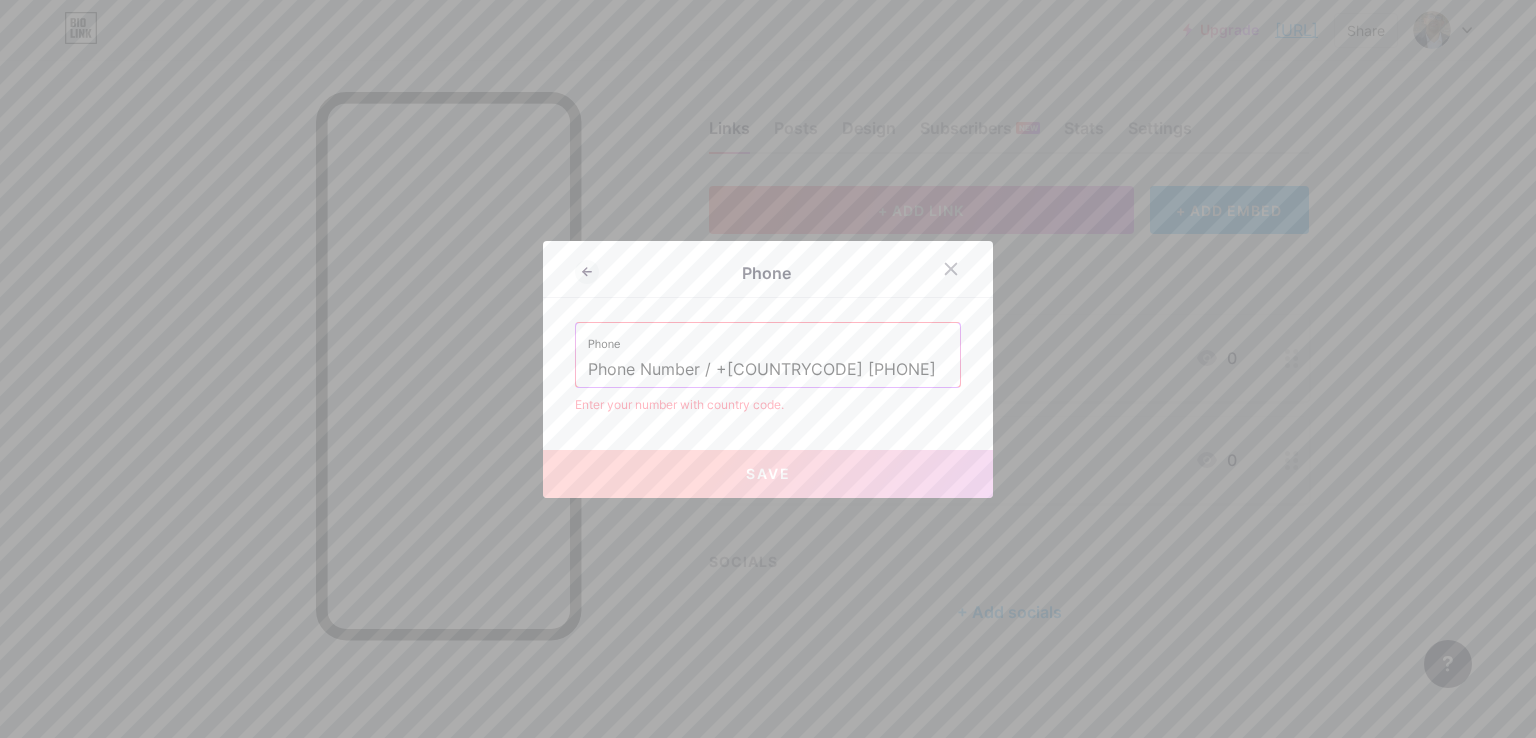 click on "Phone Number / +[COUNTRYCODE] [PHONE]" at bounding box center (768, 370) 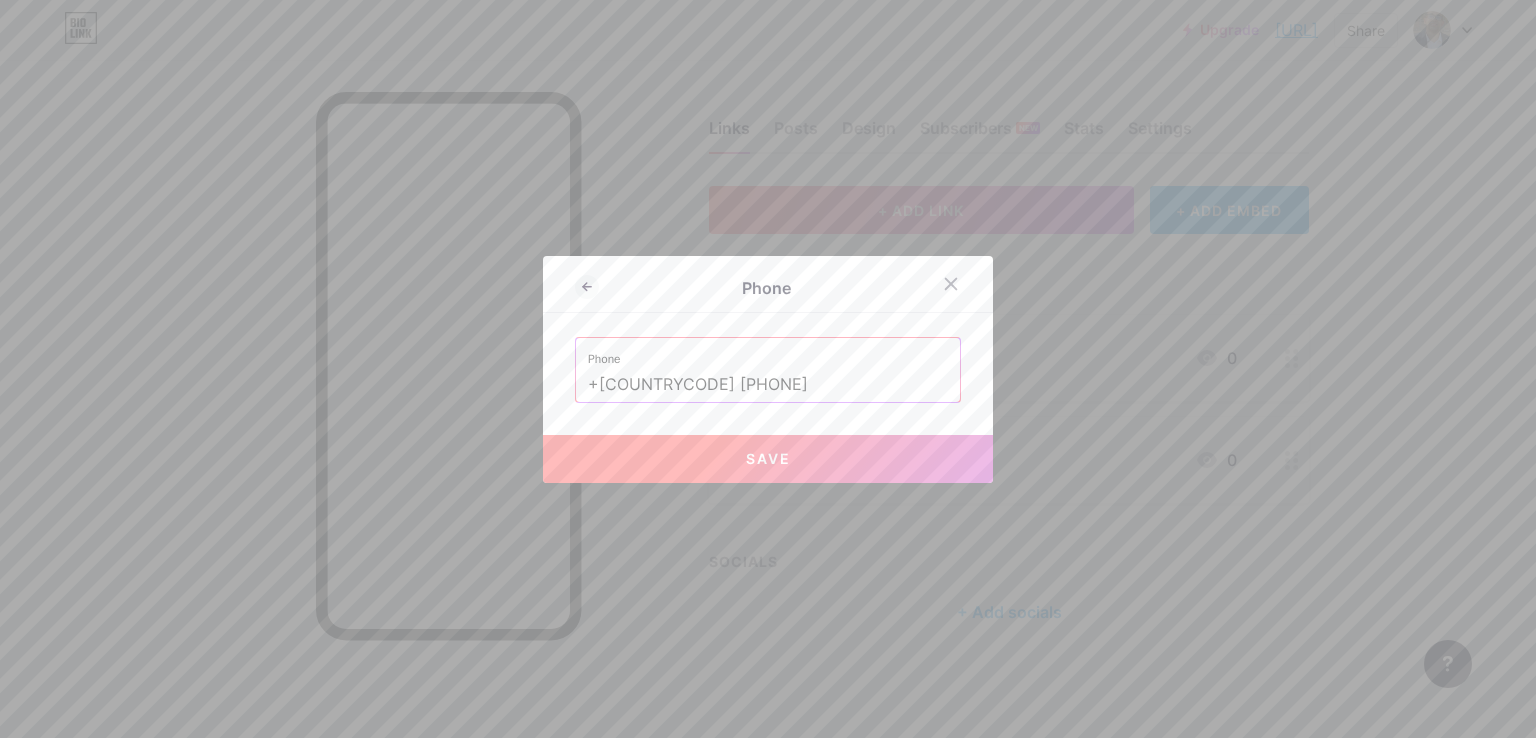 click on "Save" at bounding box center (768, 459) 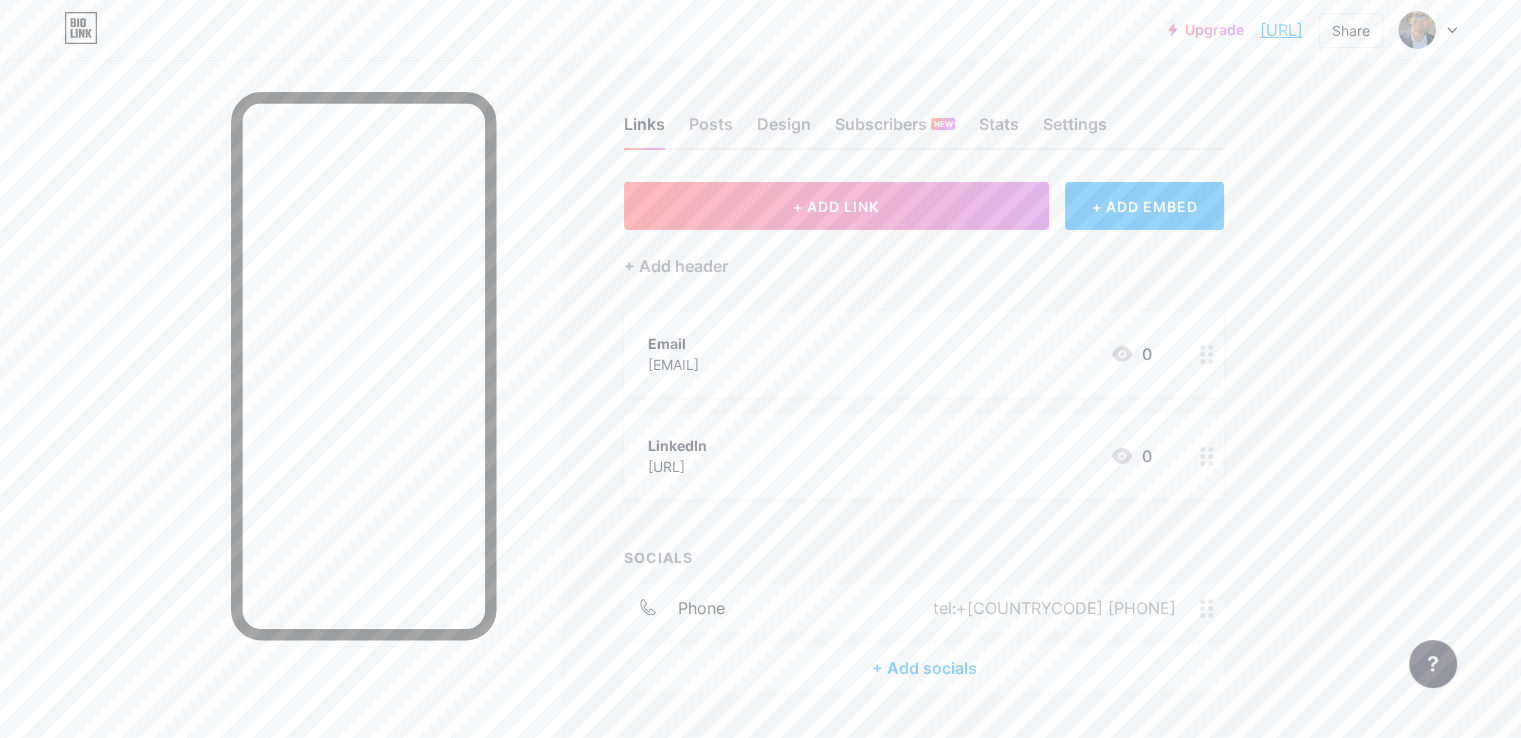 scroll, scrollTop: 0, scrollLeft: 0, axis: both 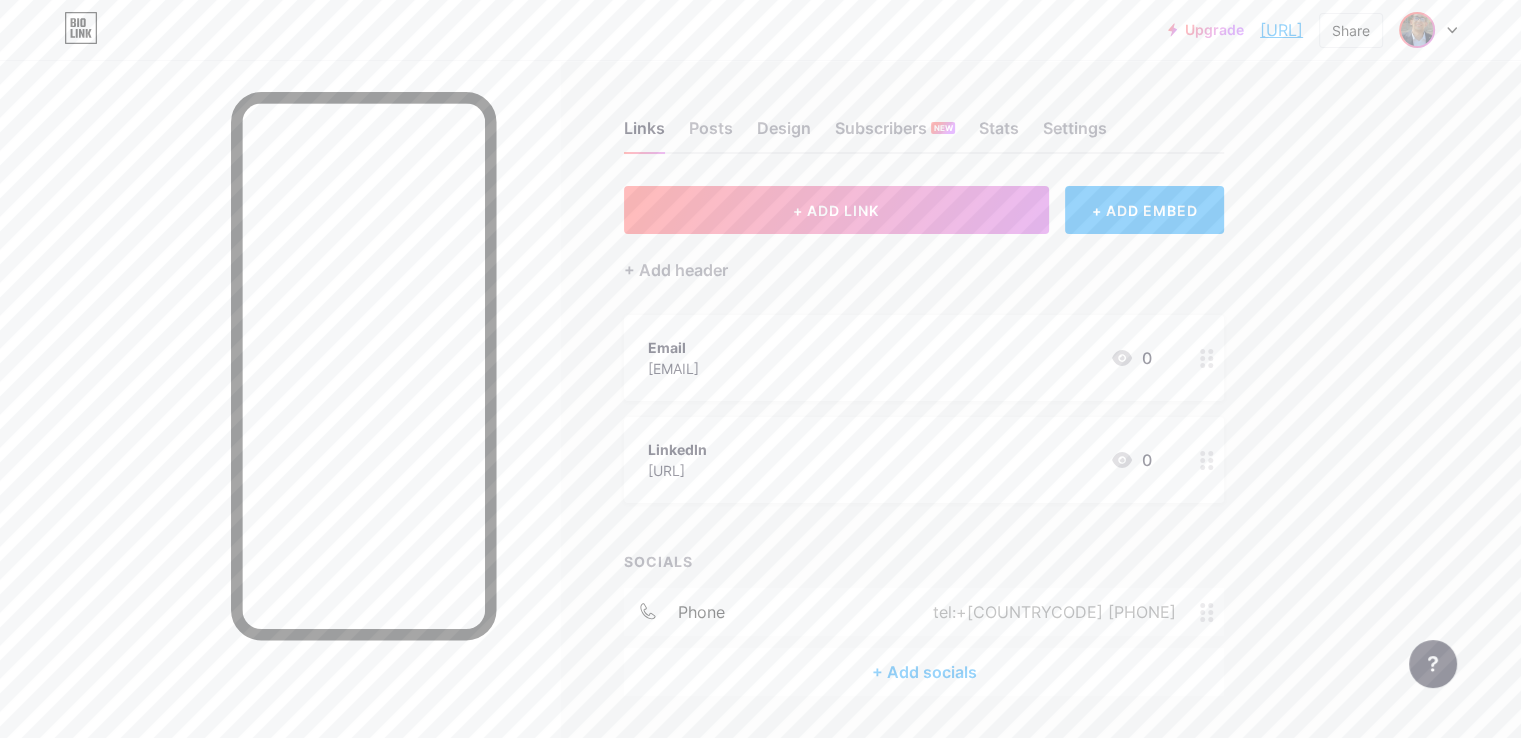 click at bounding box center [1417, 30] 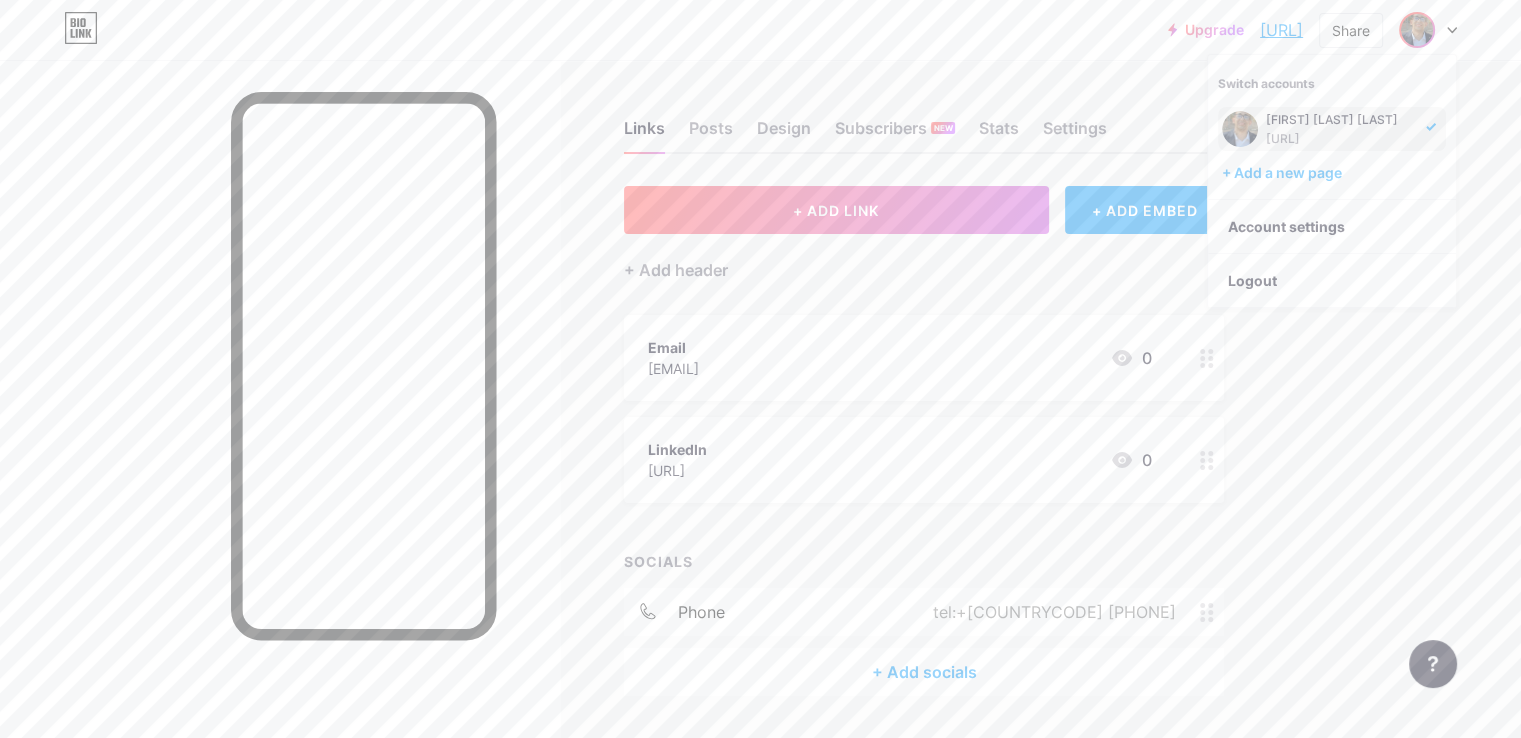 click 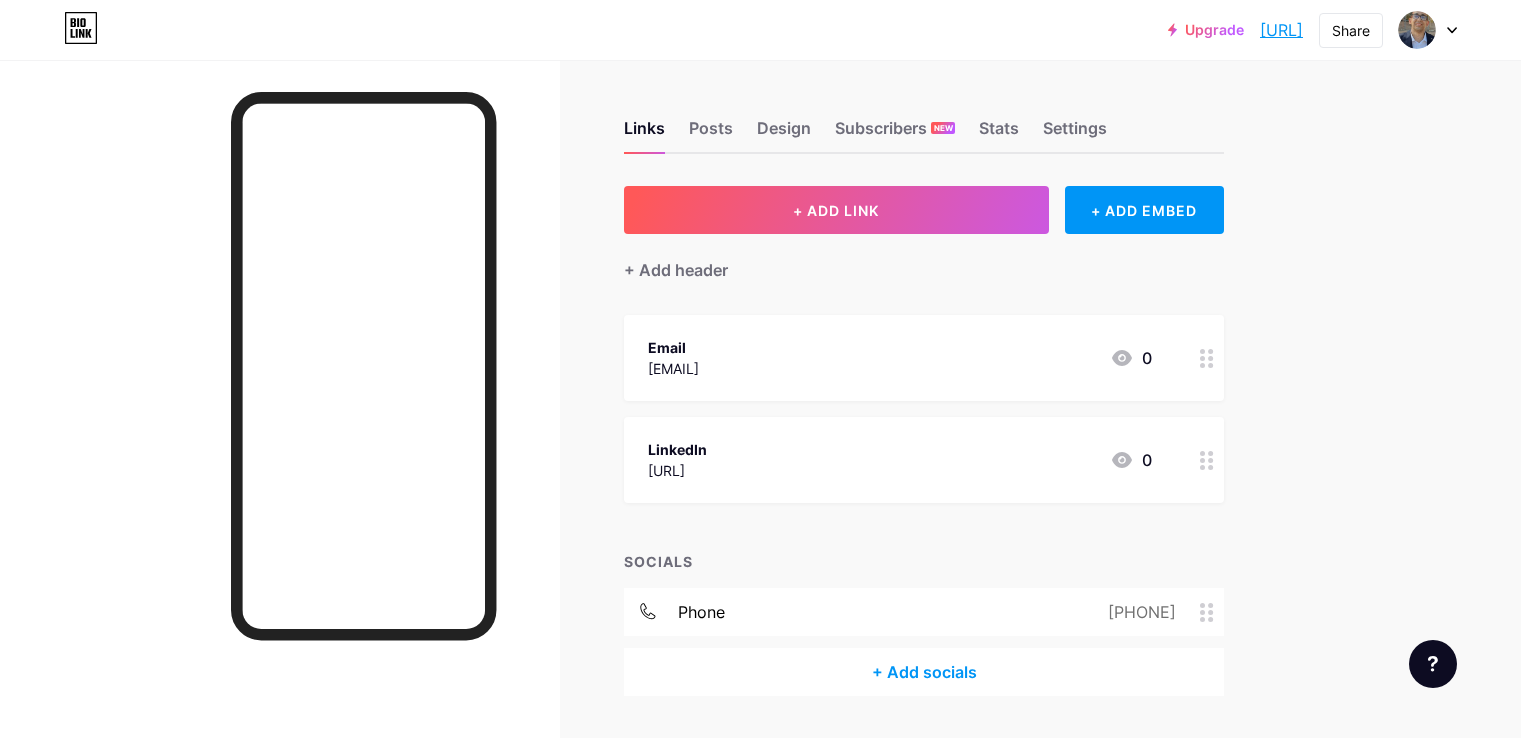 scroll, scrollTop: 0, scrollLeft: 0, axis: both 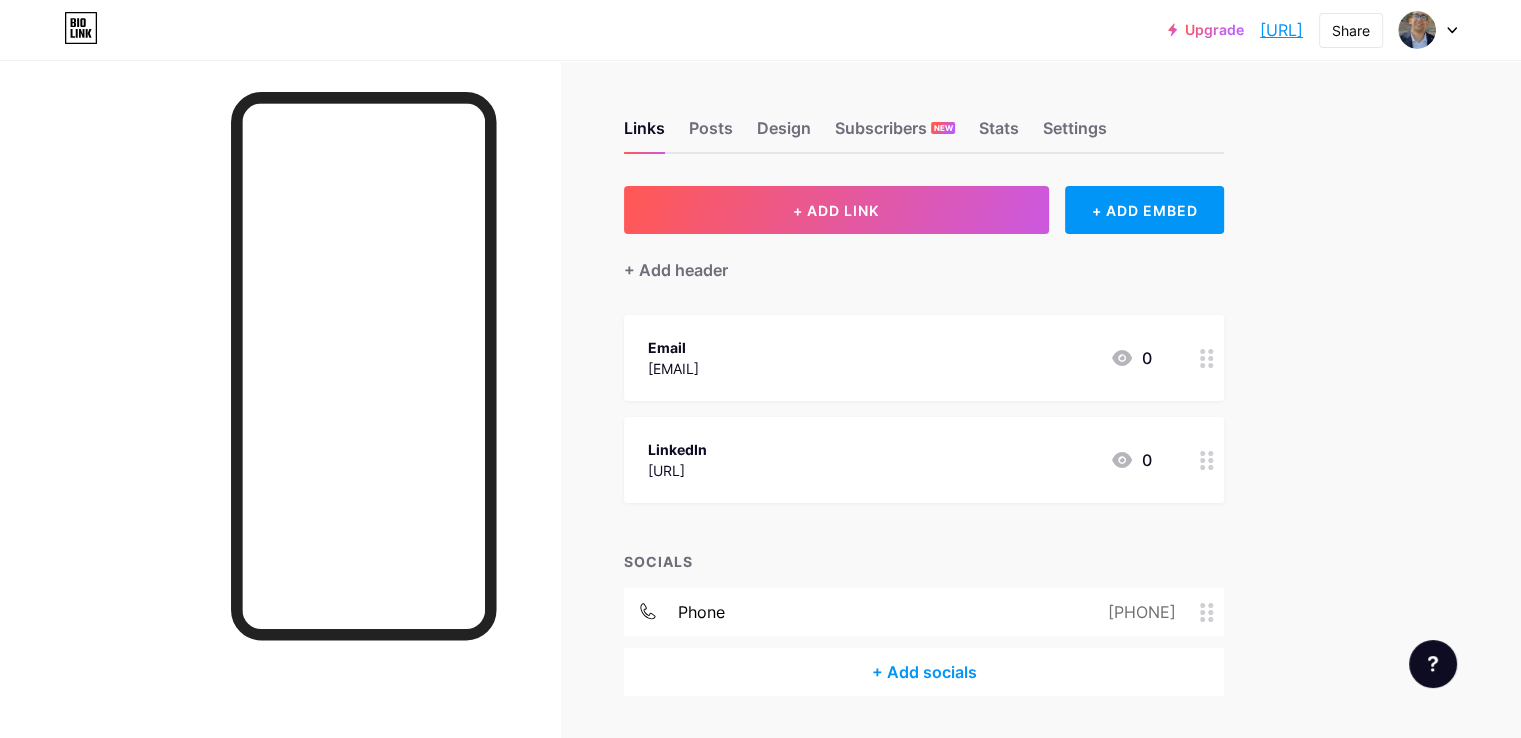 click on "[EMAIL]" at bounding box center (673, 368) 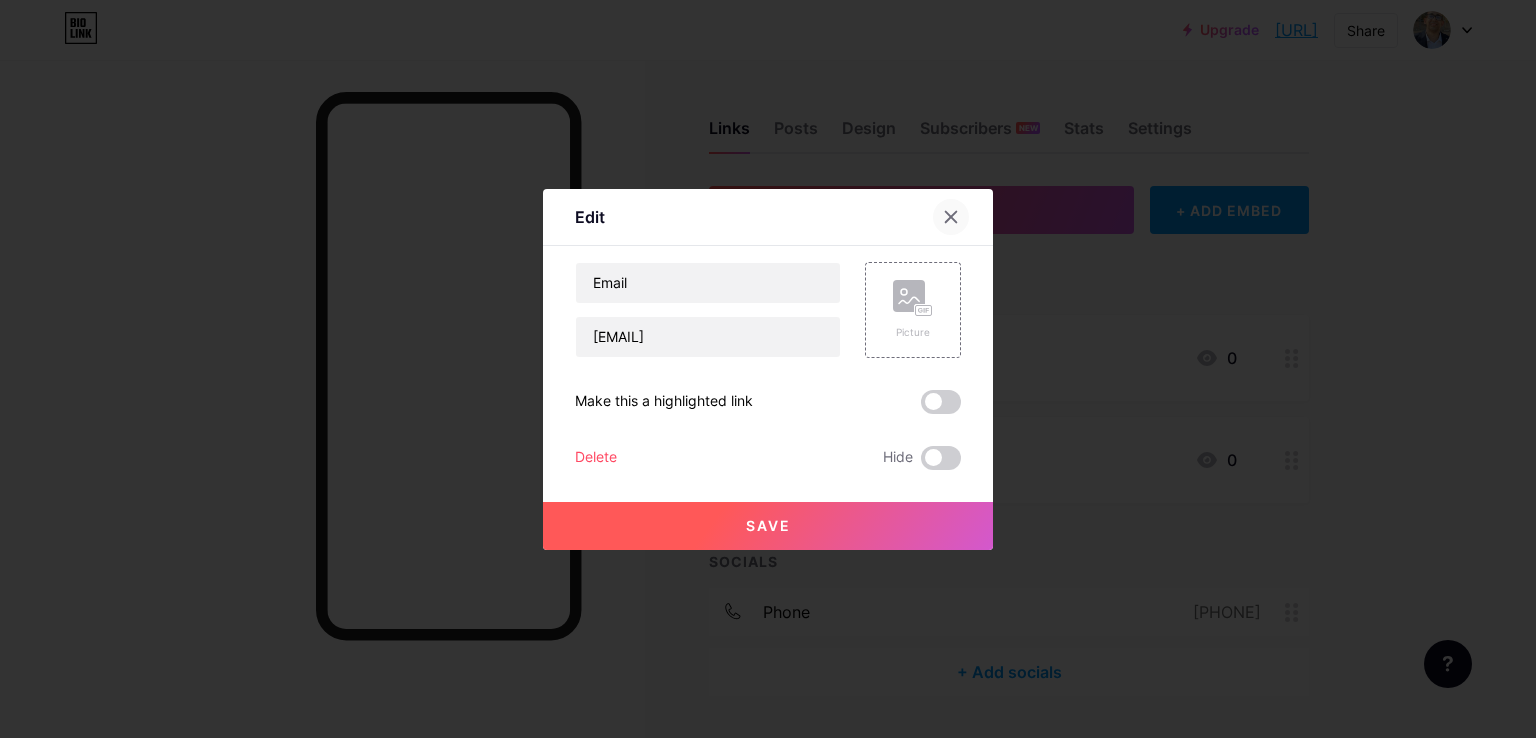 click at bounding box center (951, 217) 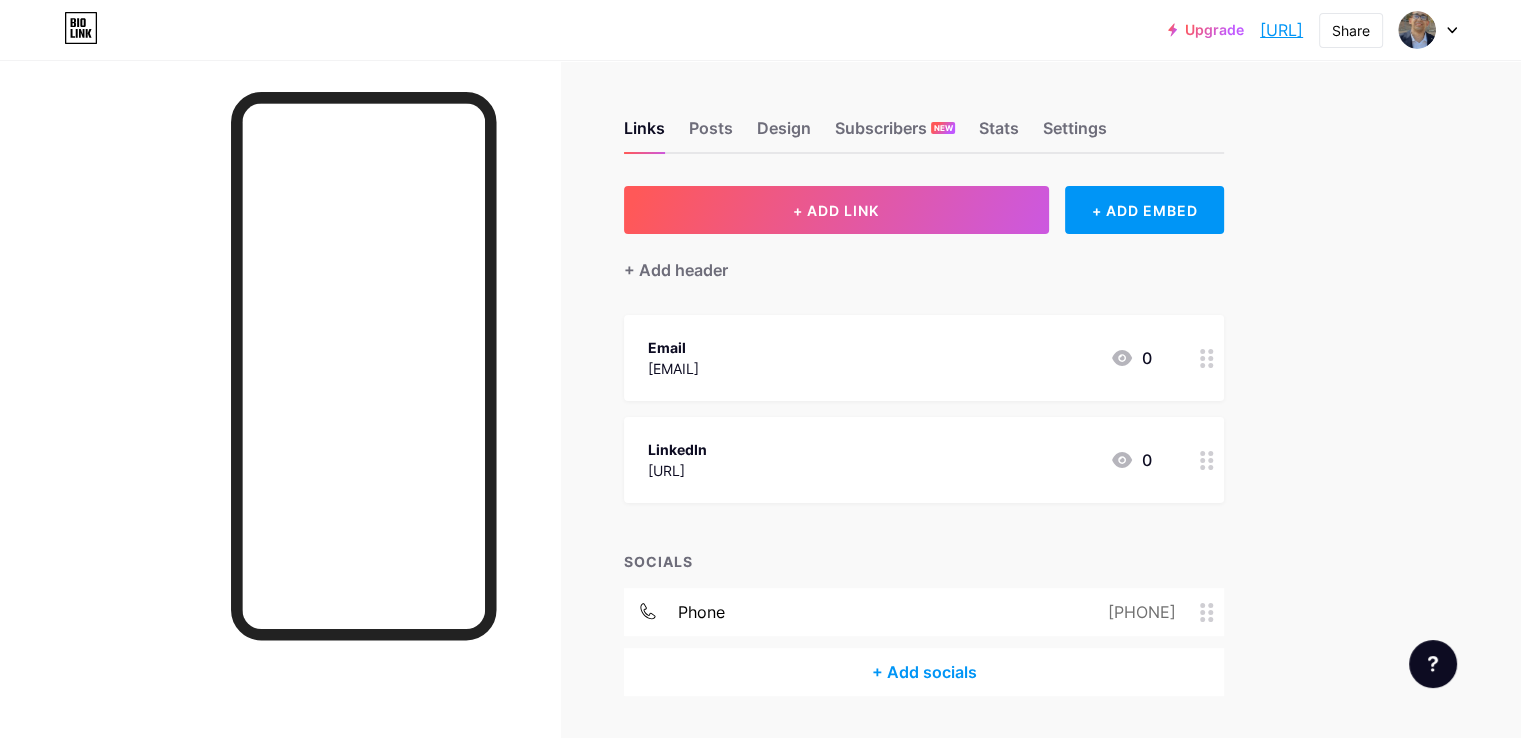 click on "[URL]" at bounding box center (677, 470) 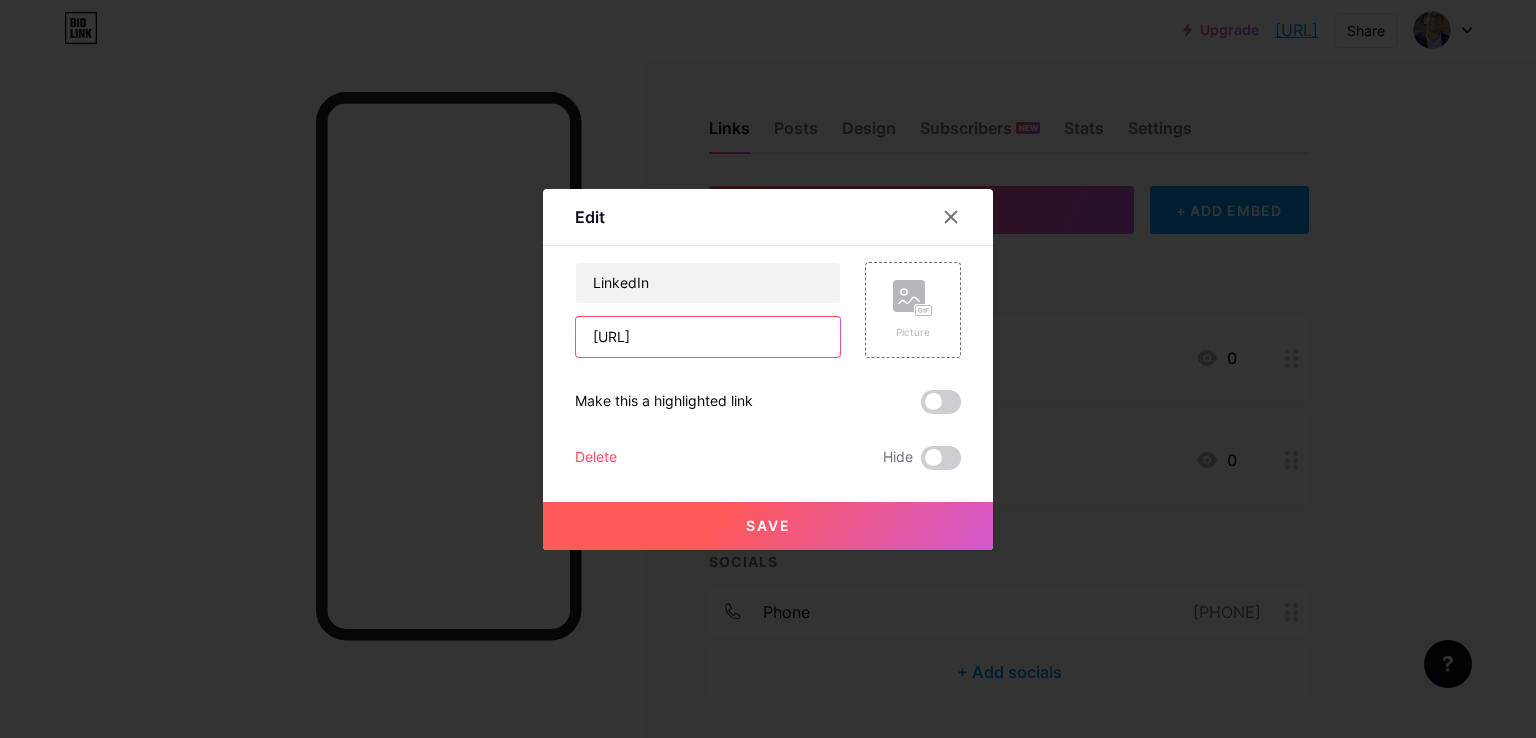 click on "[URL]" at bounding box center [708, 337] 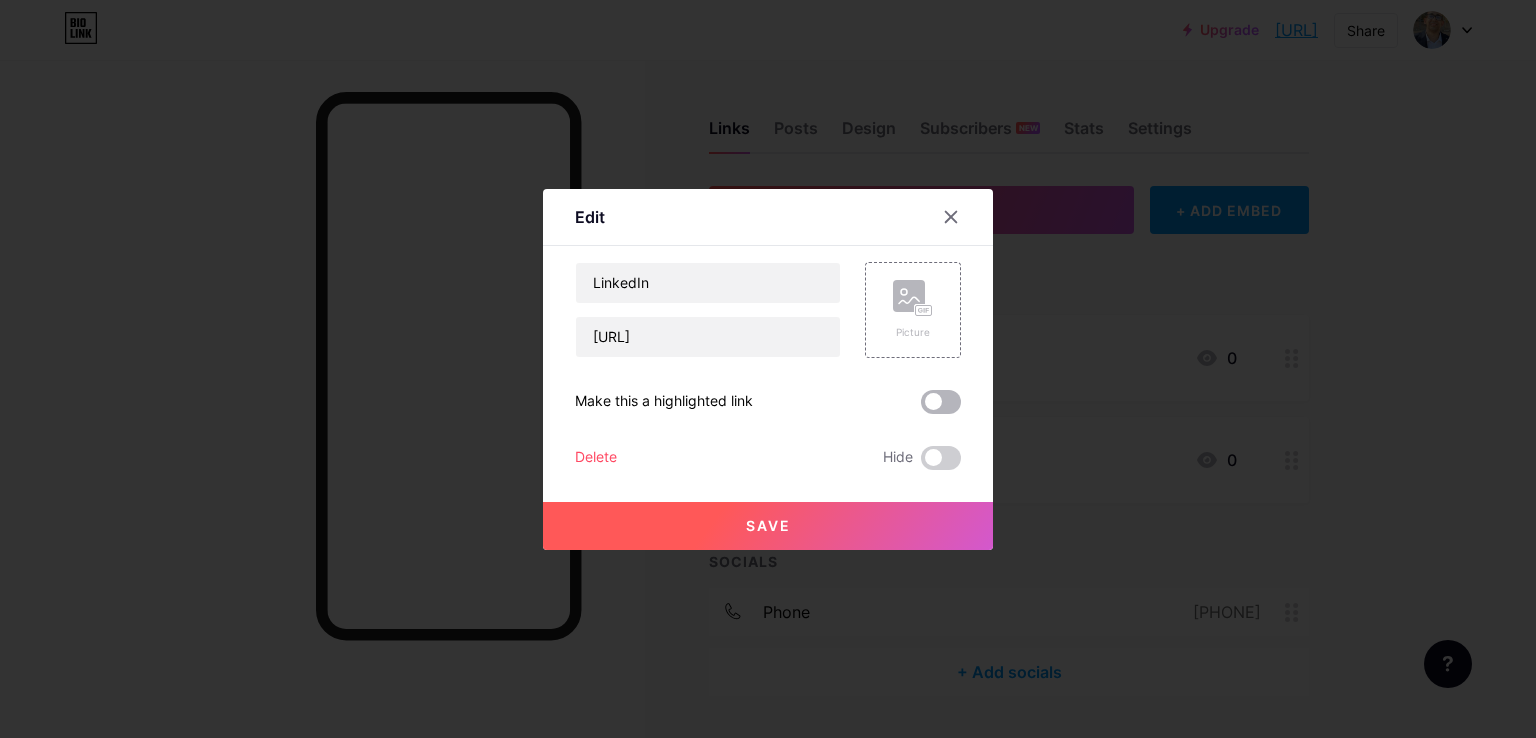 click at bounding box center [941, 402] 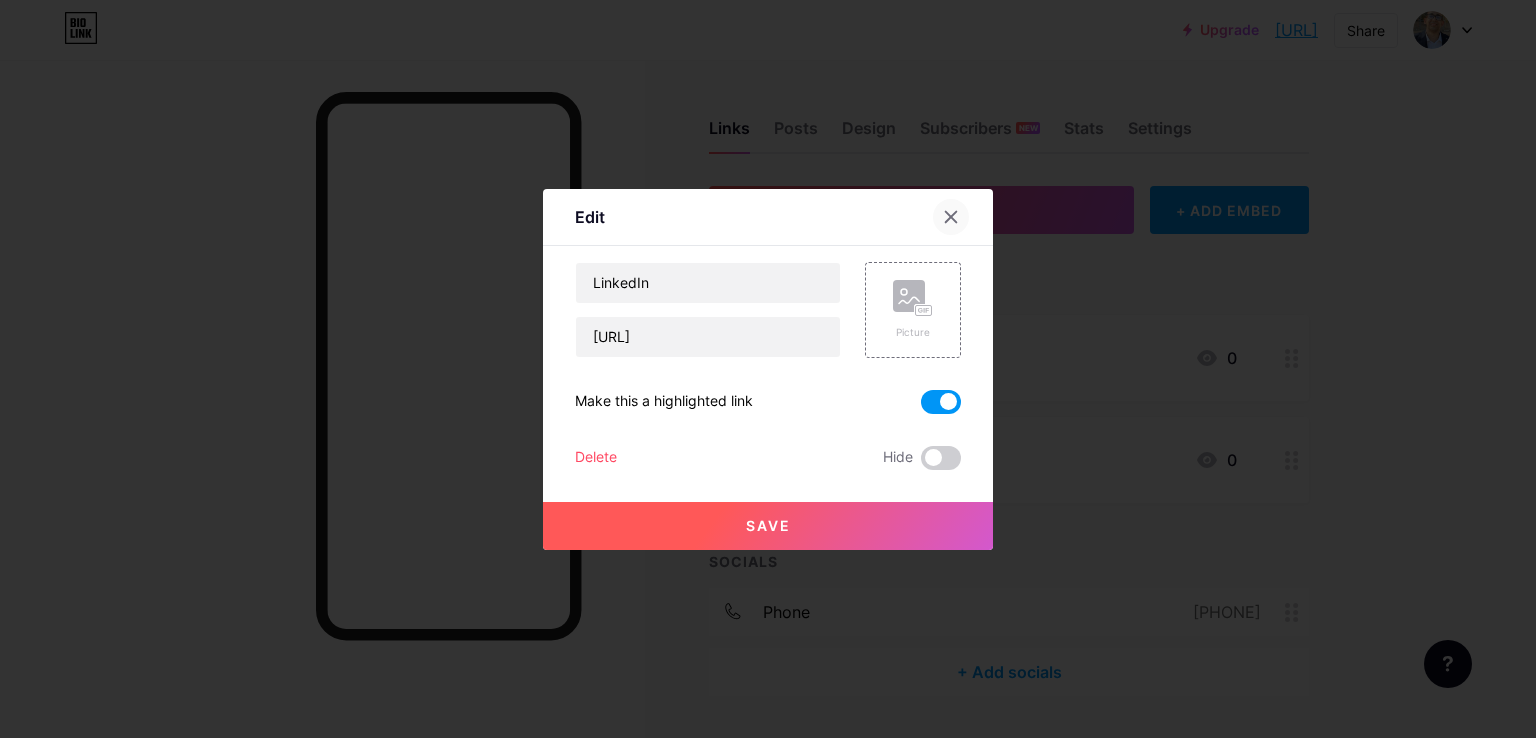 click 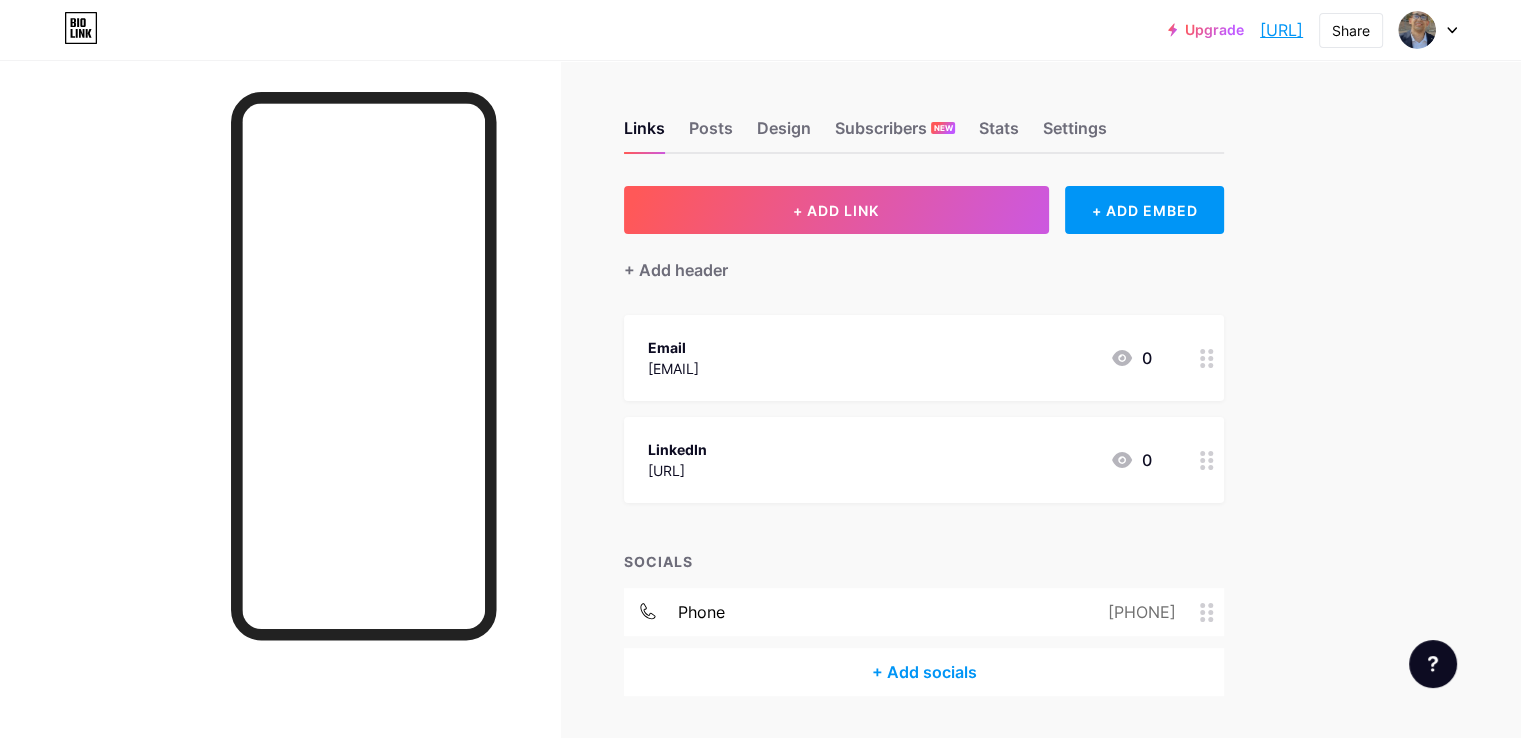 click on "LinkedIn" at bounding box center (677, 449) 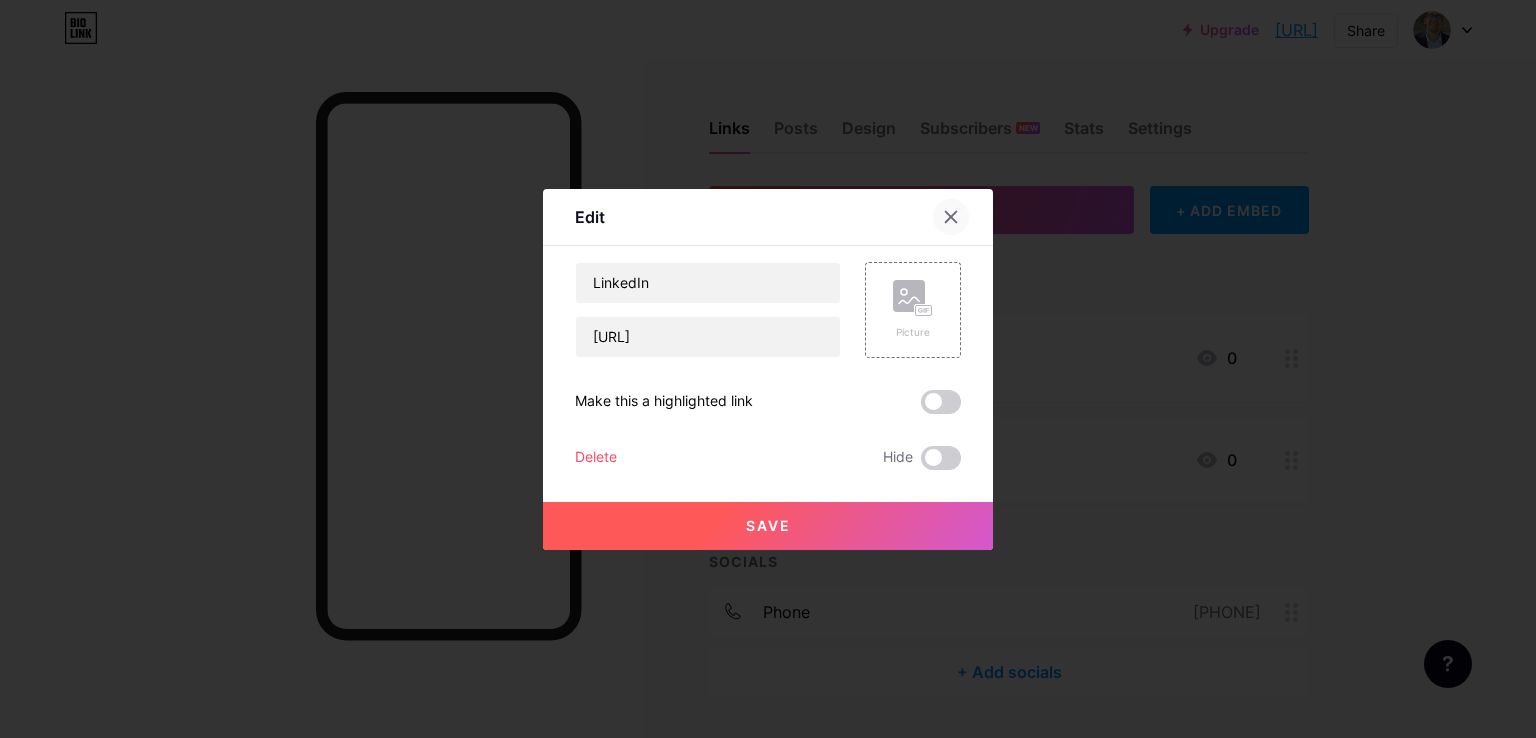 click 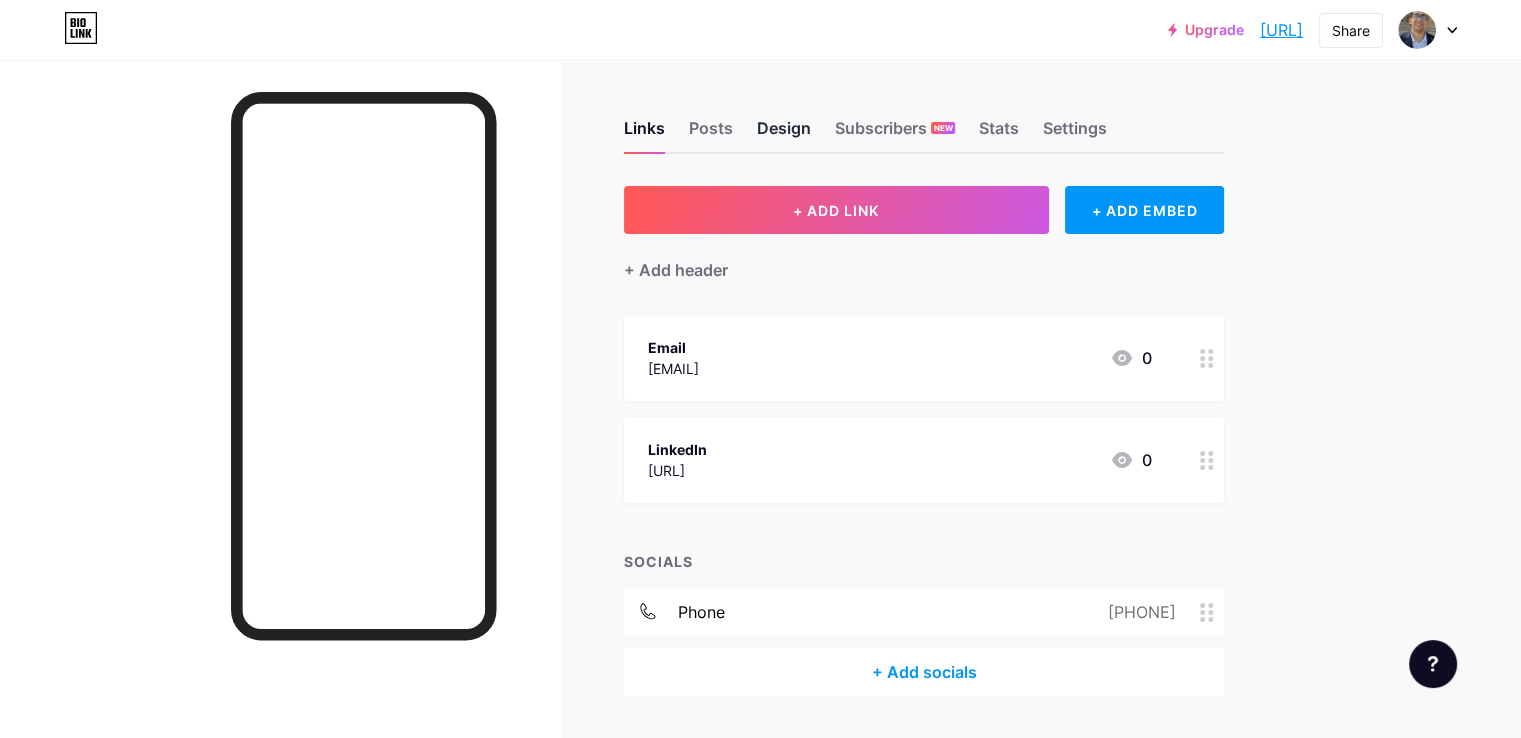 click on "Design" at bounding box center [784, 134] 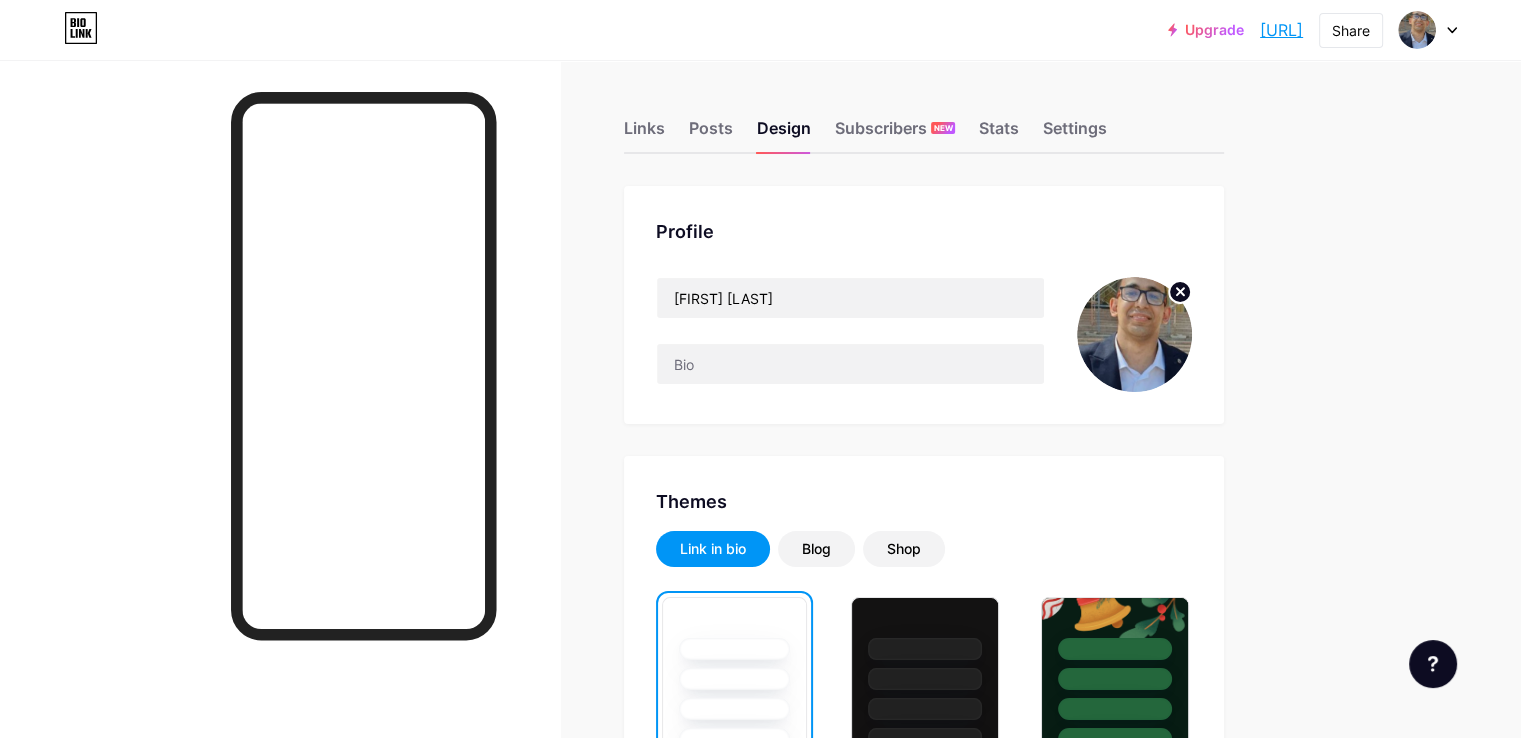 click 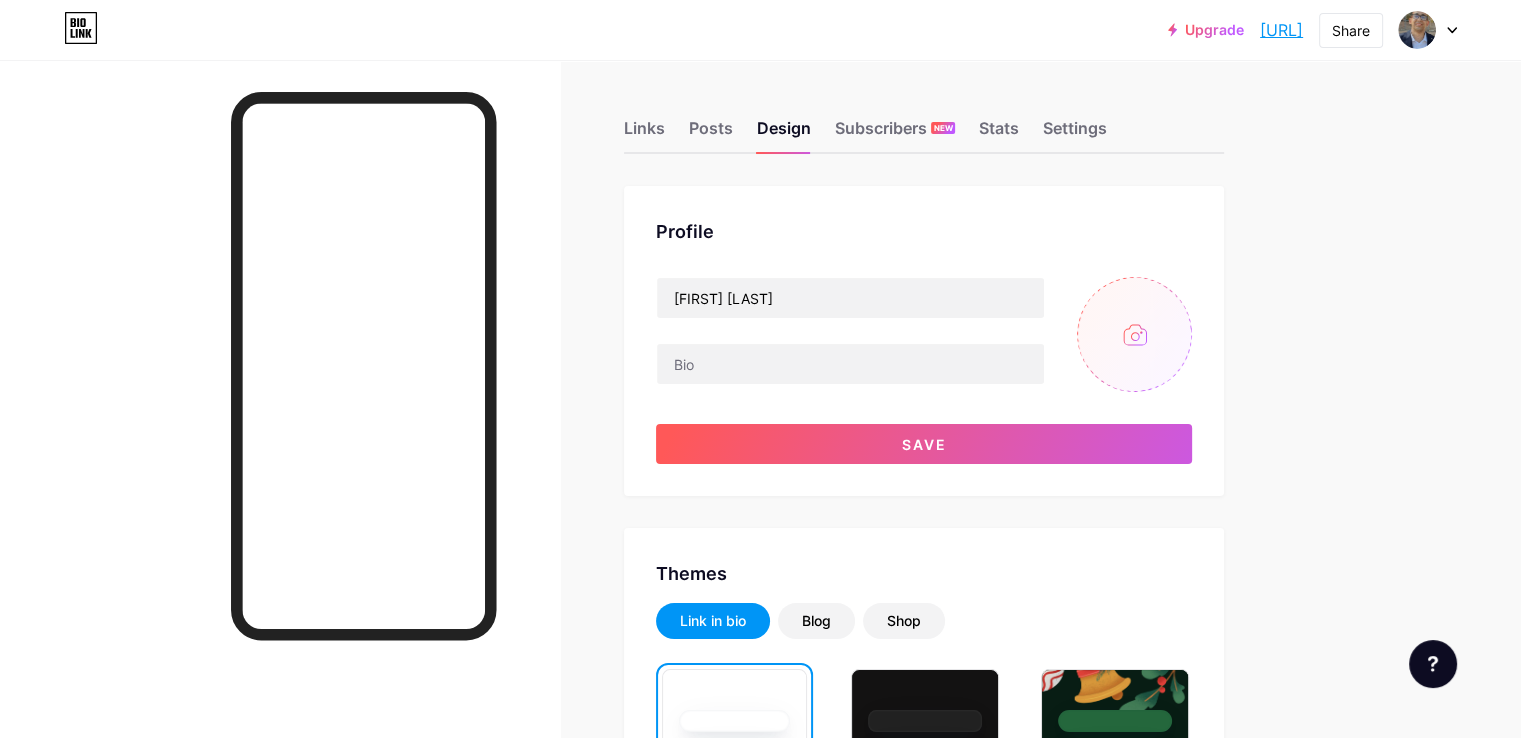 click at bounding box center [1134, 334] 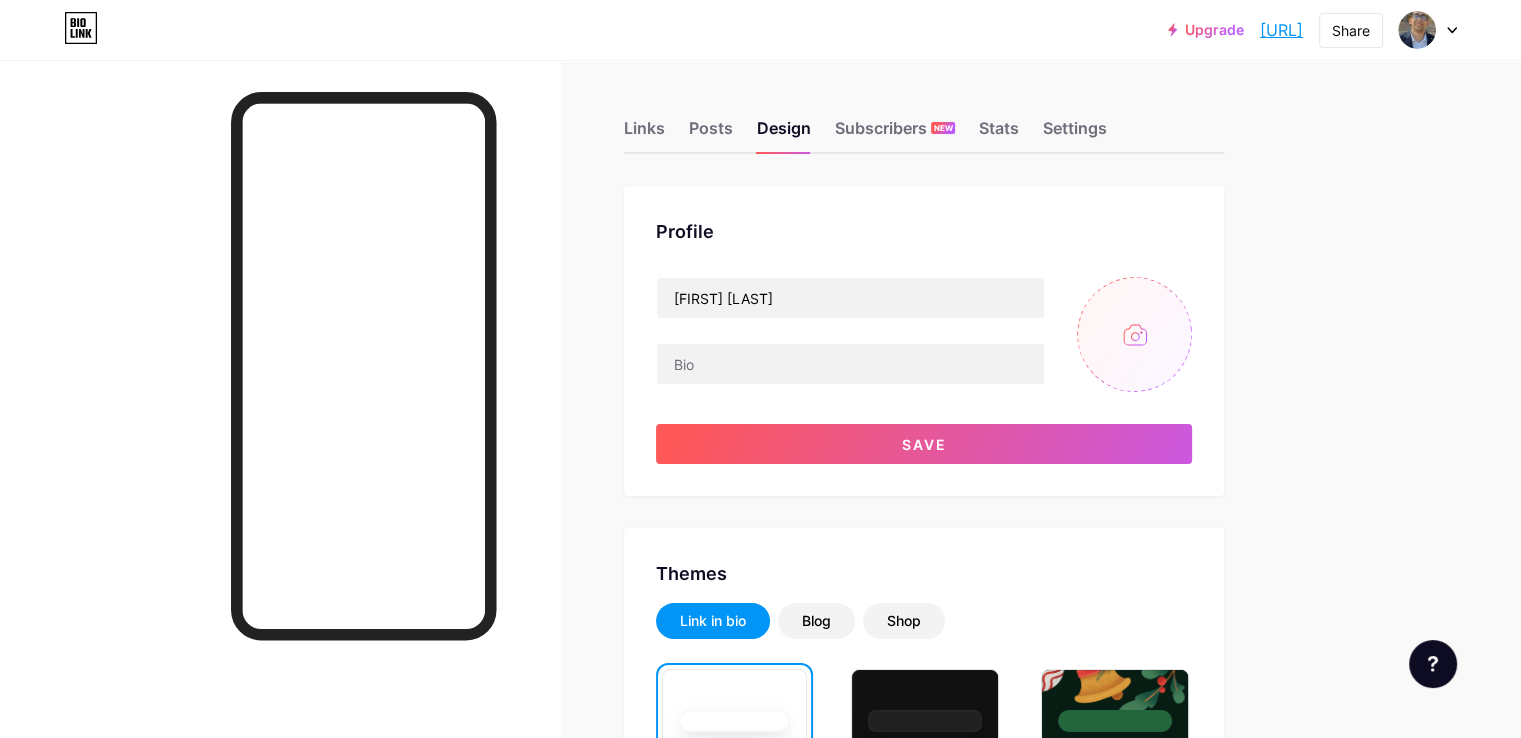 type on "C:\fakepath\Screenshot 2025-08-04 220657.jpg" 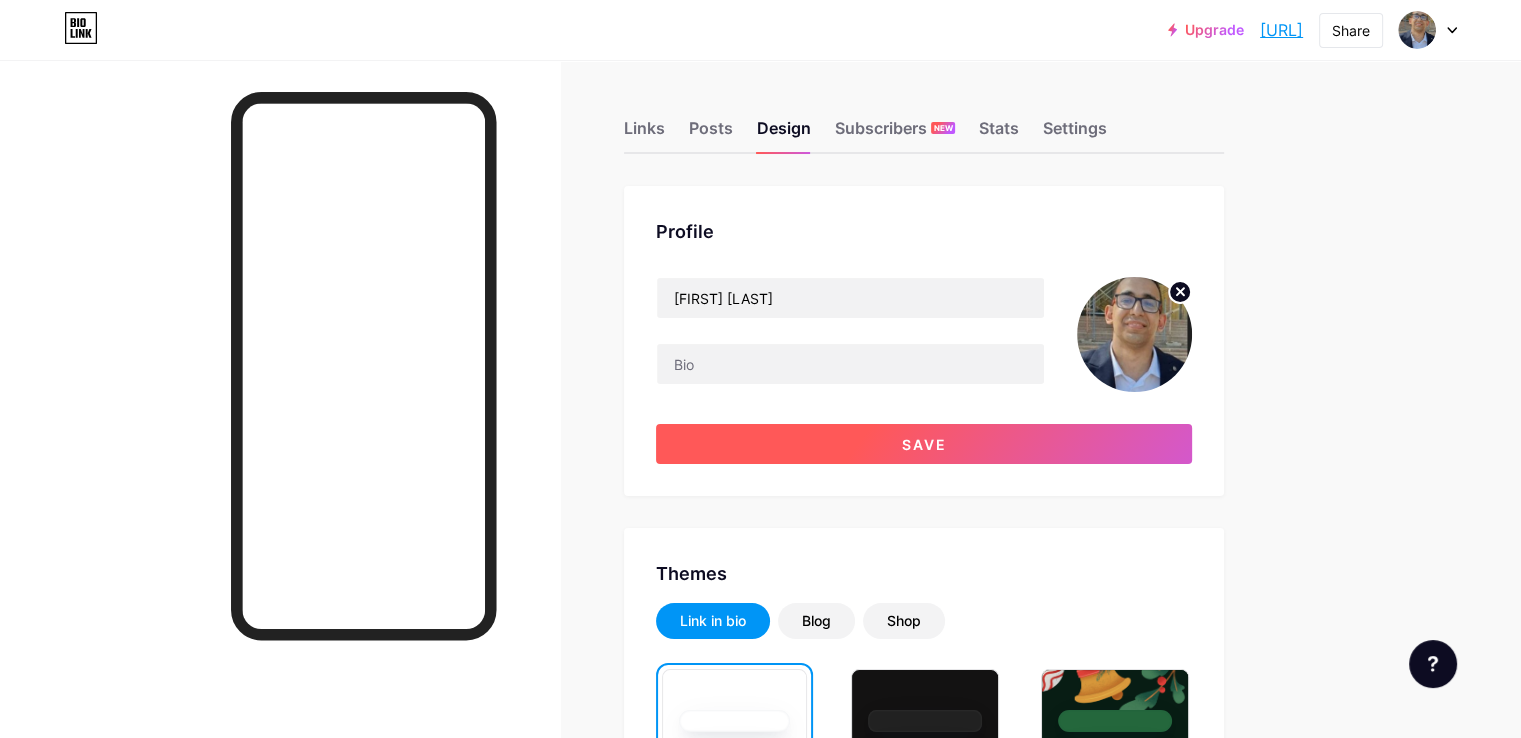 click on "Save" at bounding box center [924, 444] 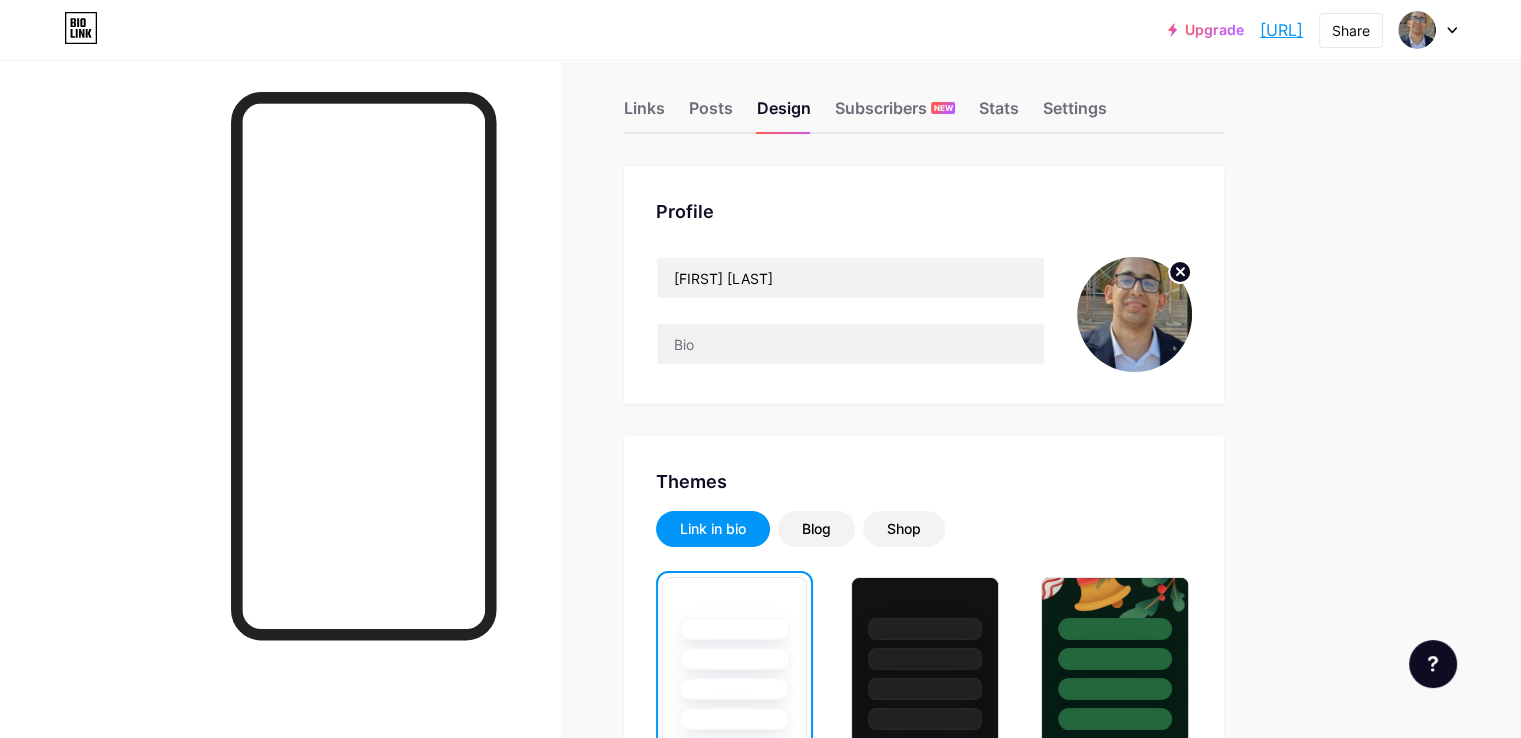 scroll, scrollTop: 0, scrollLeft: 0, axis: both 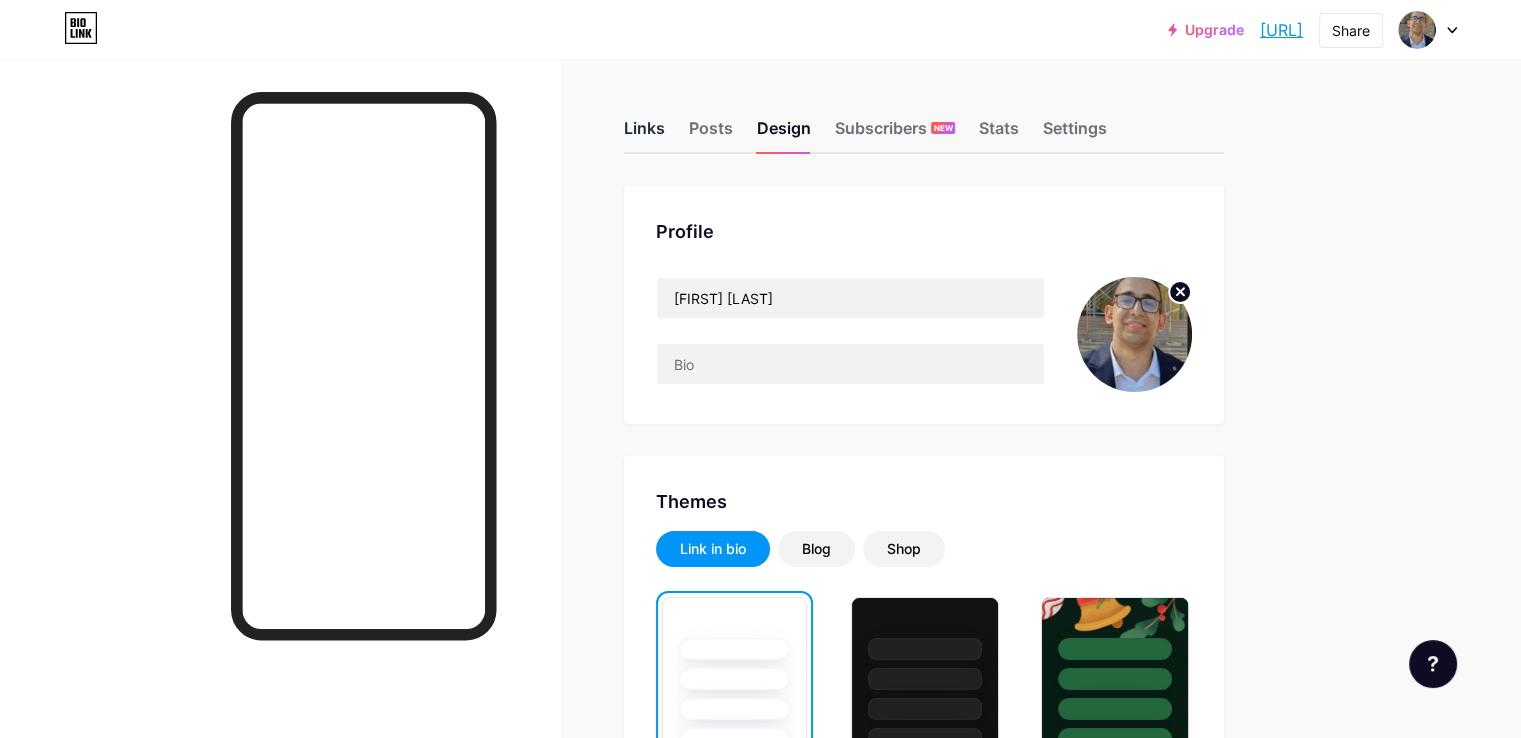click on "Links" at bounding box center [644, 134] 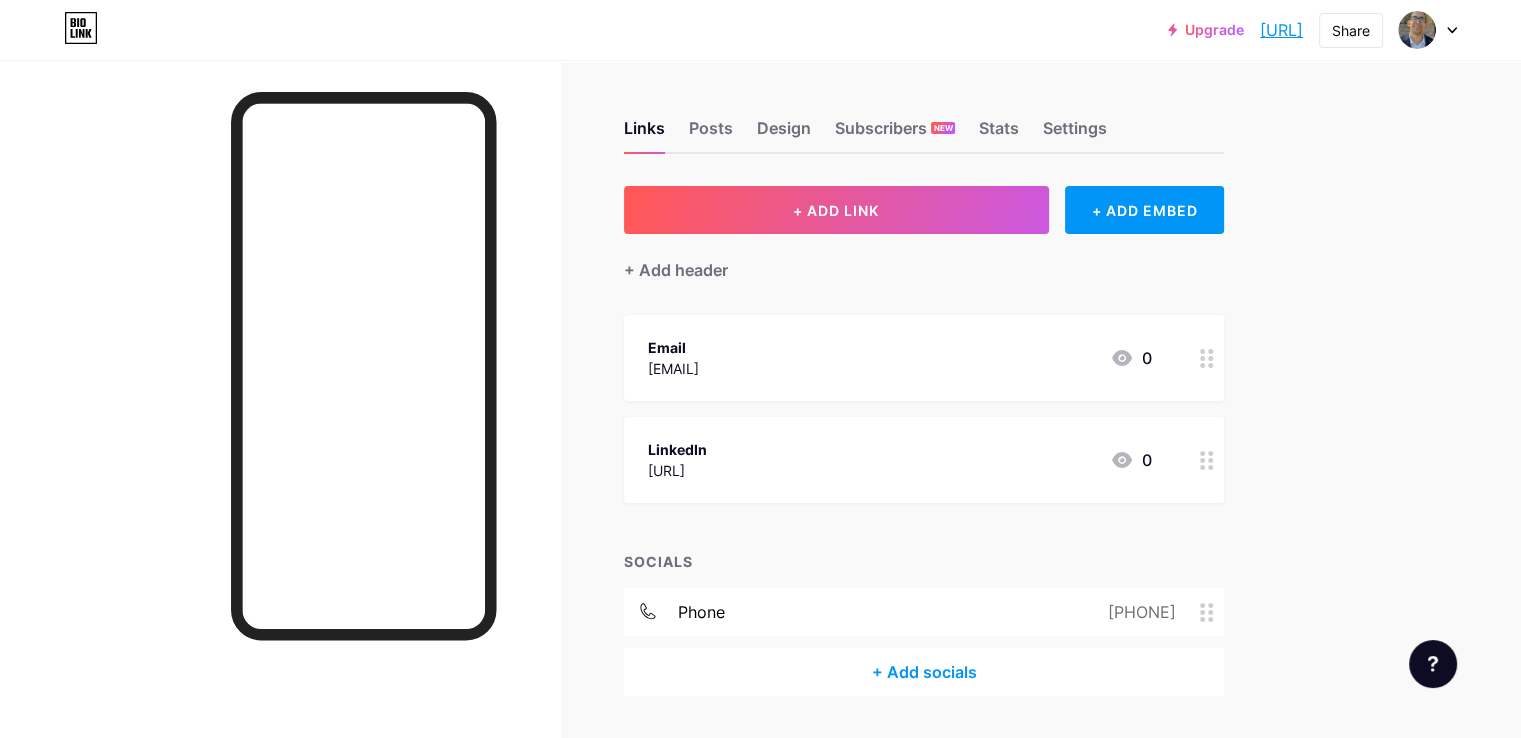 click on "[EMAIL]" at bounding box center [673, 368] 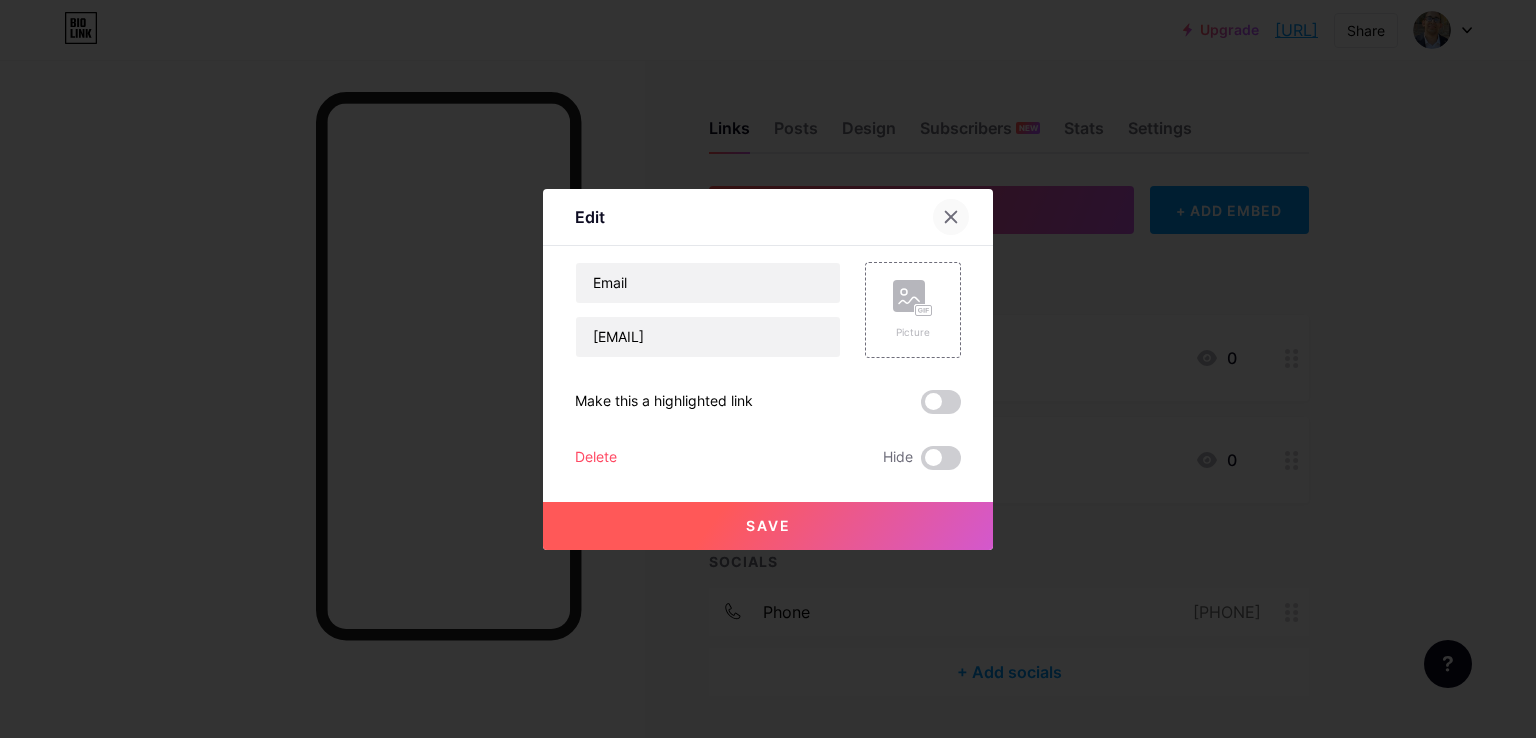click 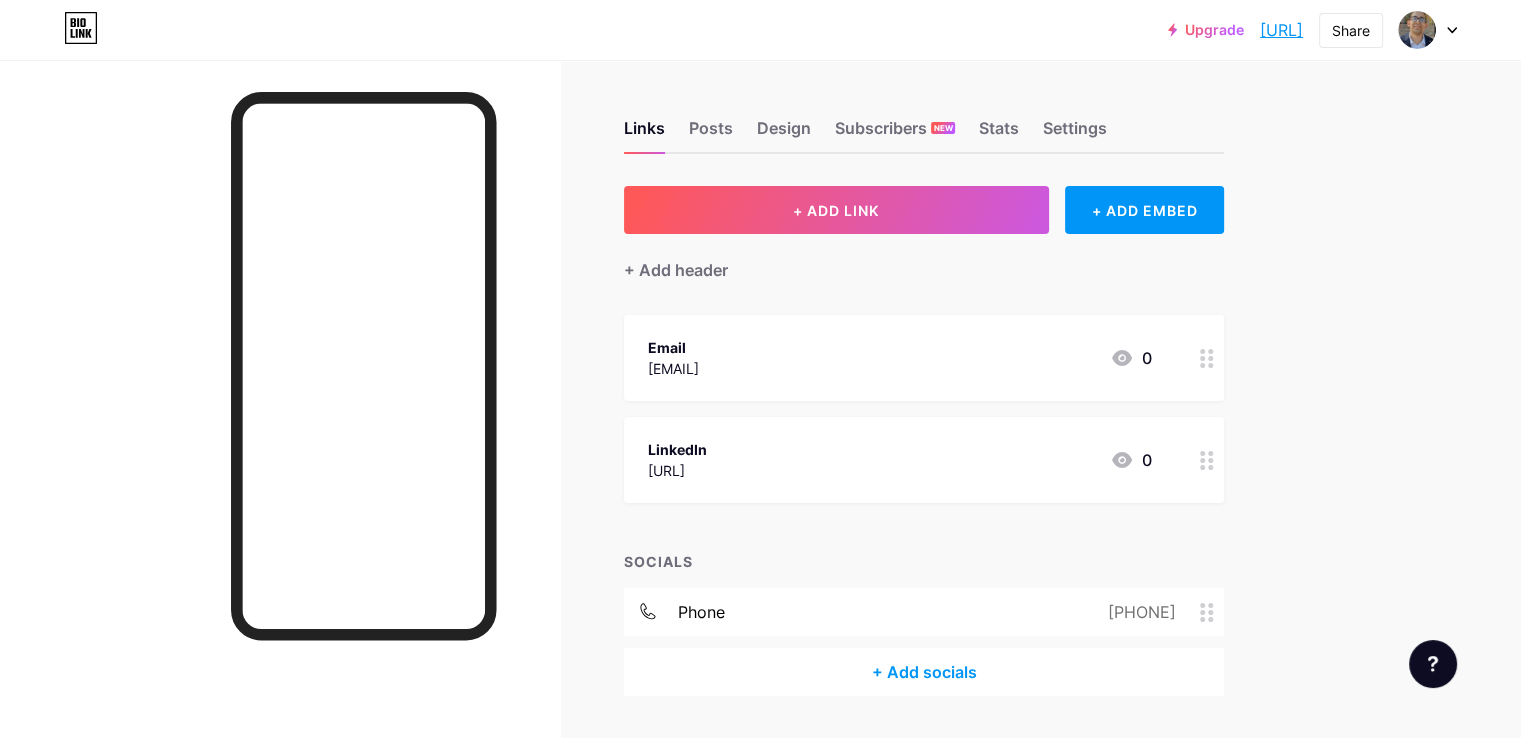 click 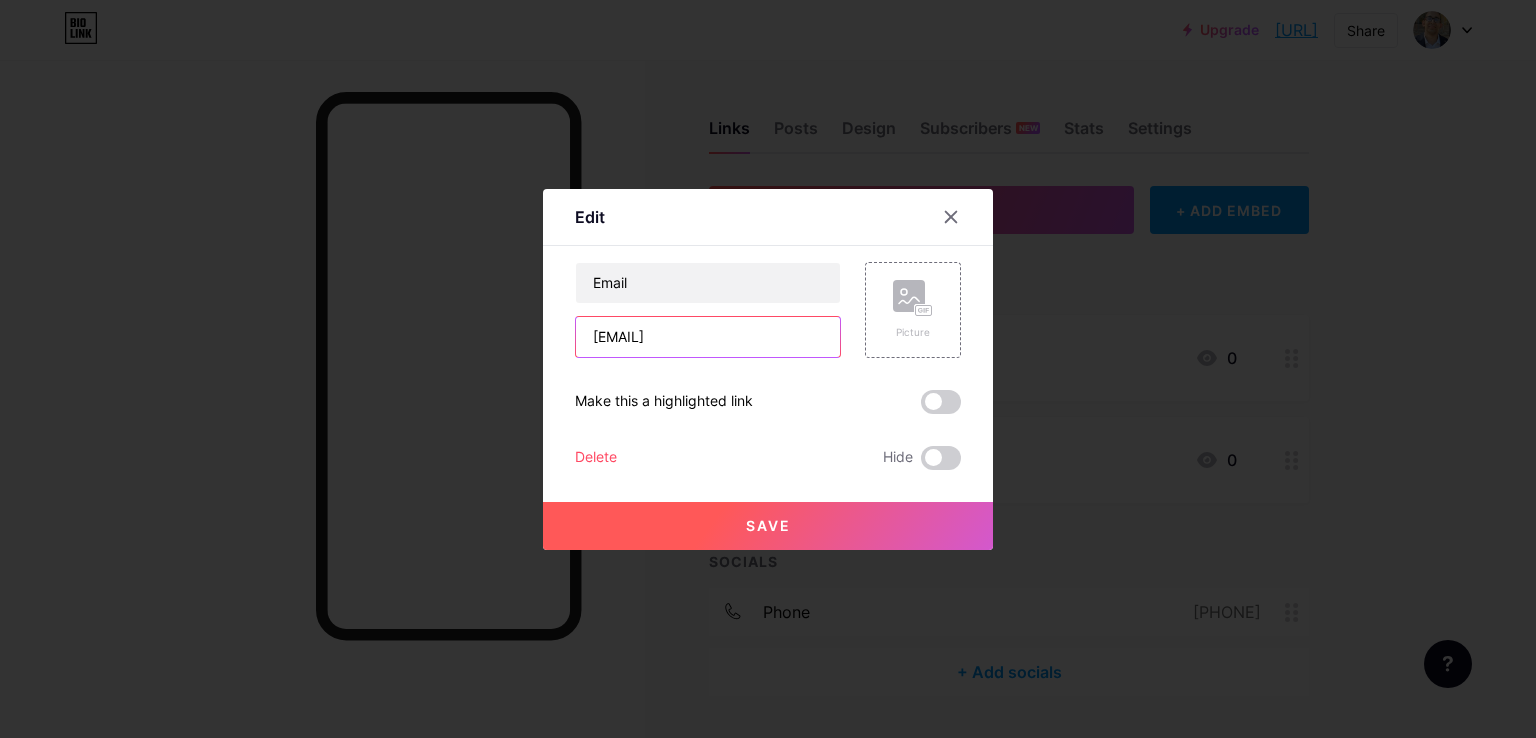 click on "[EMAIL]" at bounding box center (708, 337) 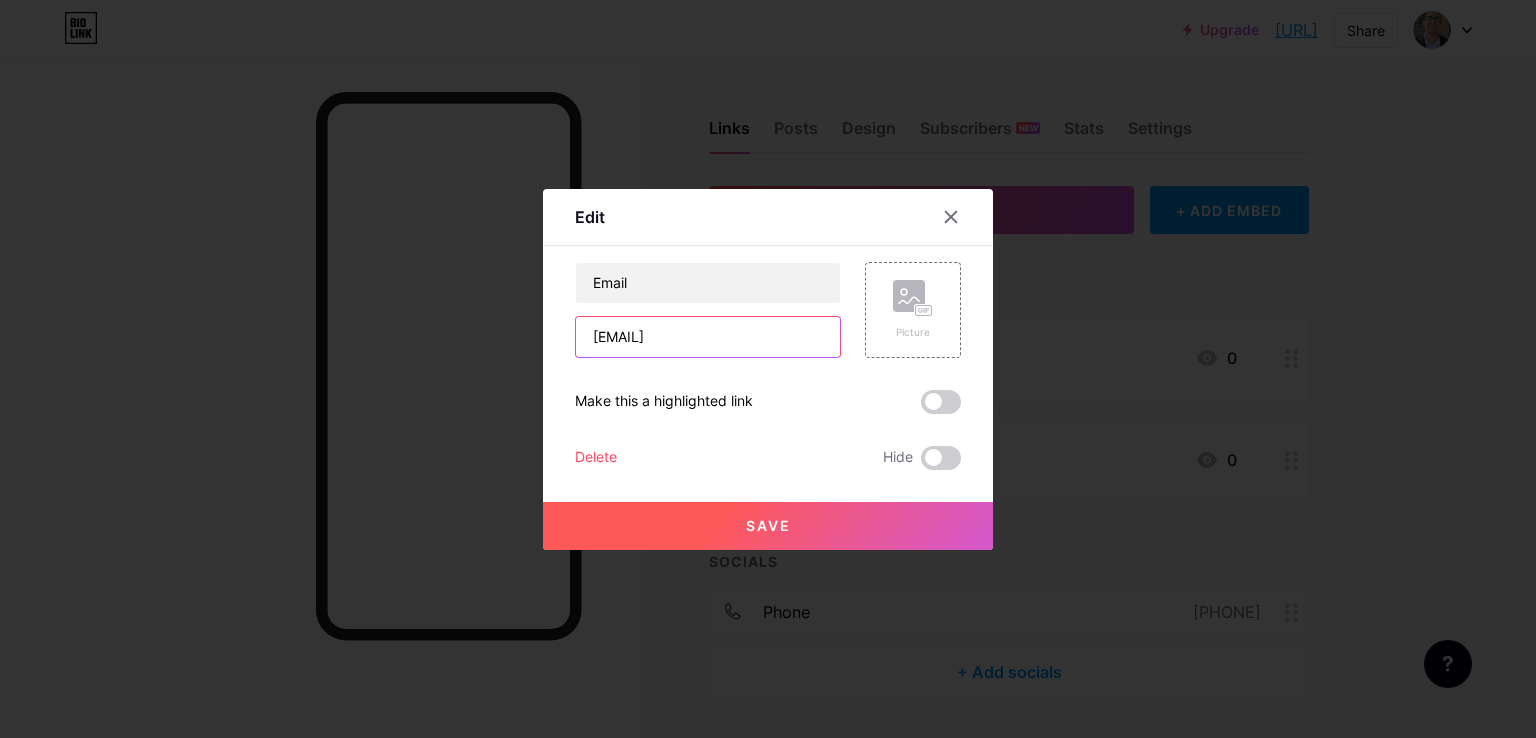 paste on ".com" 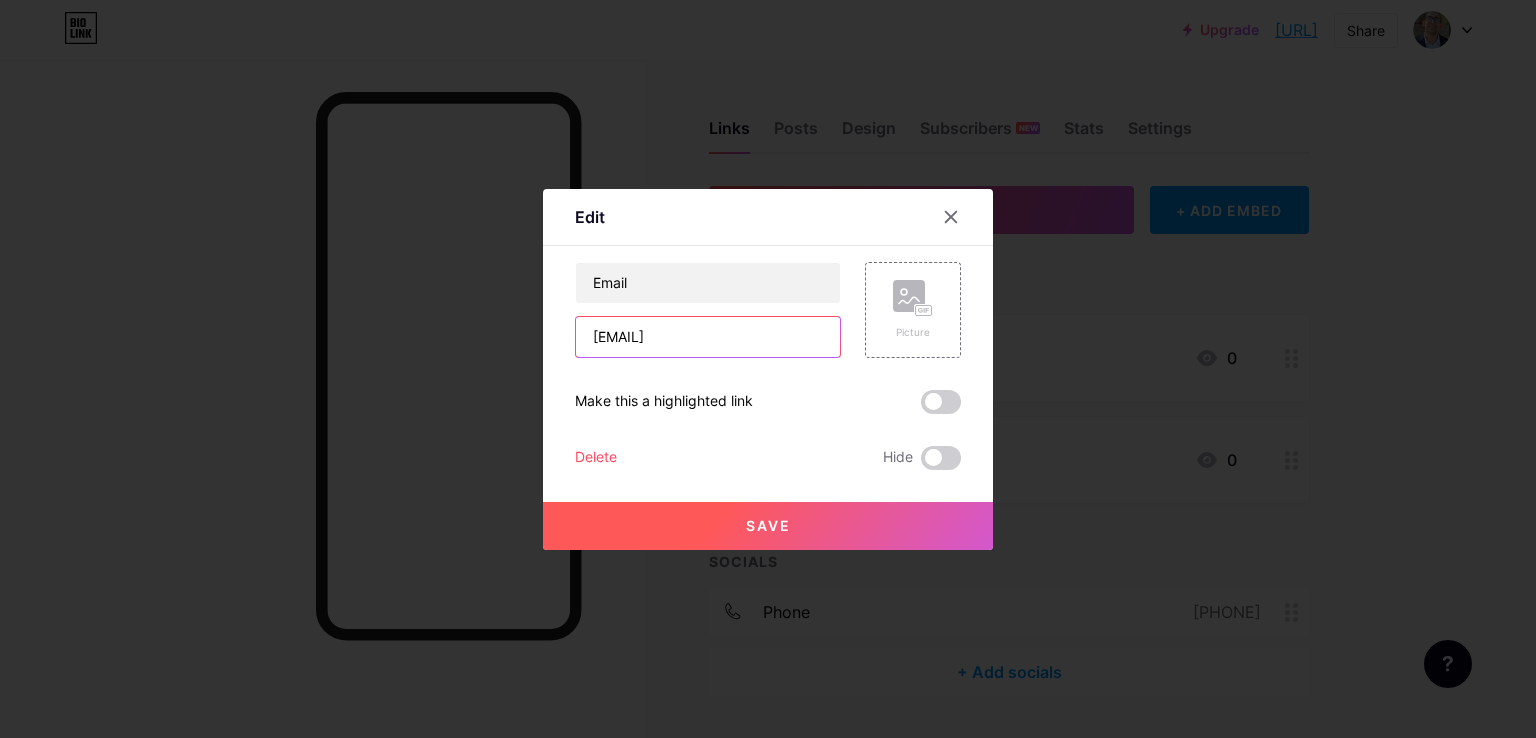 type on "arfaahmed904@gmail.com" 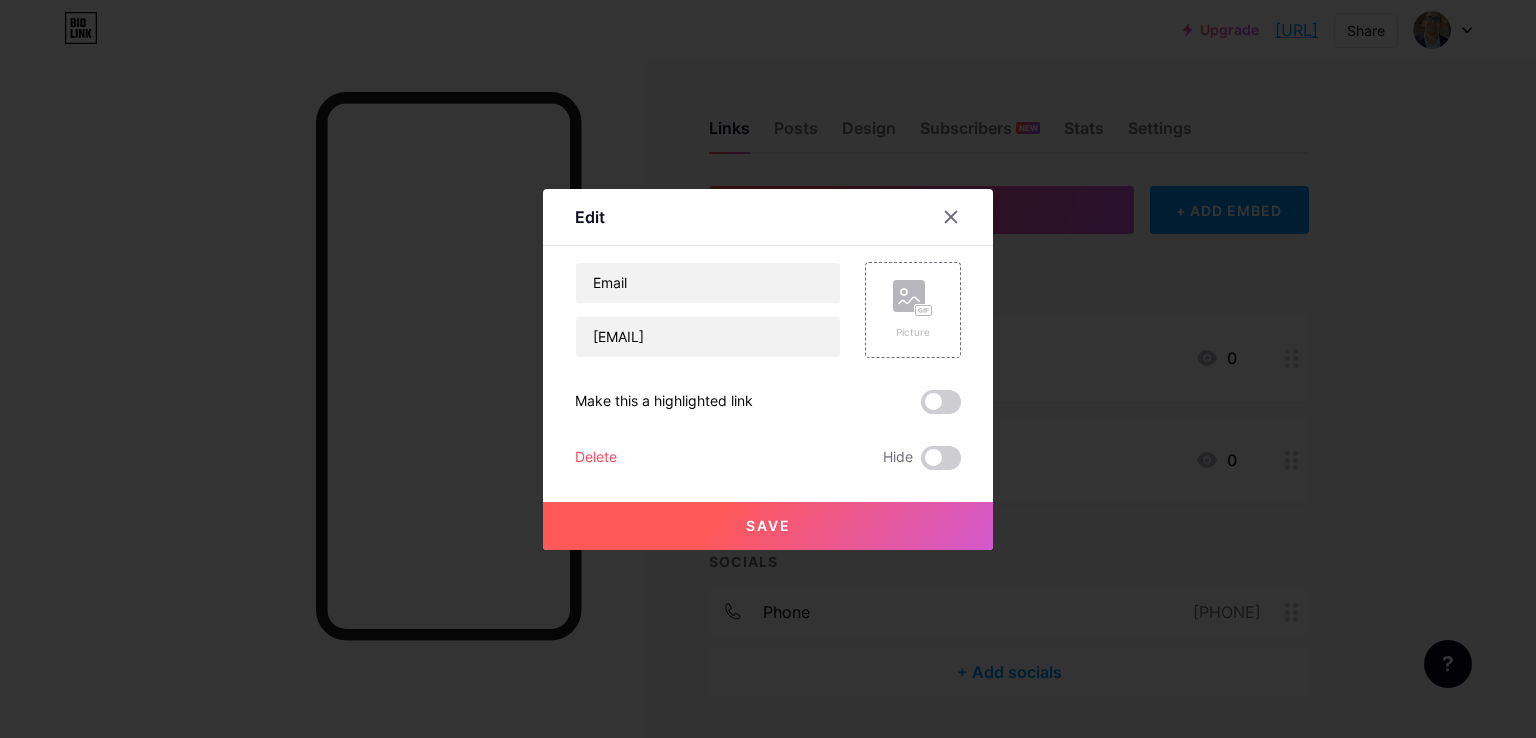 click on "Save" at bounding box center [768, 526] 